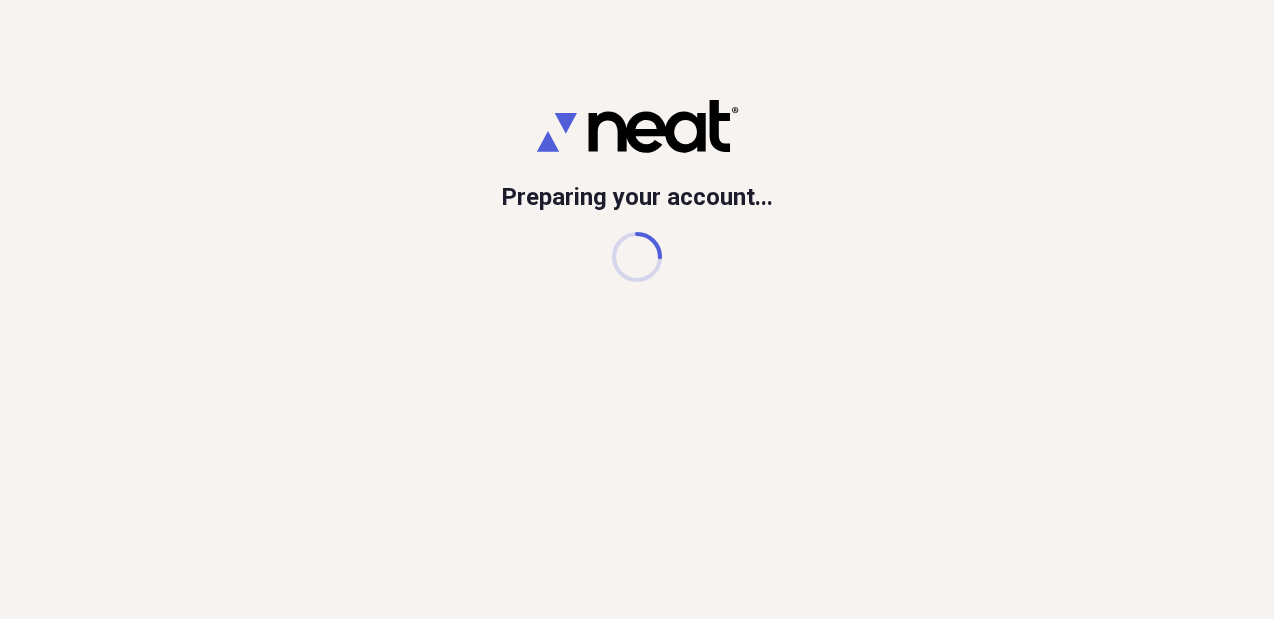 scroll, scrollTop: 0, scrollLeft: 0, axis: both 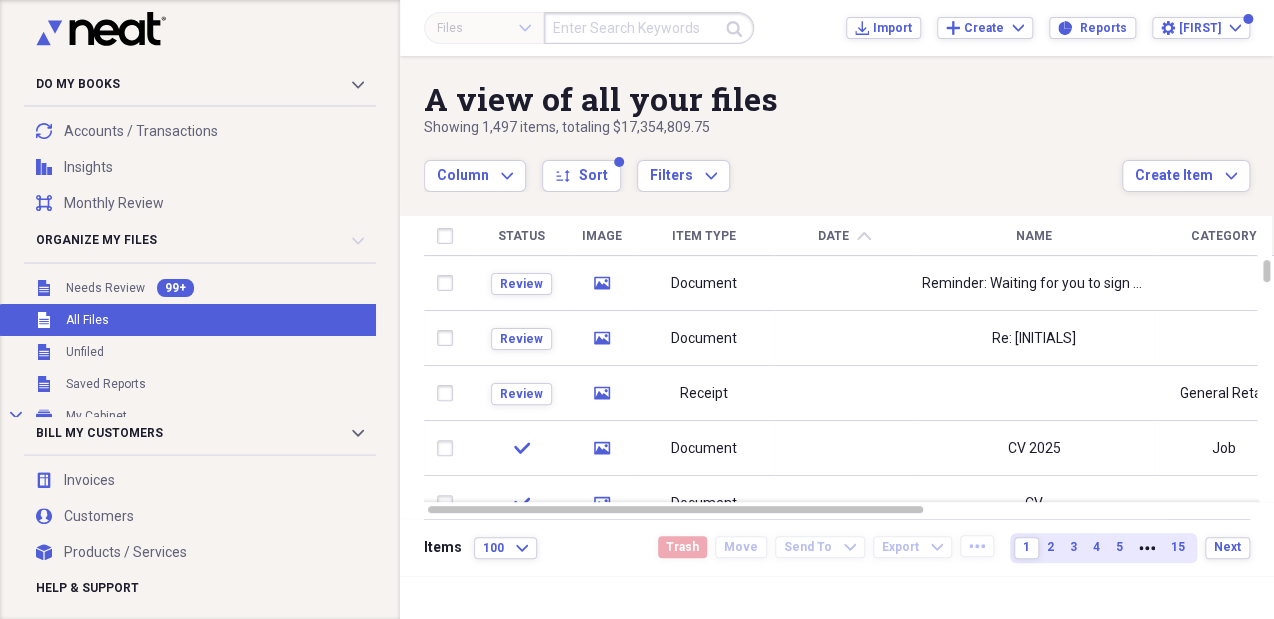 click at bounding box center [844, 283] 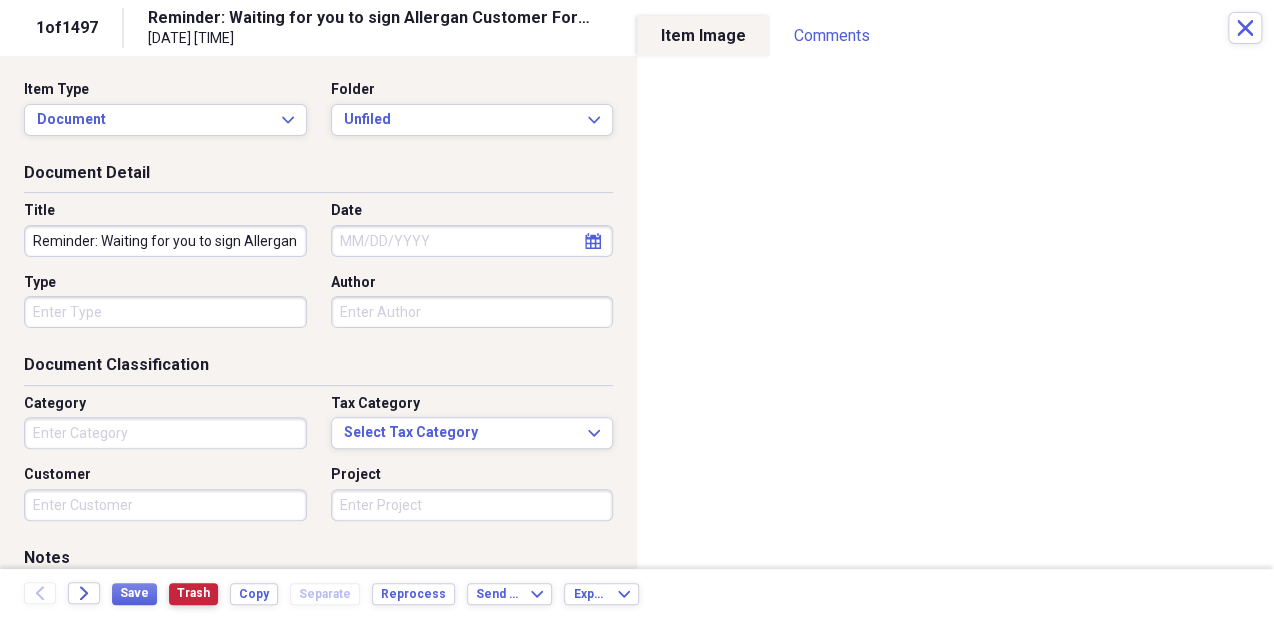 click on "Trash" at bounding box center [193, 593] 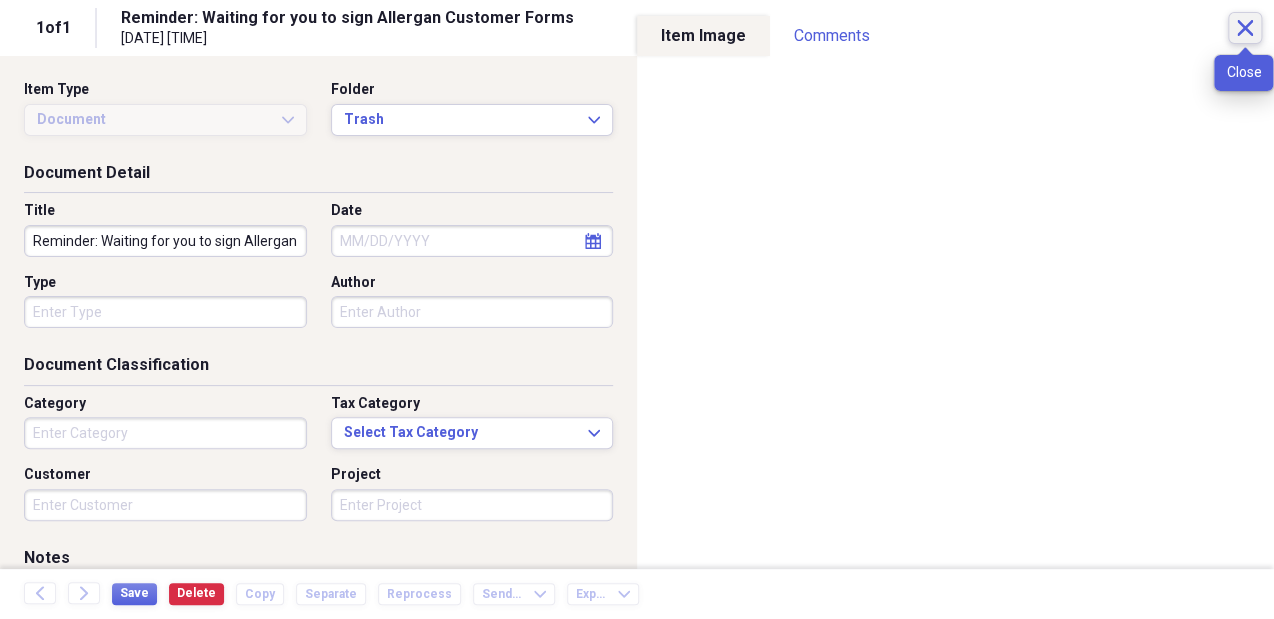 click 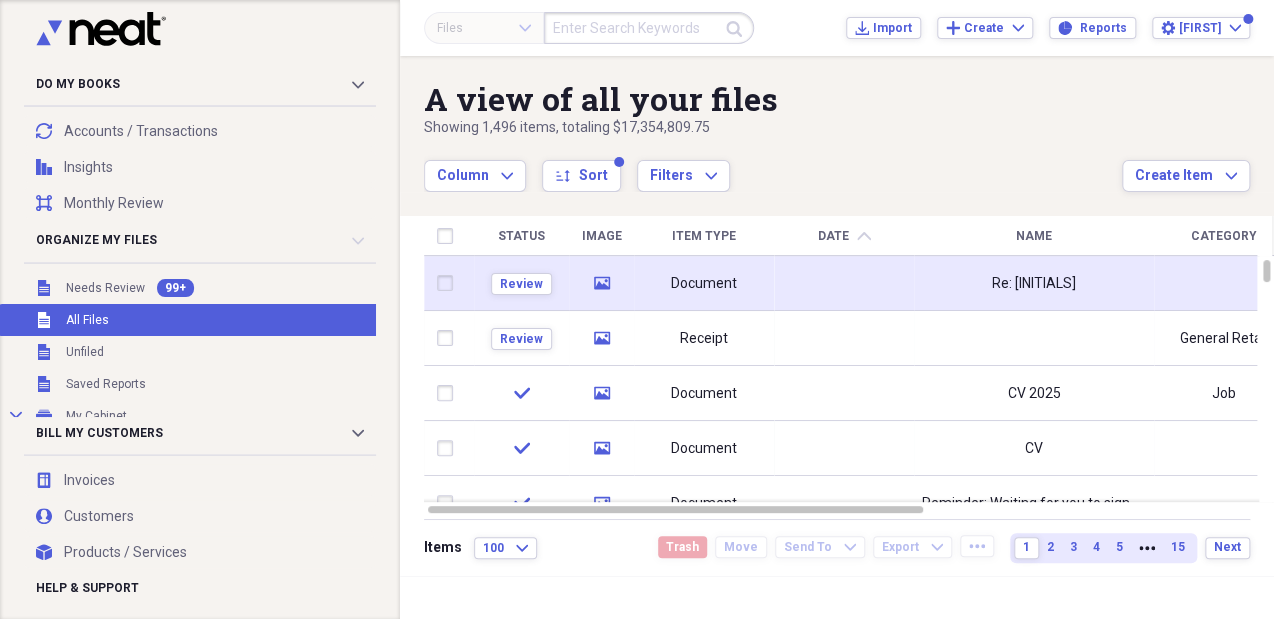 click on "Re: [INITIALS]" at bounding box center (1034, 283) 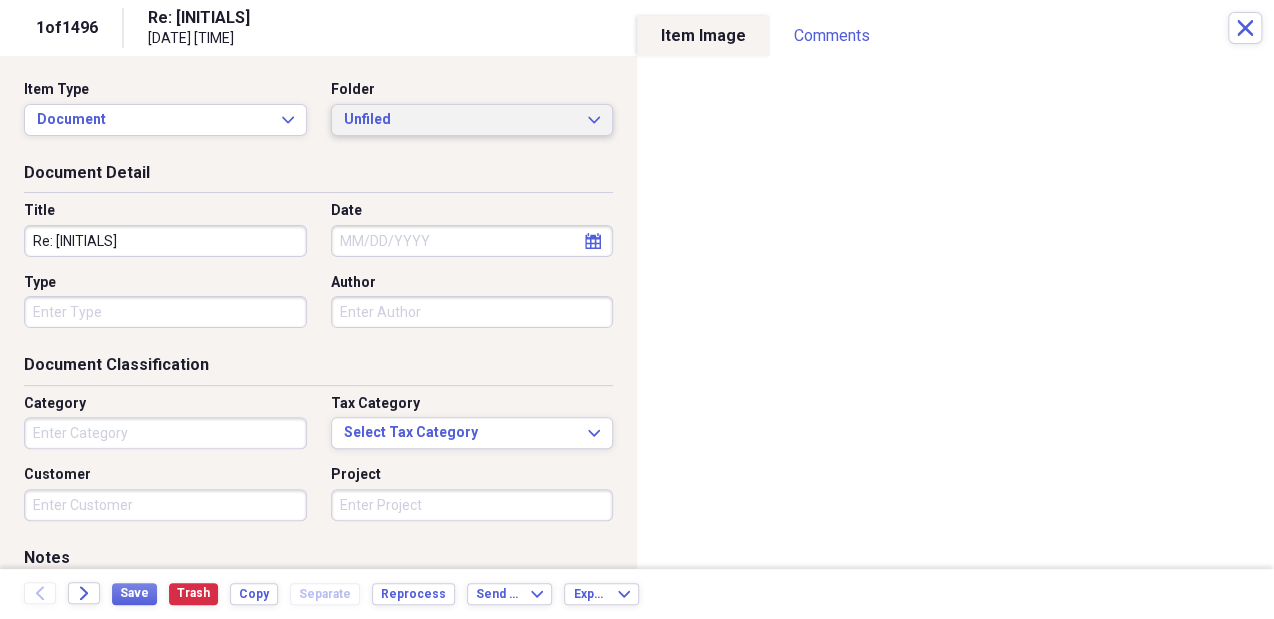 click on "Unfiled" at bounding box center (460, 120) 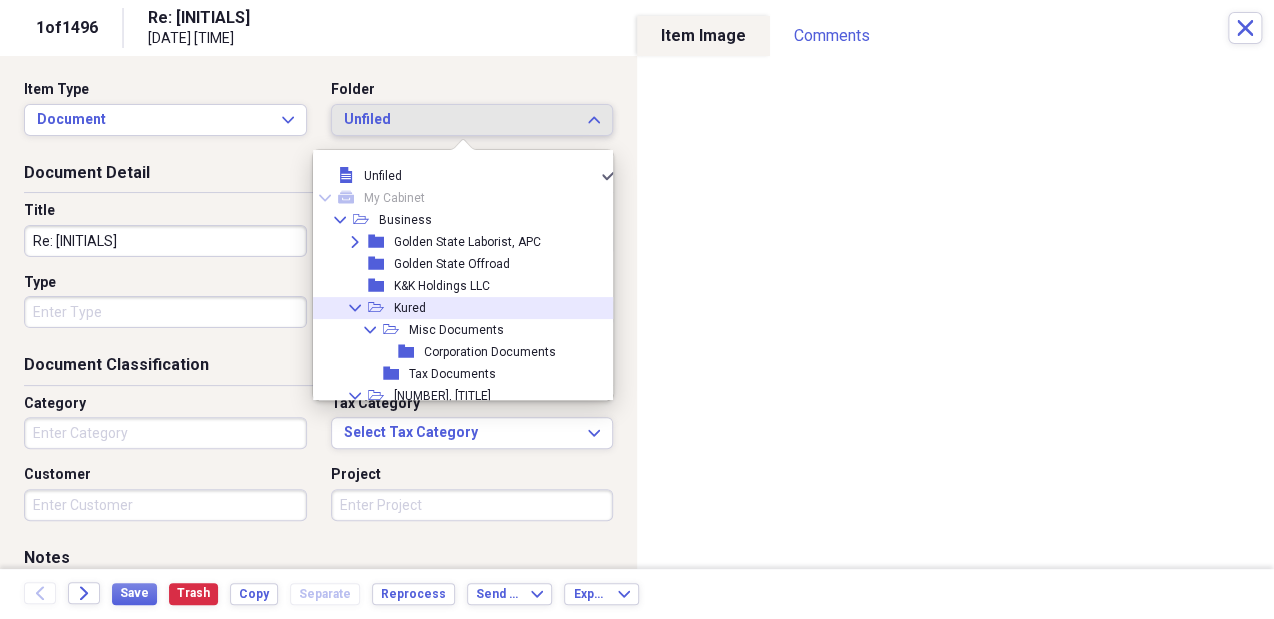 click on "Collapse open-folder Kured" at bounding box center (458, 308) 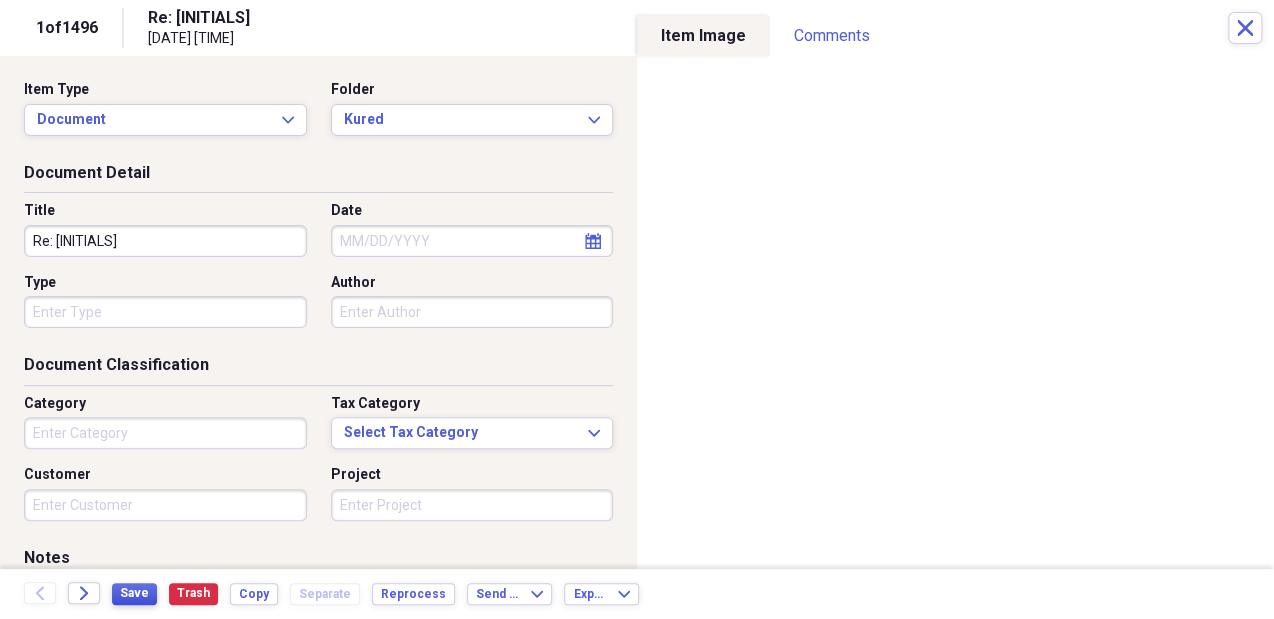 click on "Save" at bounding box center [134, 593] 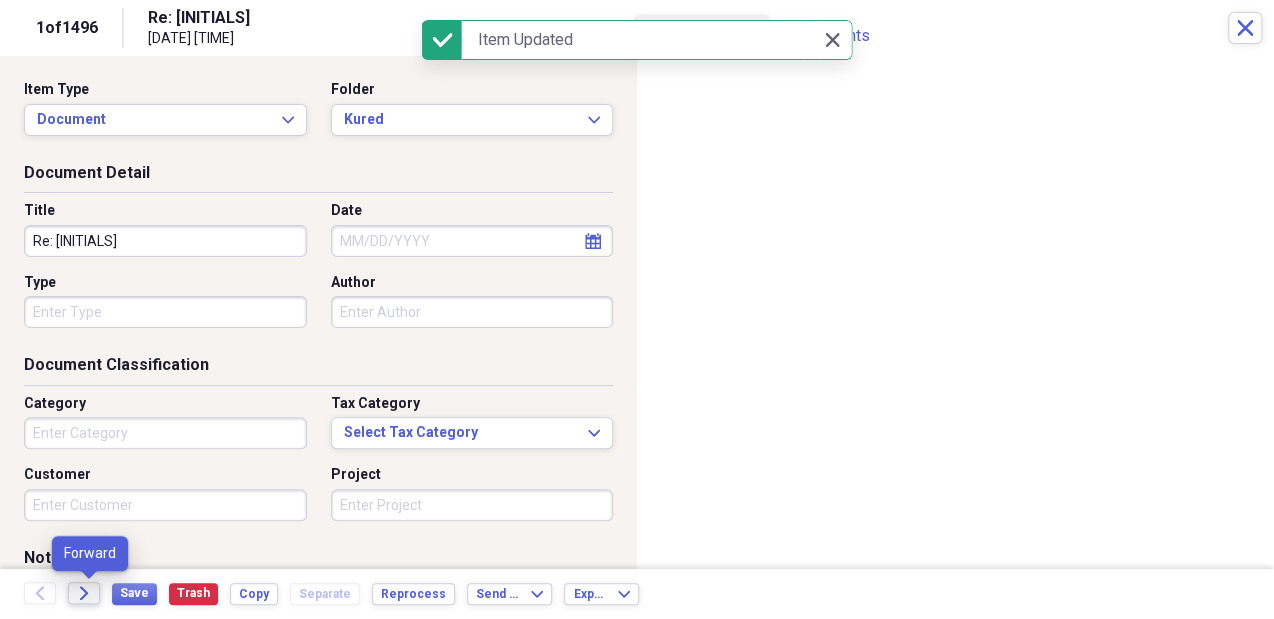 click on "Forward" 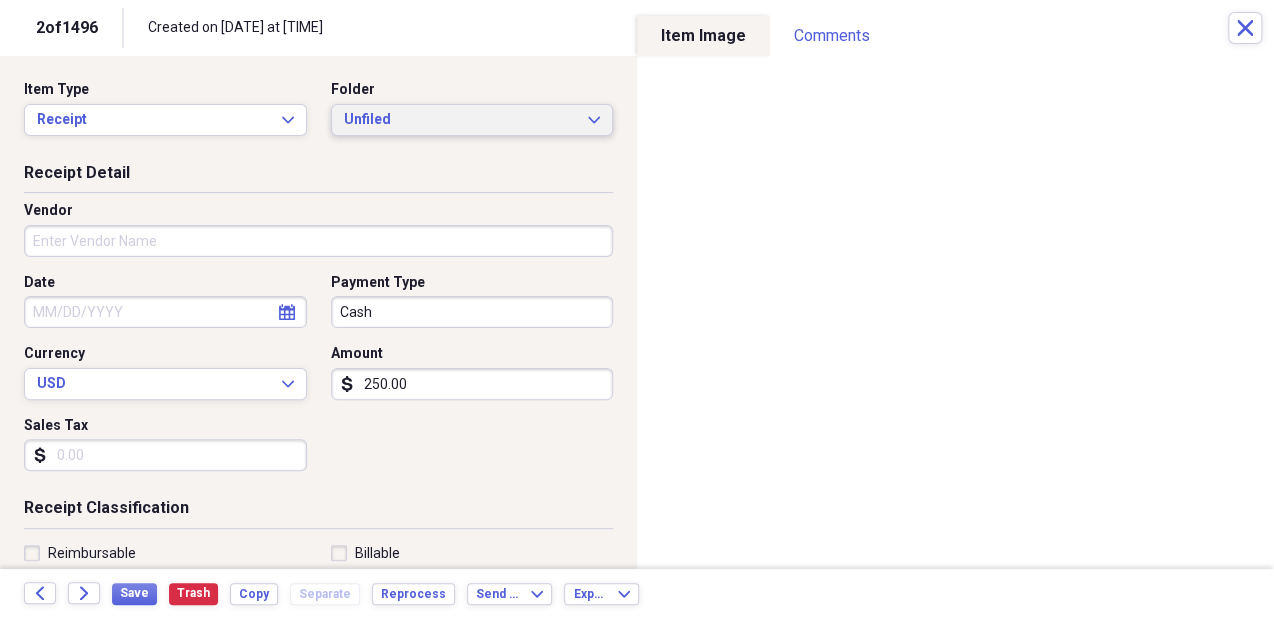 click on "Unfiled Expand" at bounding box center (472, 120) 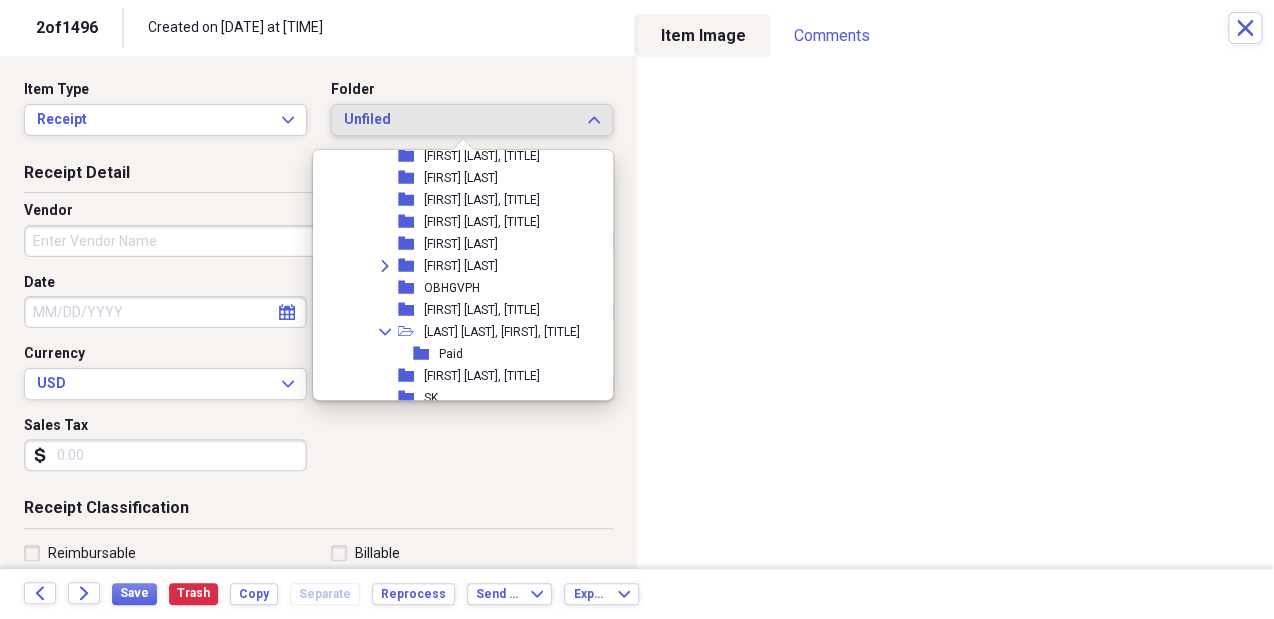 scroll, scrollTop: 1120, scrollLeft: 0, axis: vertical 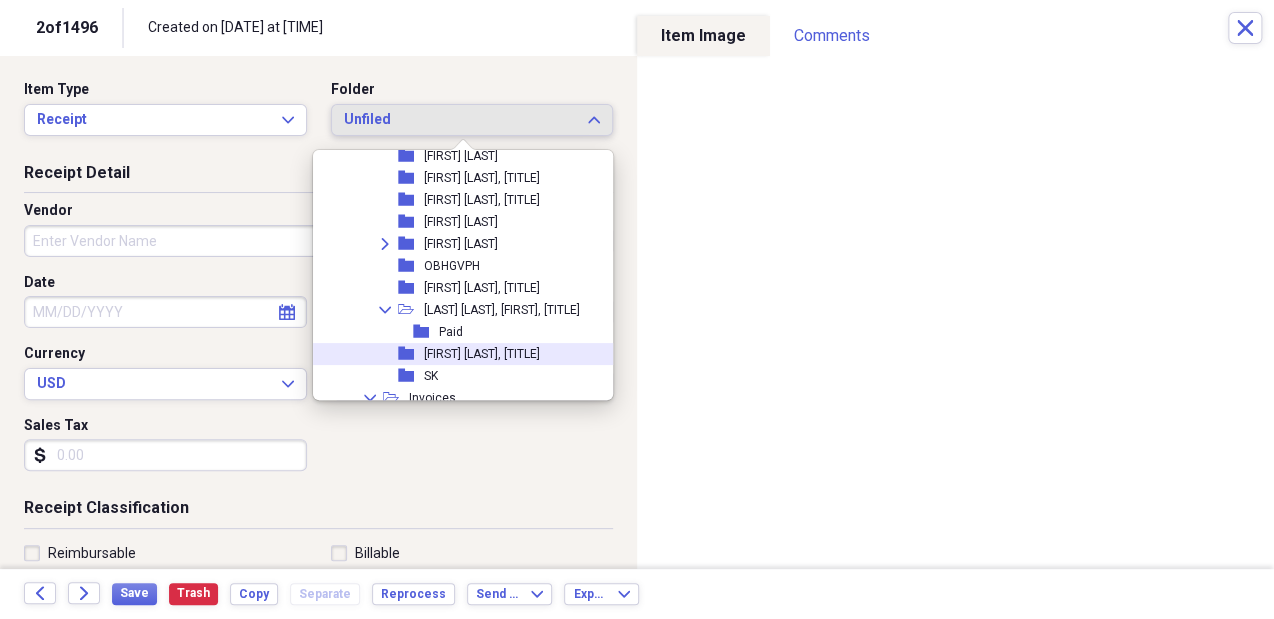 click on "[FIRST] [LAST], [TITLE]" at bounding box center [482, 354] 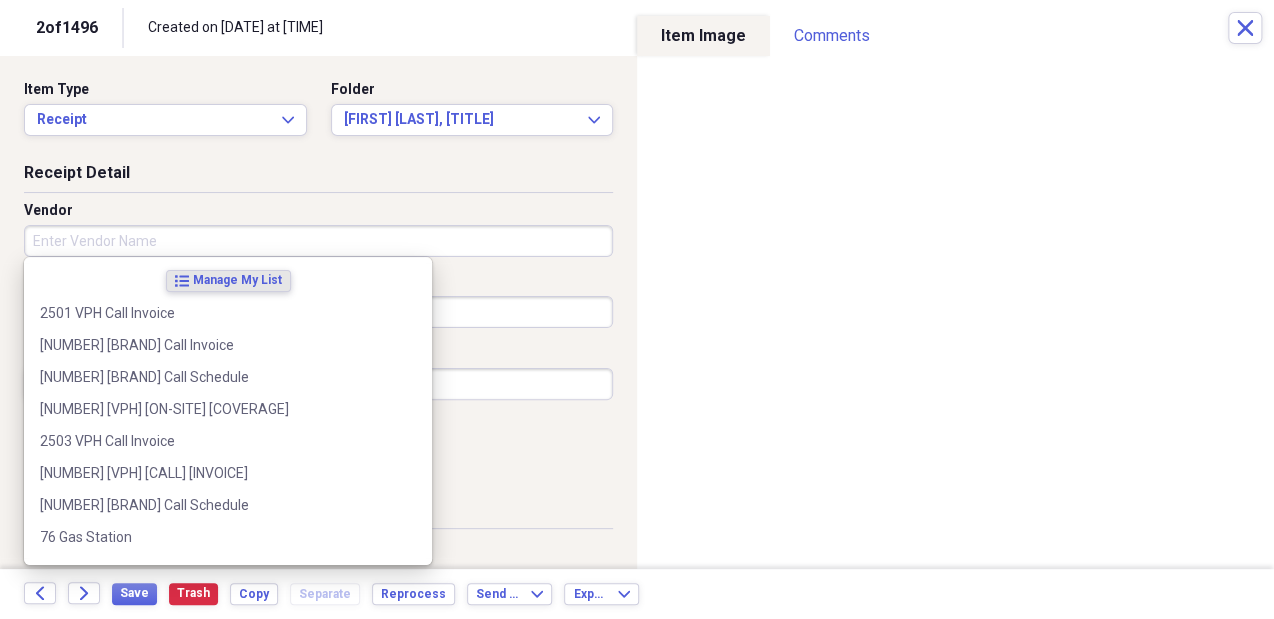 click on "Vendor" at bounding box center [318, 241] 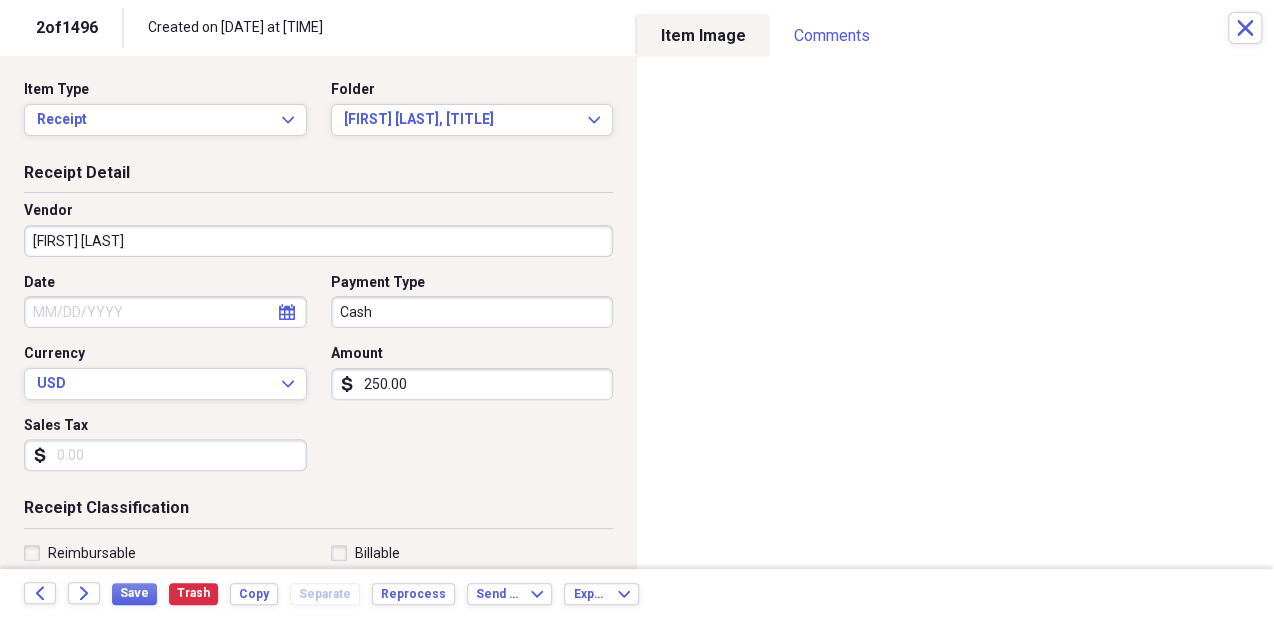 type on "[FIRST] [LAST]" 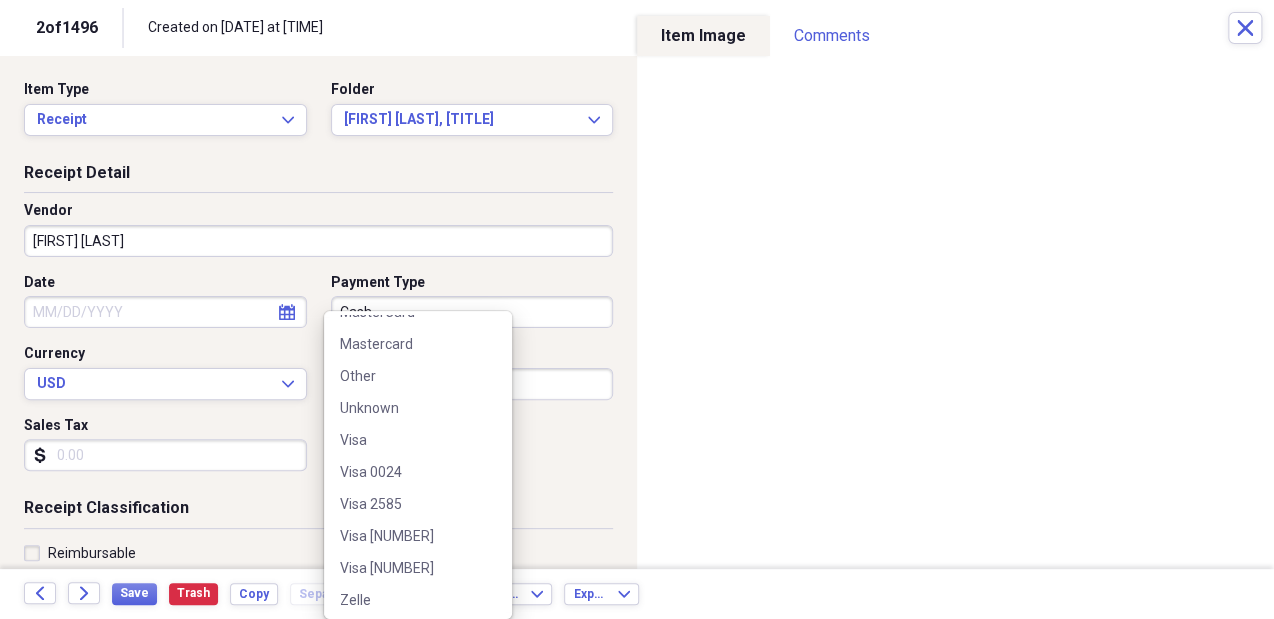 scroll, scrollTop: 476, scrollLeft: 0, axis: vertical 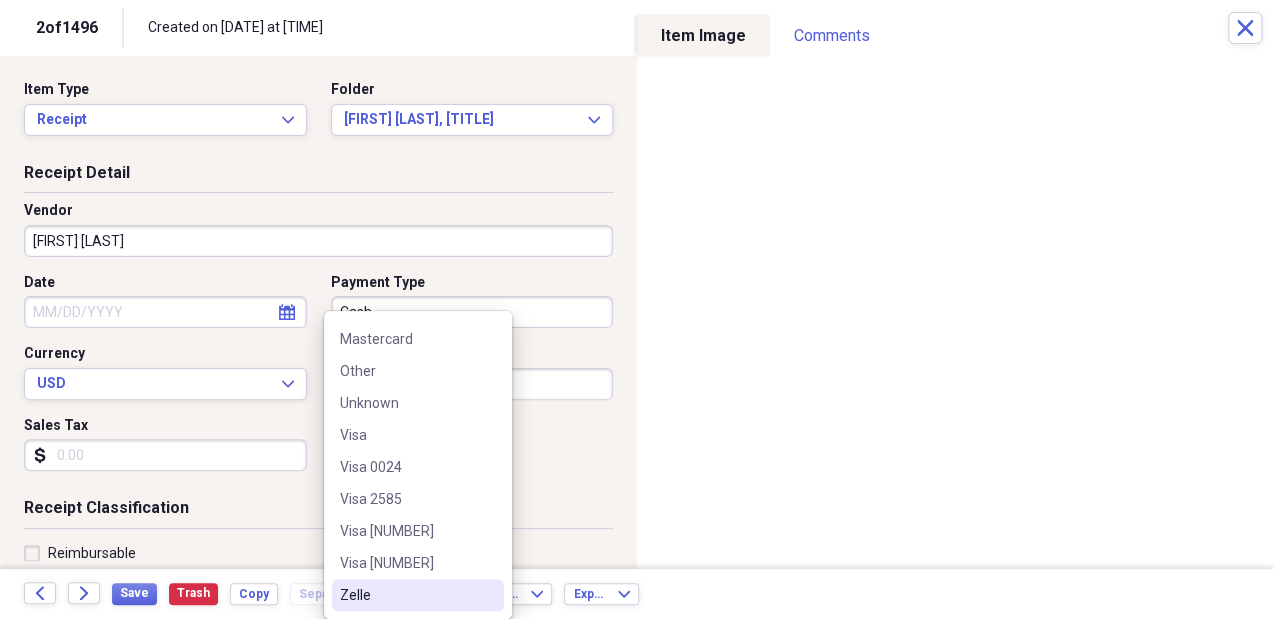 click on "Zelle" at bounding box center (406, 595) 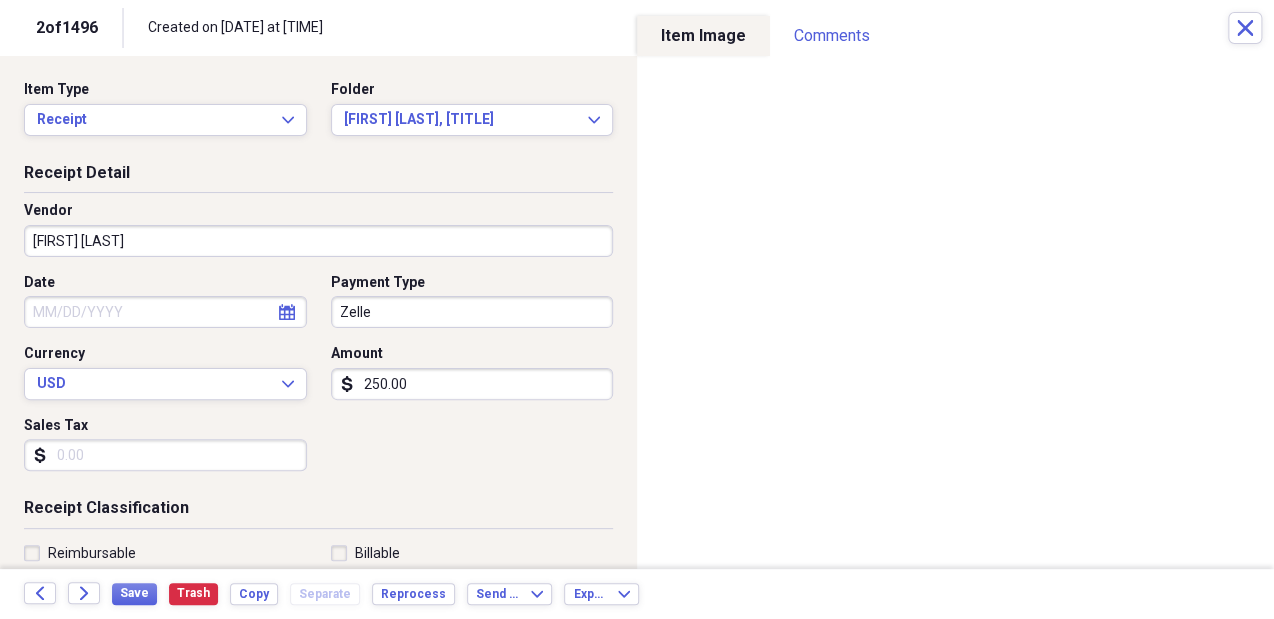 click 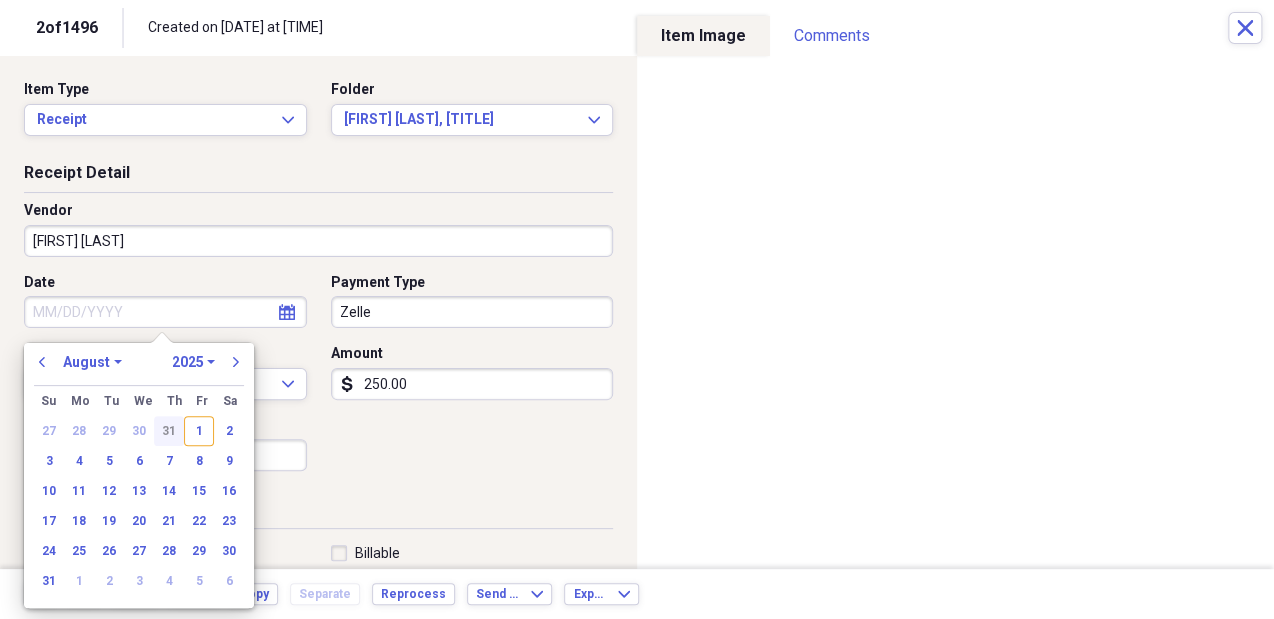 click on "31" at bounding box center [169, 431] 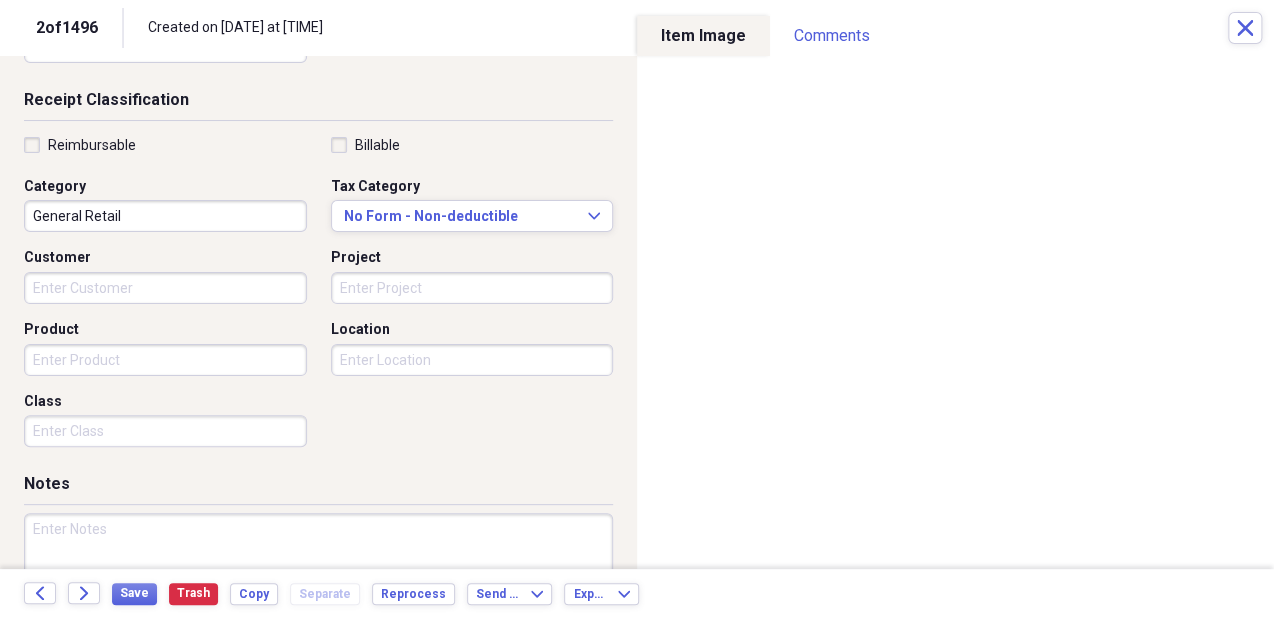 scroll, scrollTop: 409, scrollLeft: 0, axis: vertical 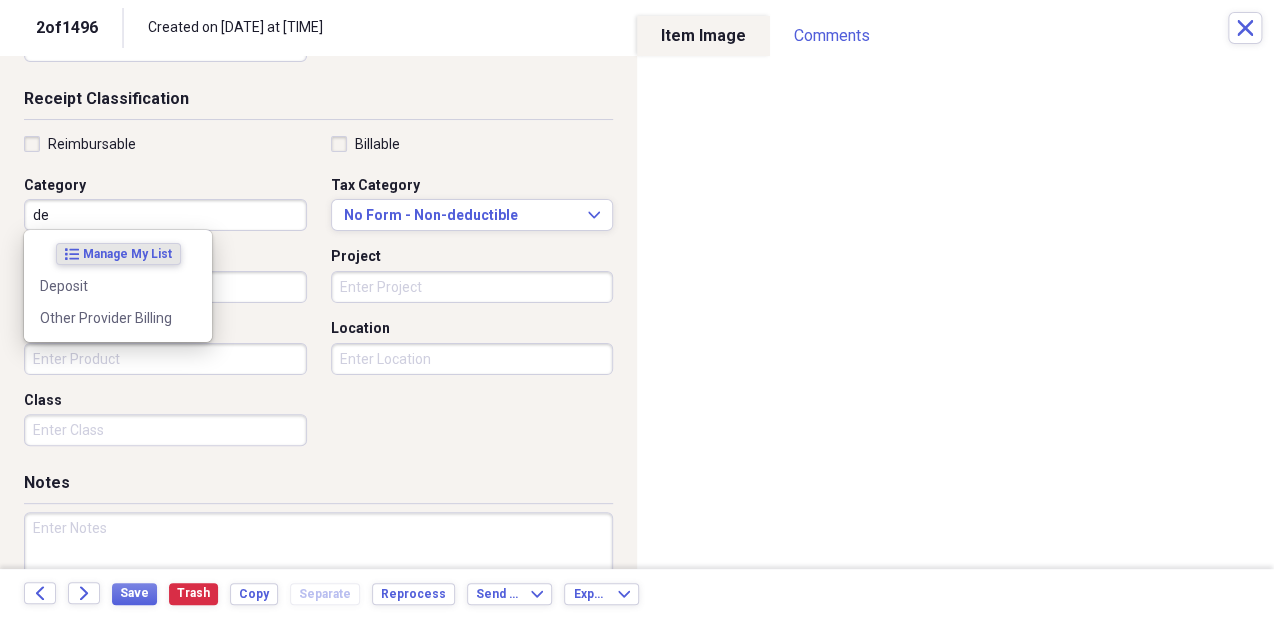 type on "d" 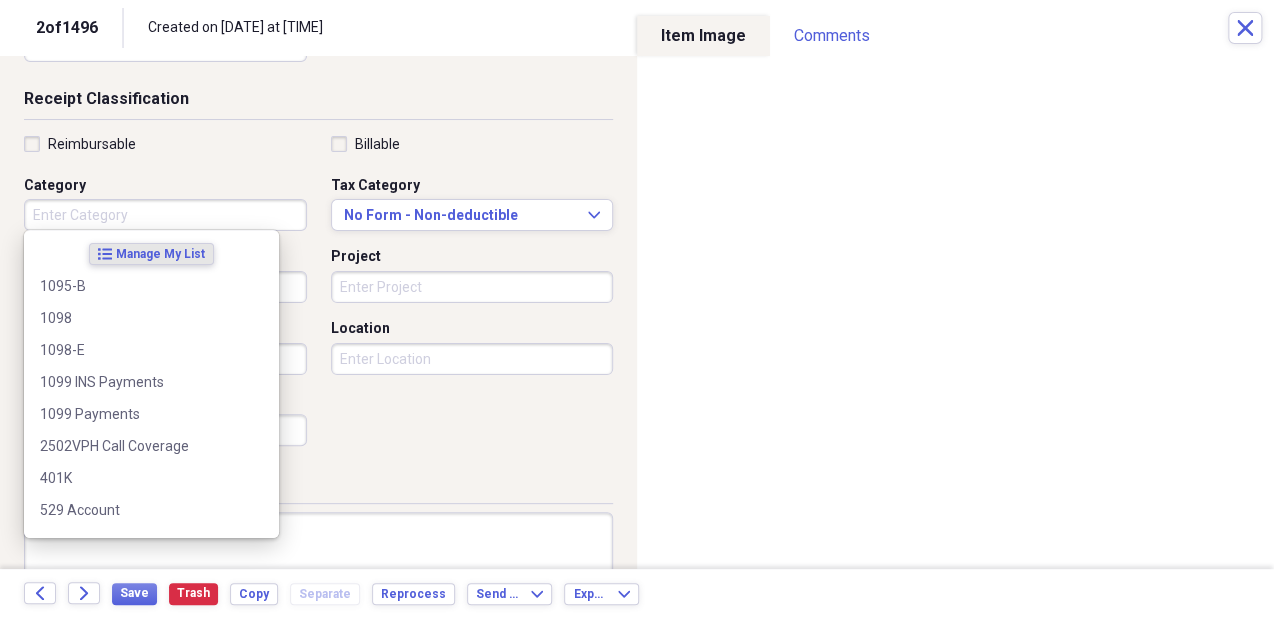 type 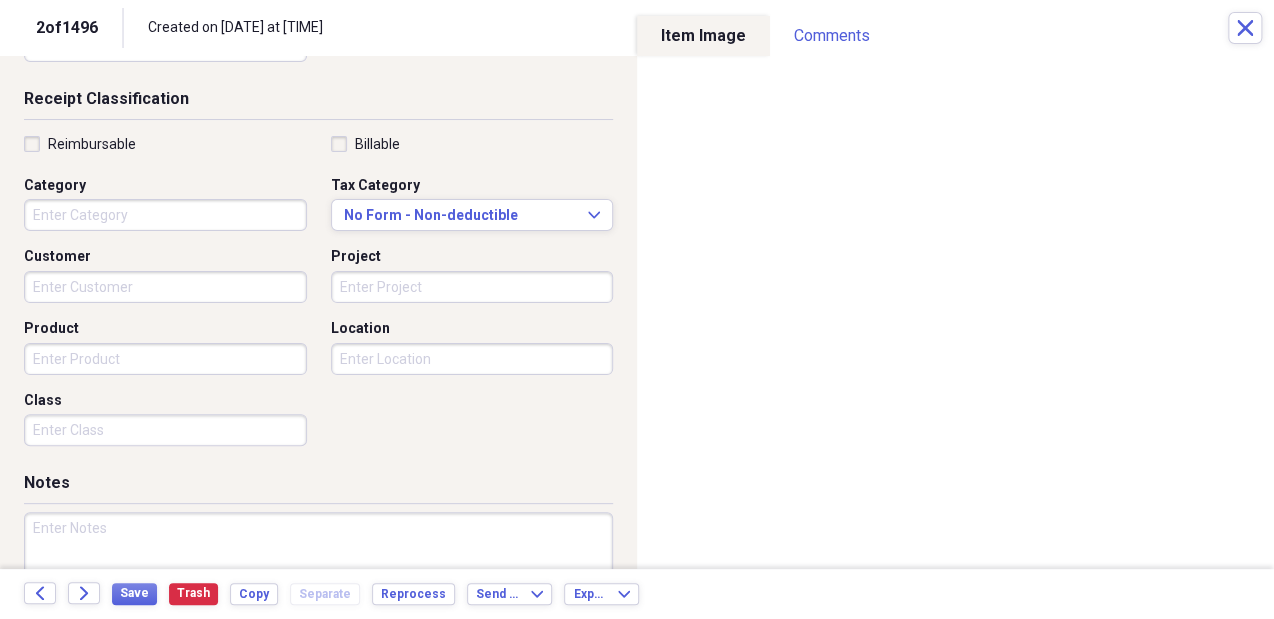 click on "Category" at bounding box center [165, 186] 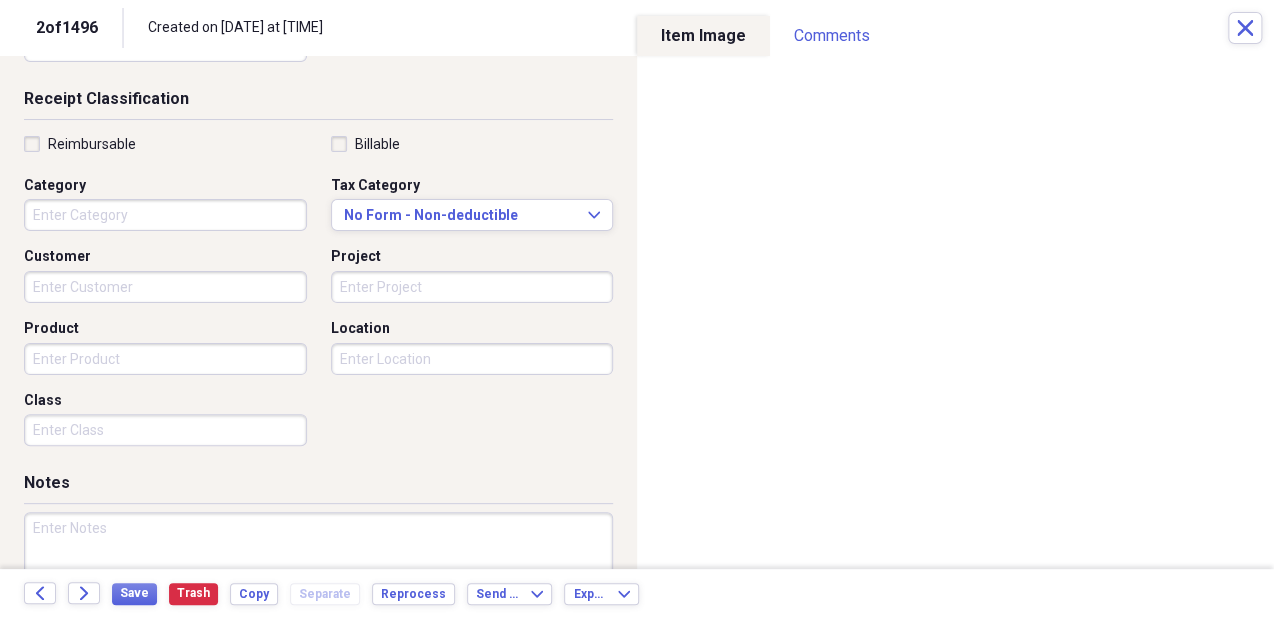 click on "Project" at bounding box center [472, 287] 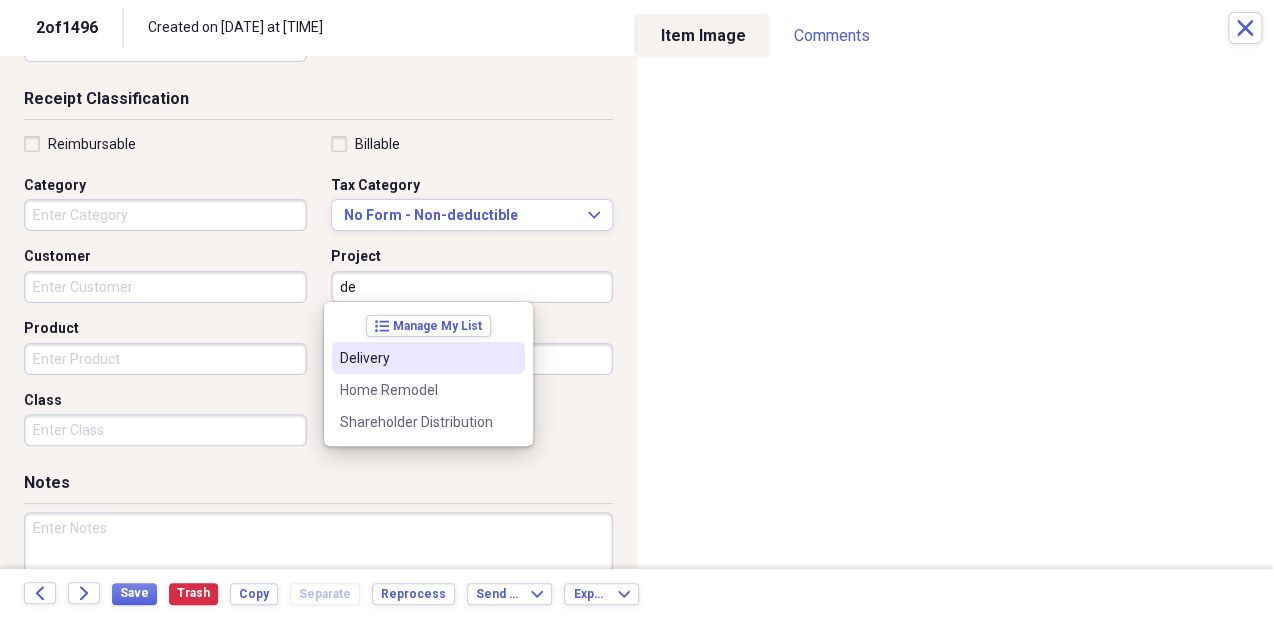 click on "Delivery" at bounding box center [416, 358] 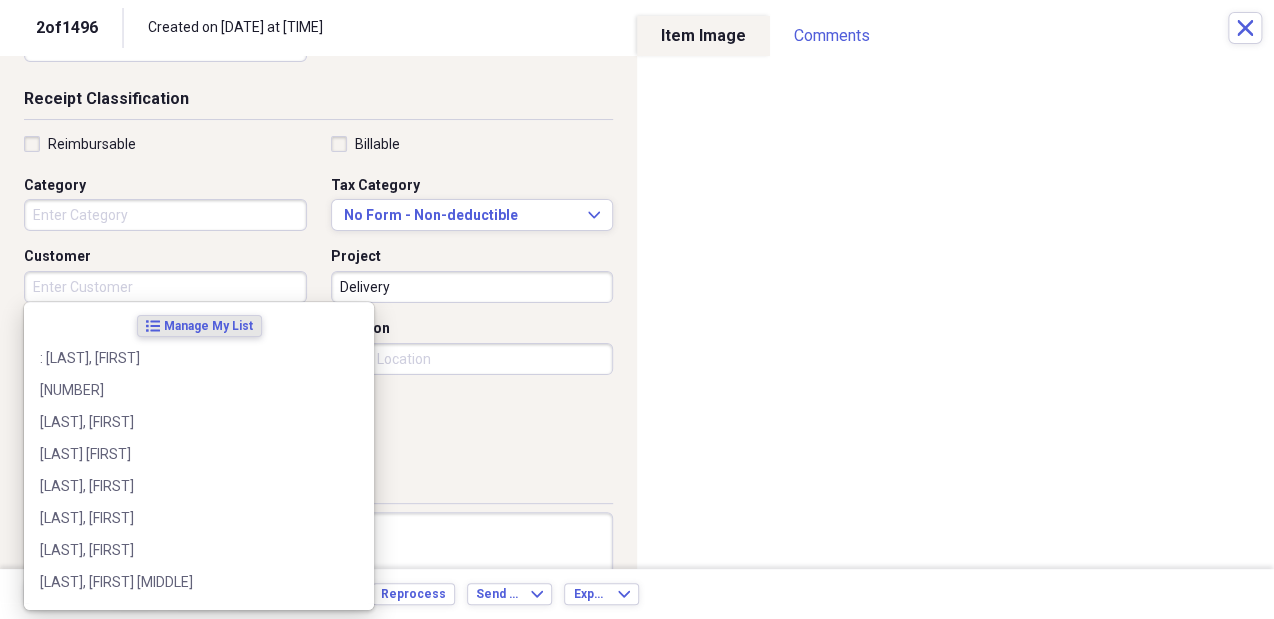 click on "Customer" at bounding box center (165, 287) 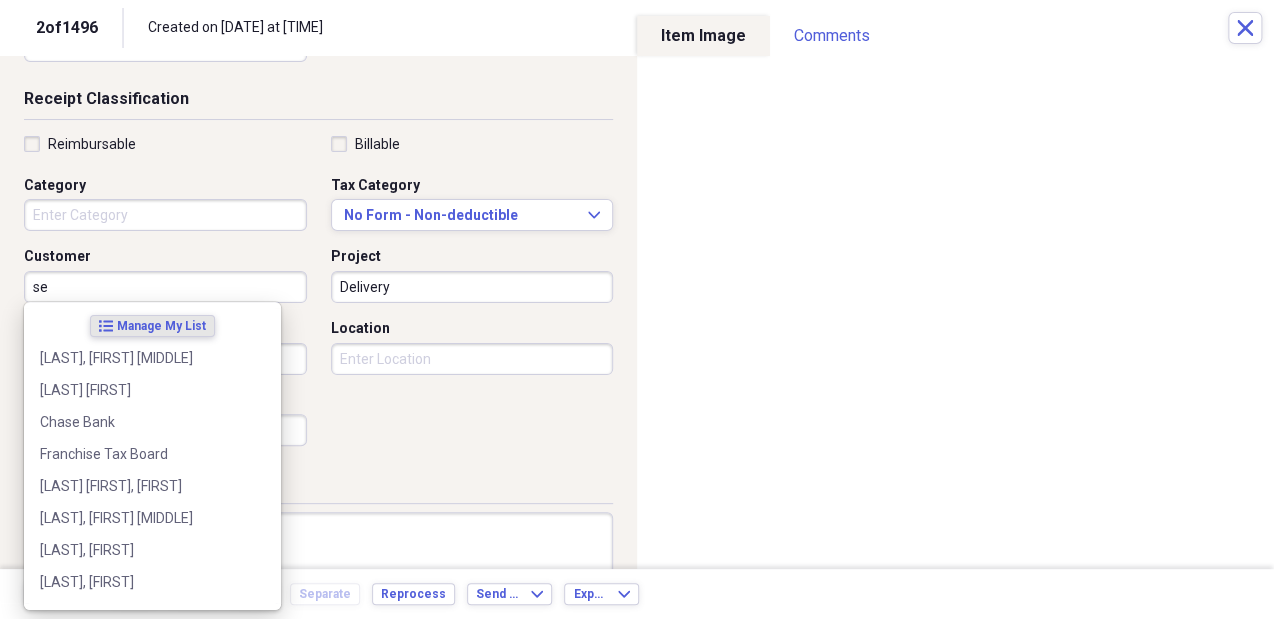 type on "s" 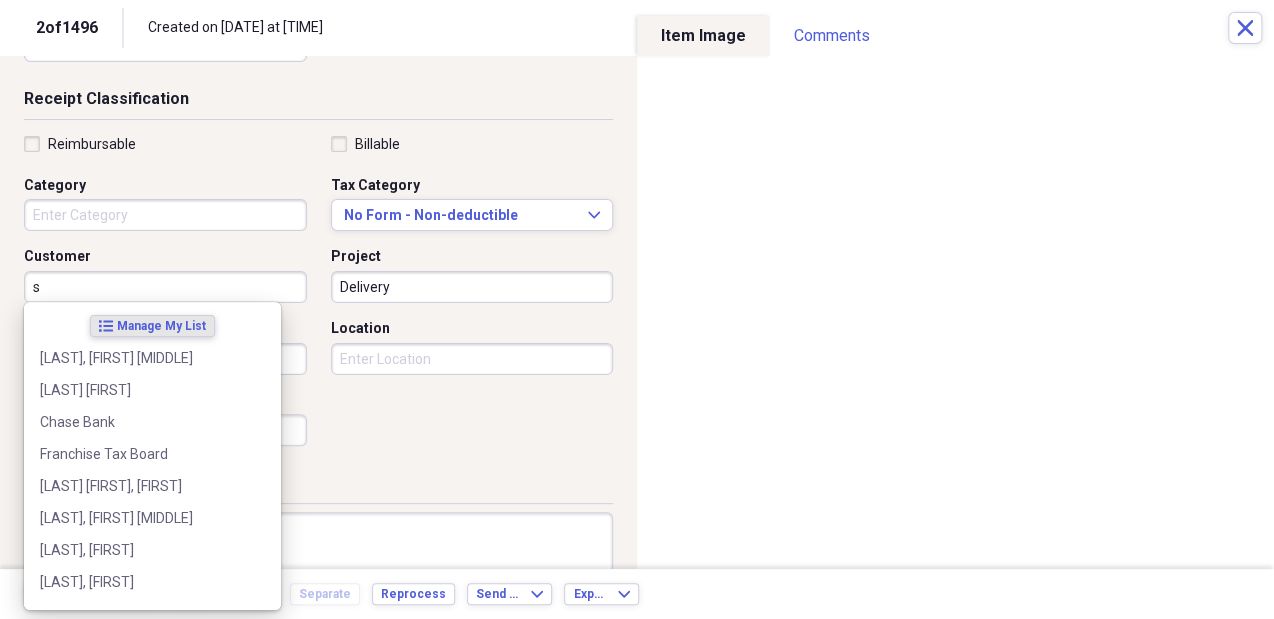 type 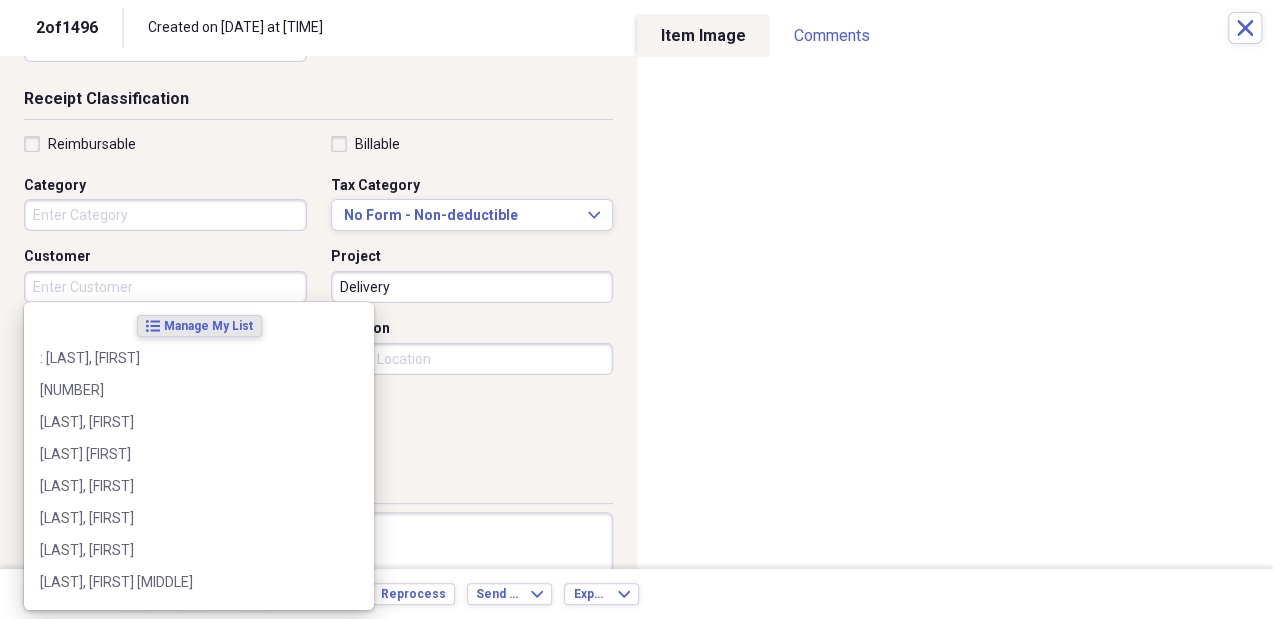 click on "Category" at bounding box center (165, 215) 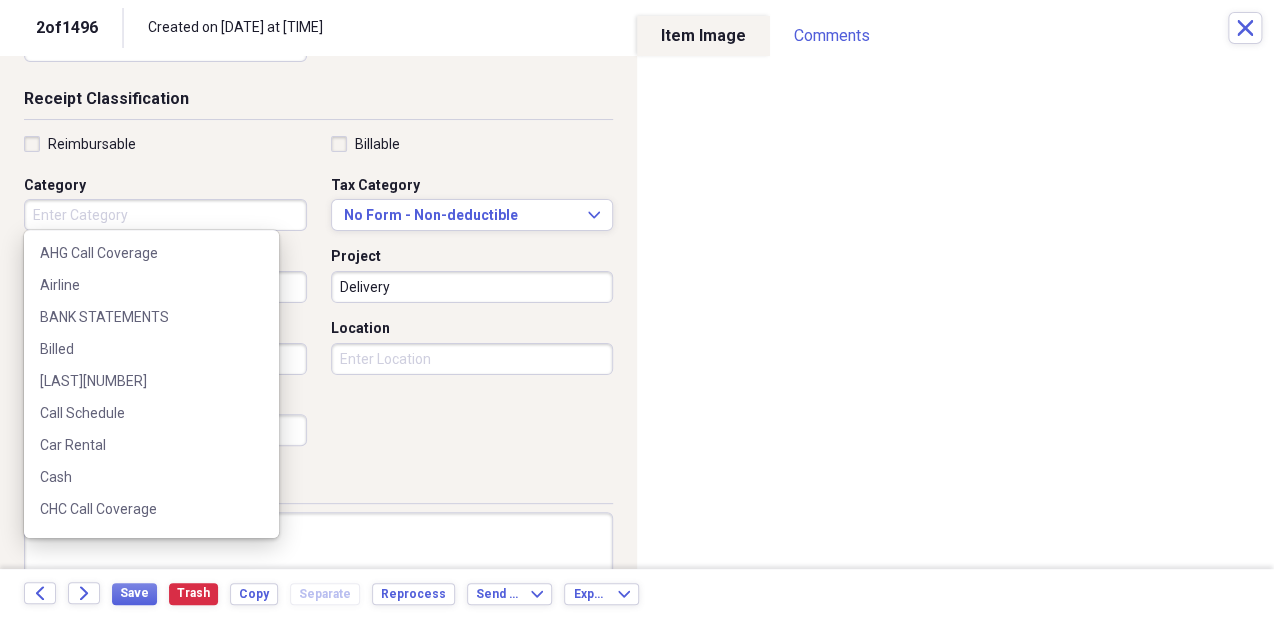 scroll, scrollTop: 331, scrollLeft: 0, axis: vertical 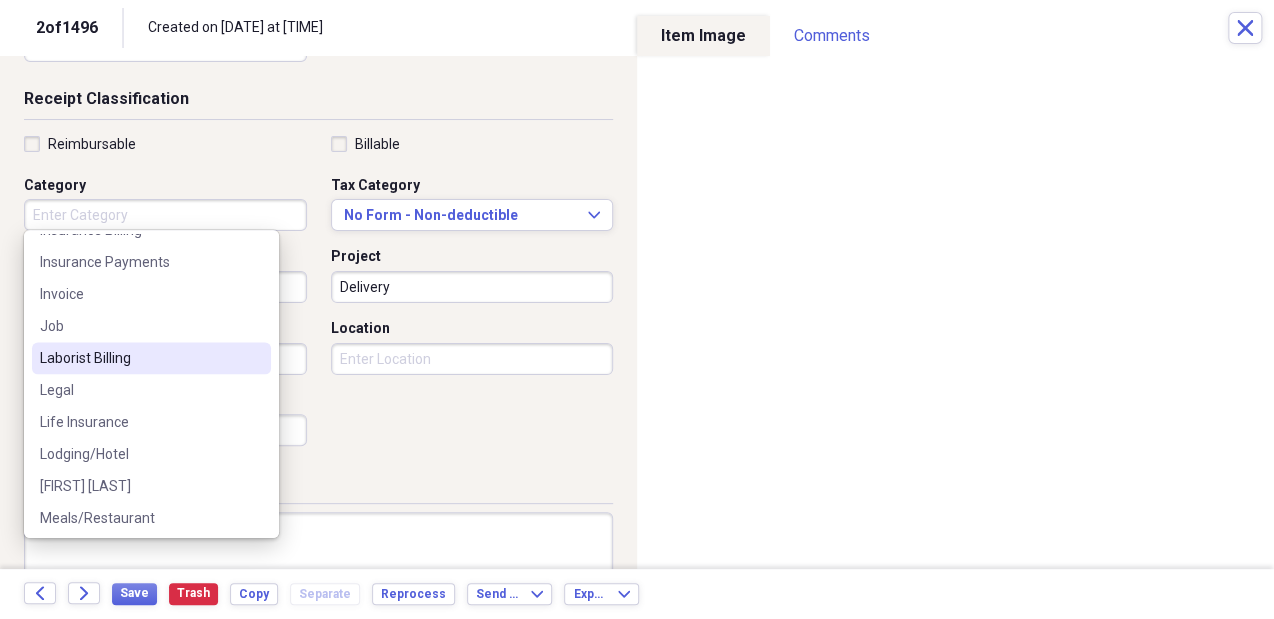 click on "Laborist Billing" at bounding box center (151, 358) 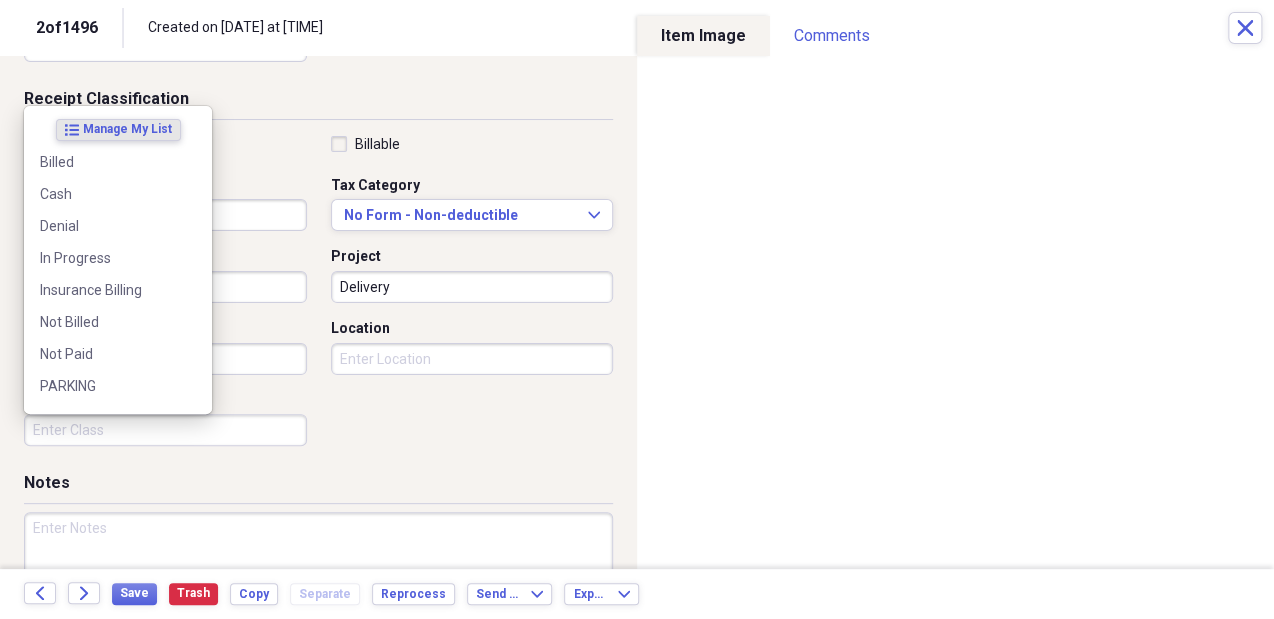 click on "Class" at bounding box center (165, 430) 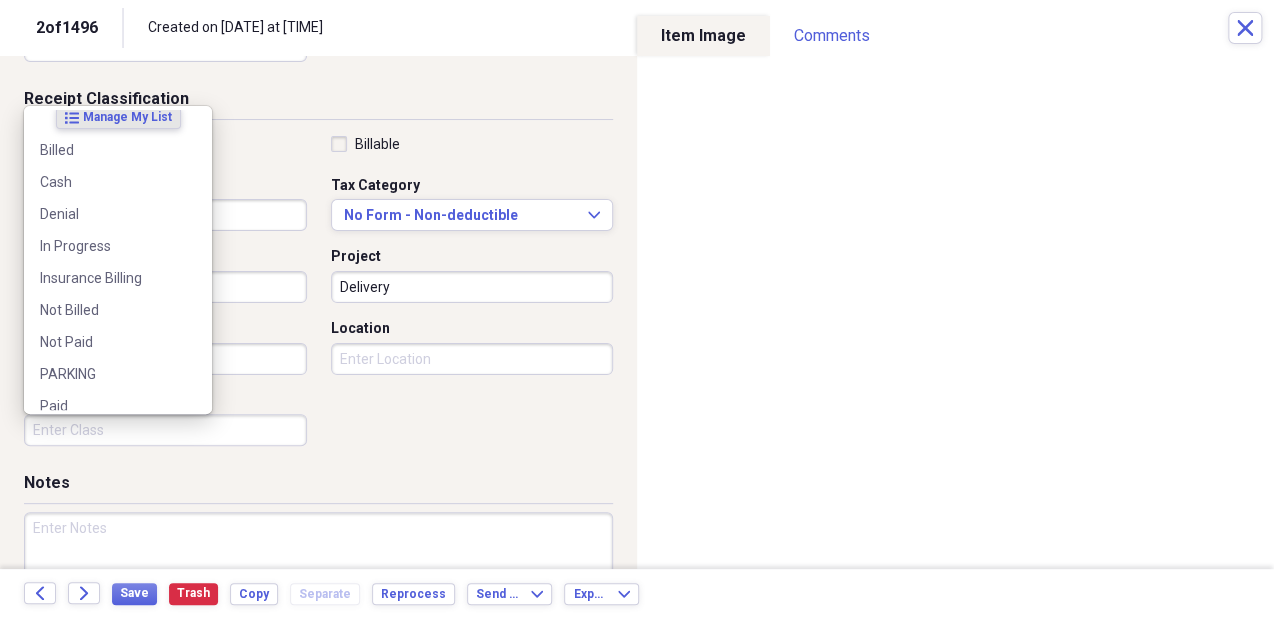 scroll, scrollTop: 0, scrollLeft: 0, axis: both 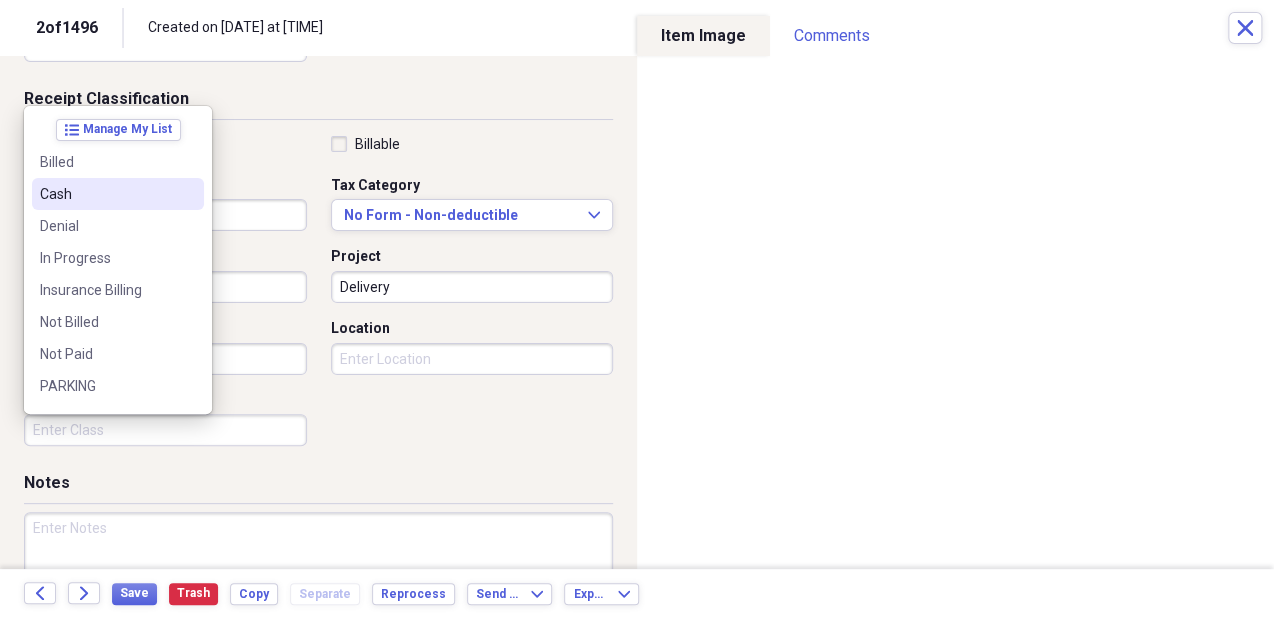 click on "Laborist Billing" at bounding box center (165, 215) 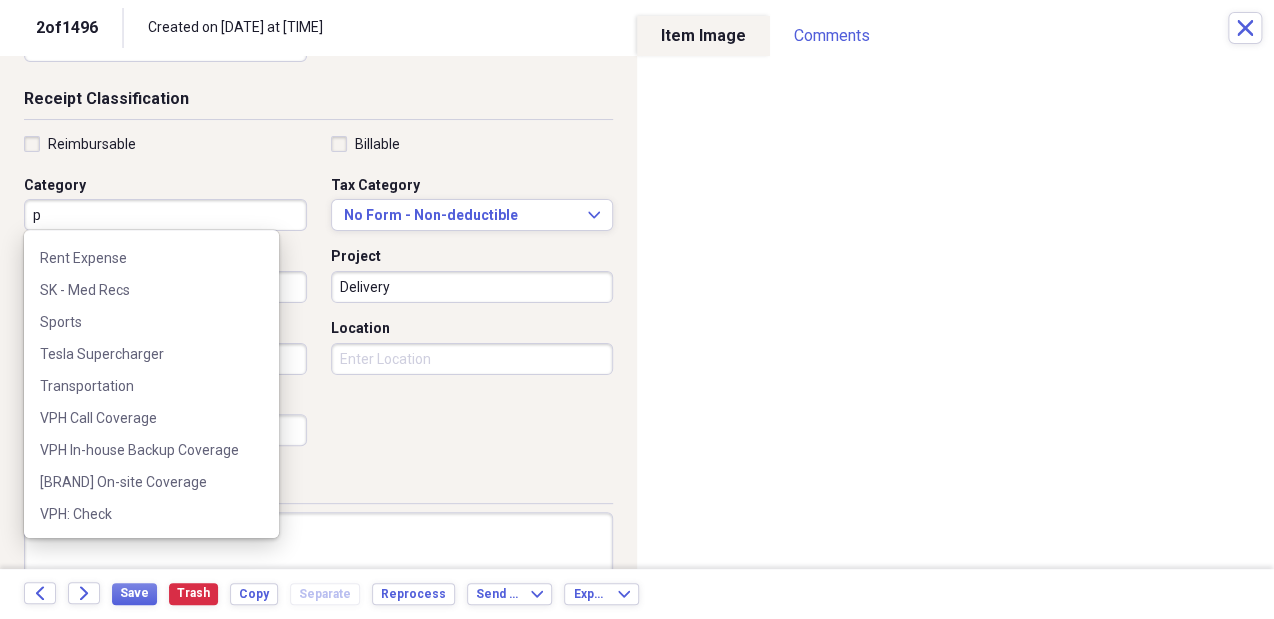 scroll, scrollTop: 0, scrollLeft: 0, axis: both 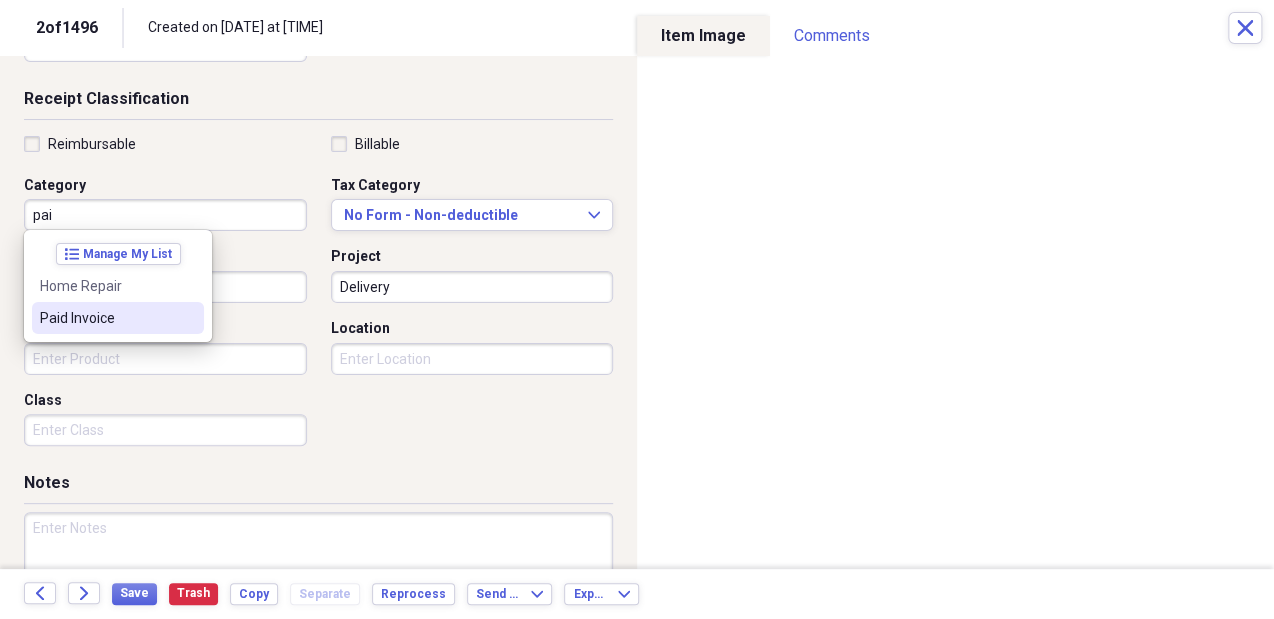 click on "Paid Invoice" at bounding box center [106, 318] 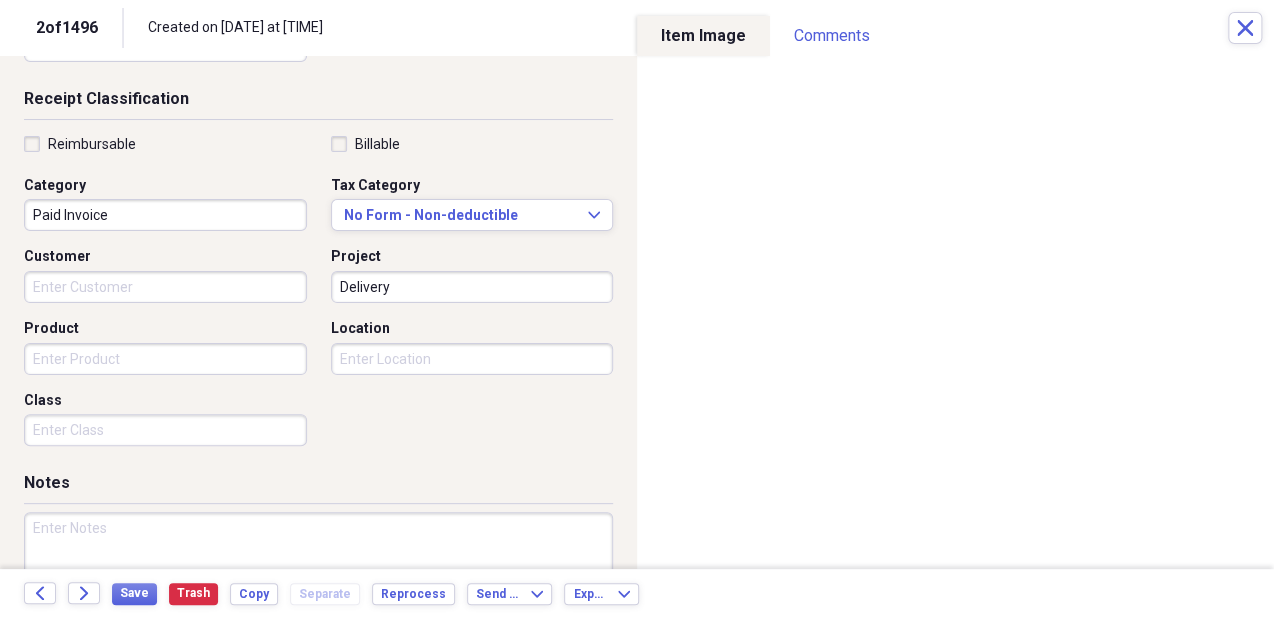 click on "Class" at bounding box center (165, 430) 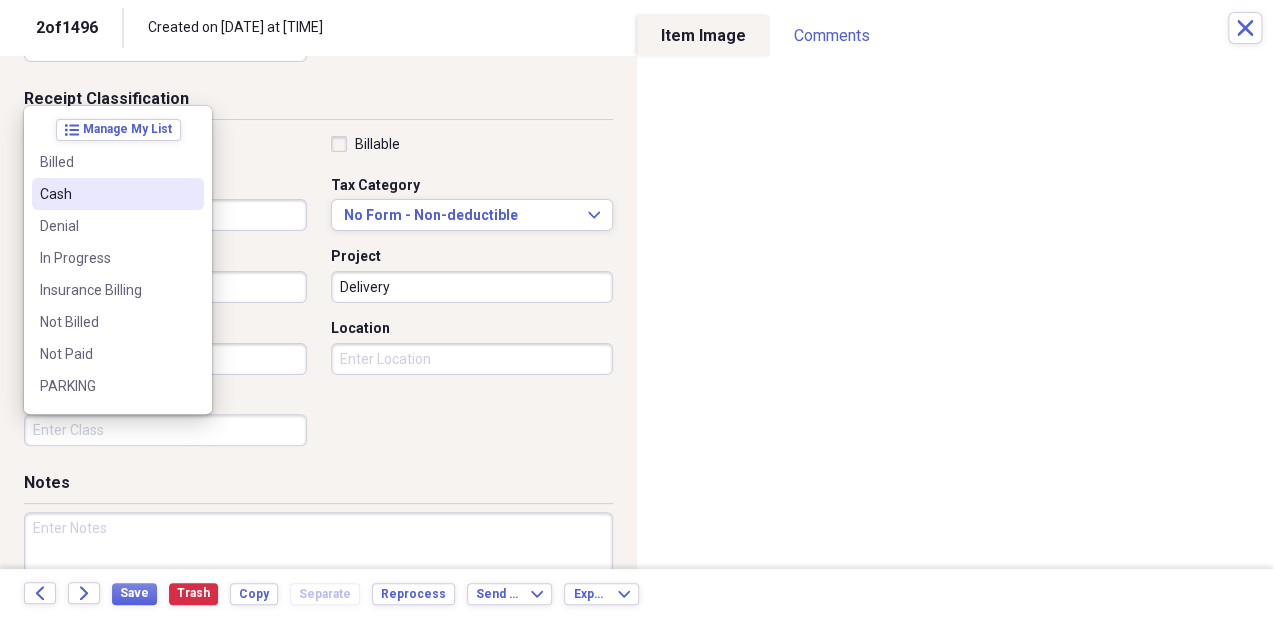 type on "B" 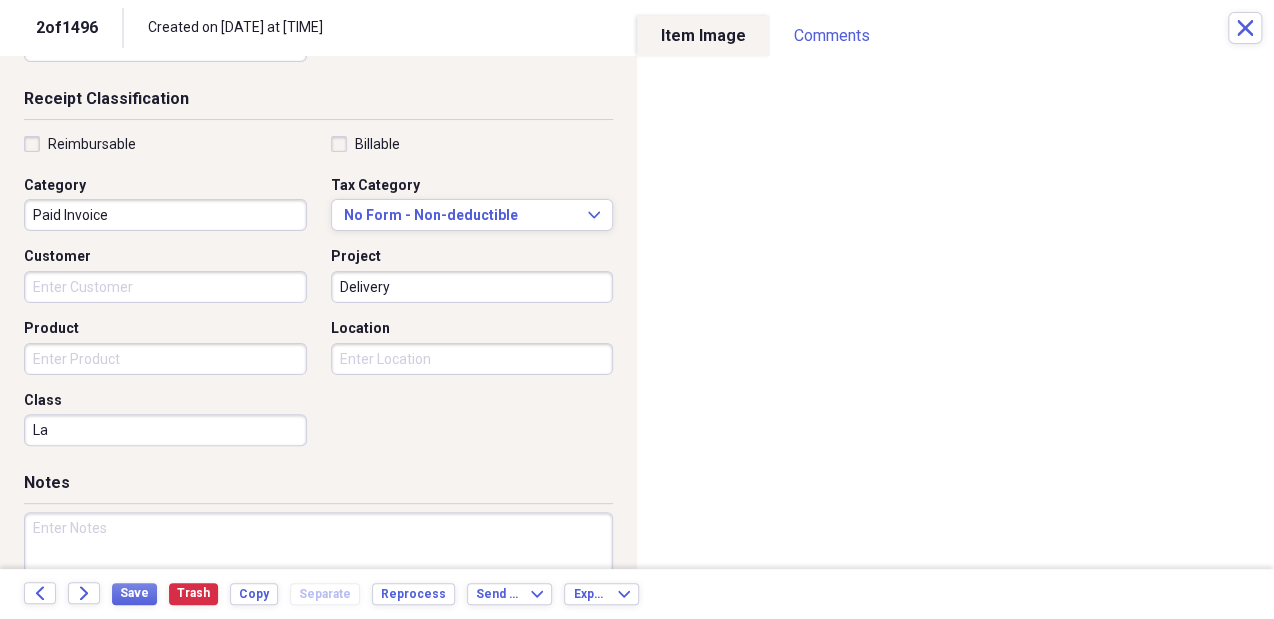 type on "L" 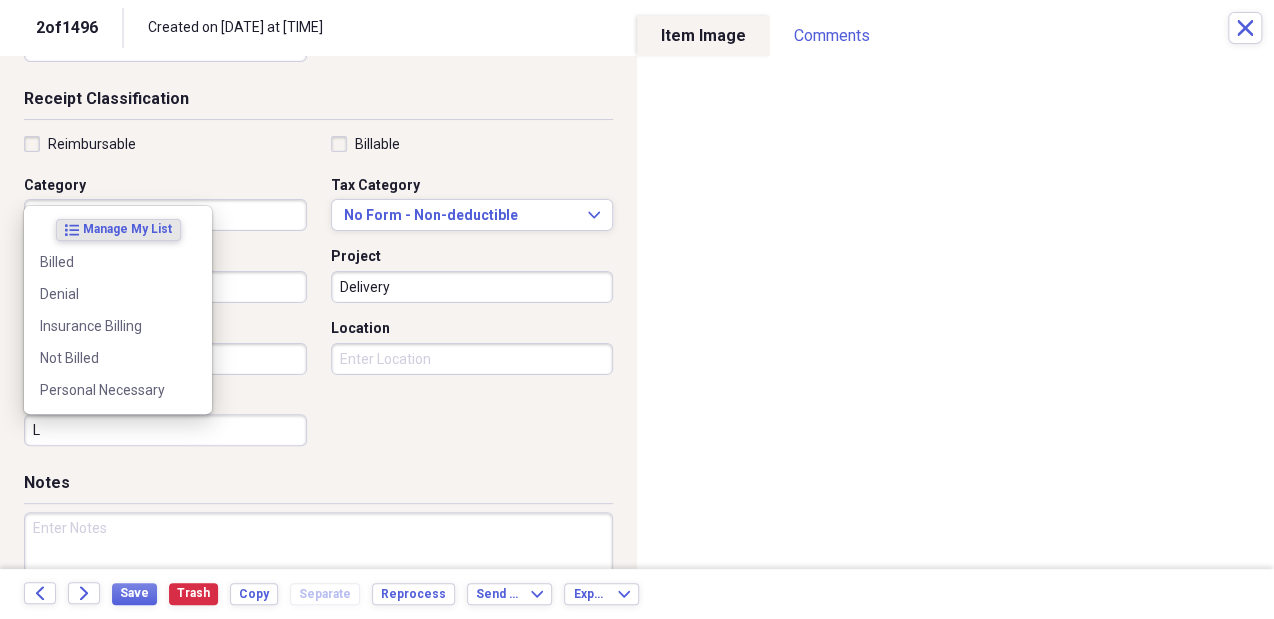 type 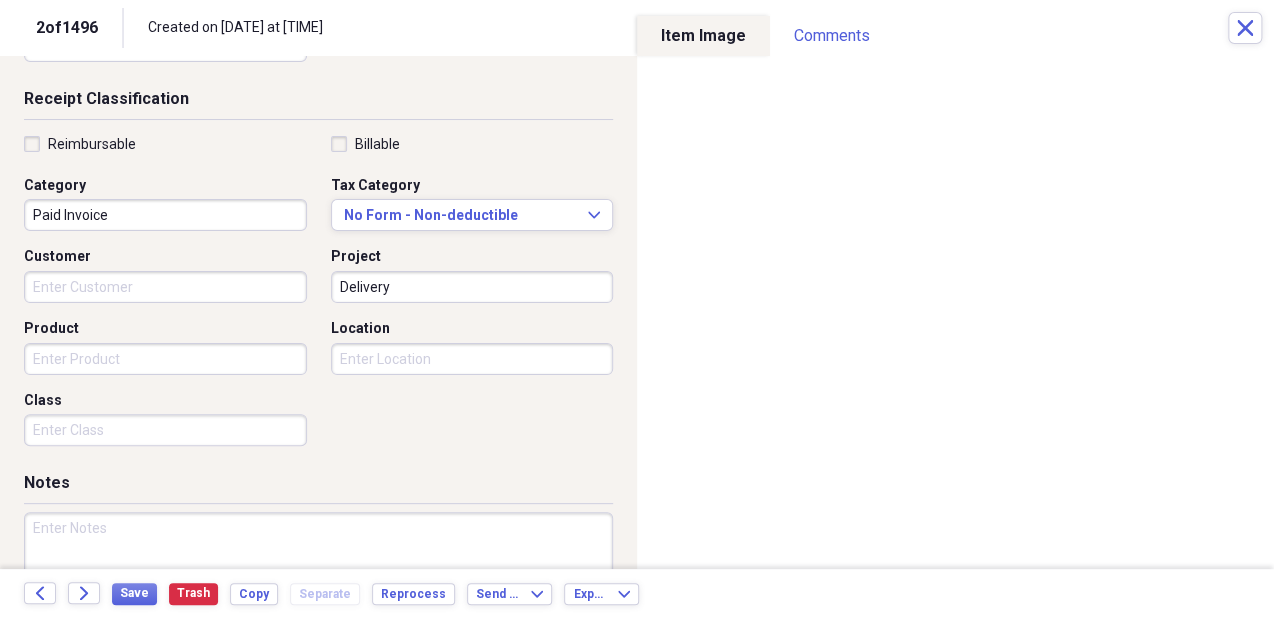 click on "Reimbursable Billable Category Paid Invoice Tax Category No Form - Non-deductible Expand Customer Project Delivery Product Location Class" at bounding box center (318, 295) 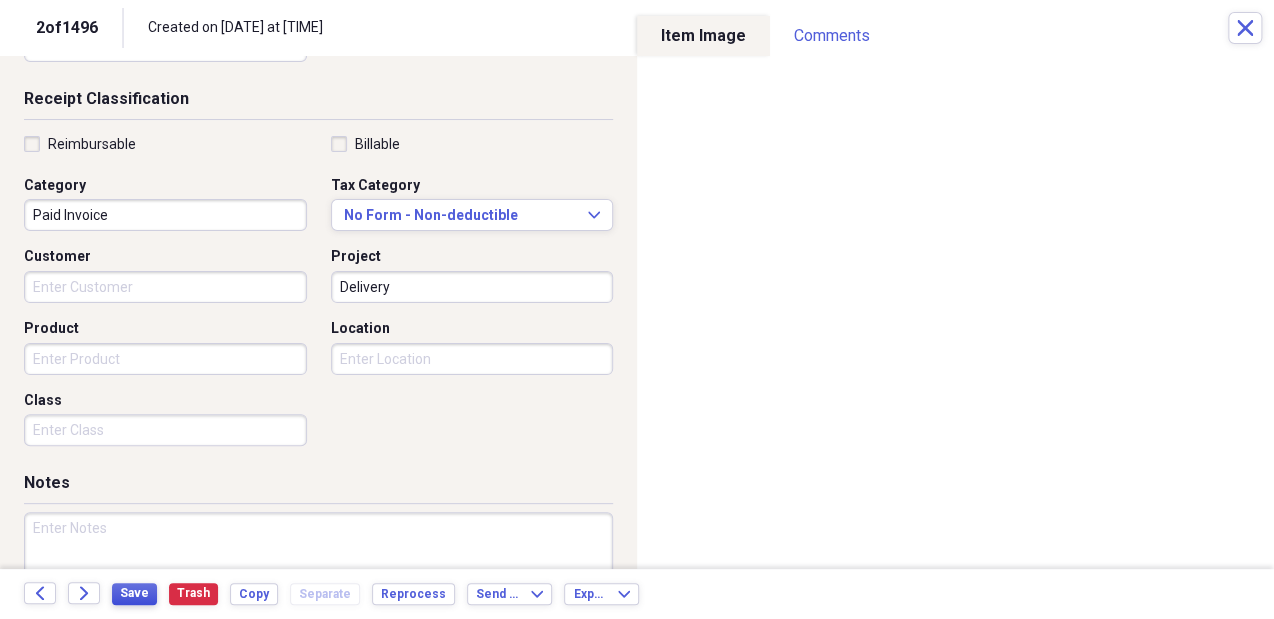 click on "Save" at bounding box center [134, 593] 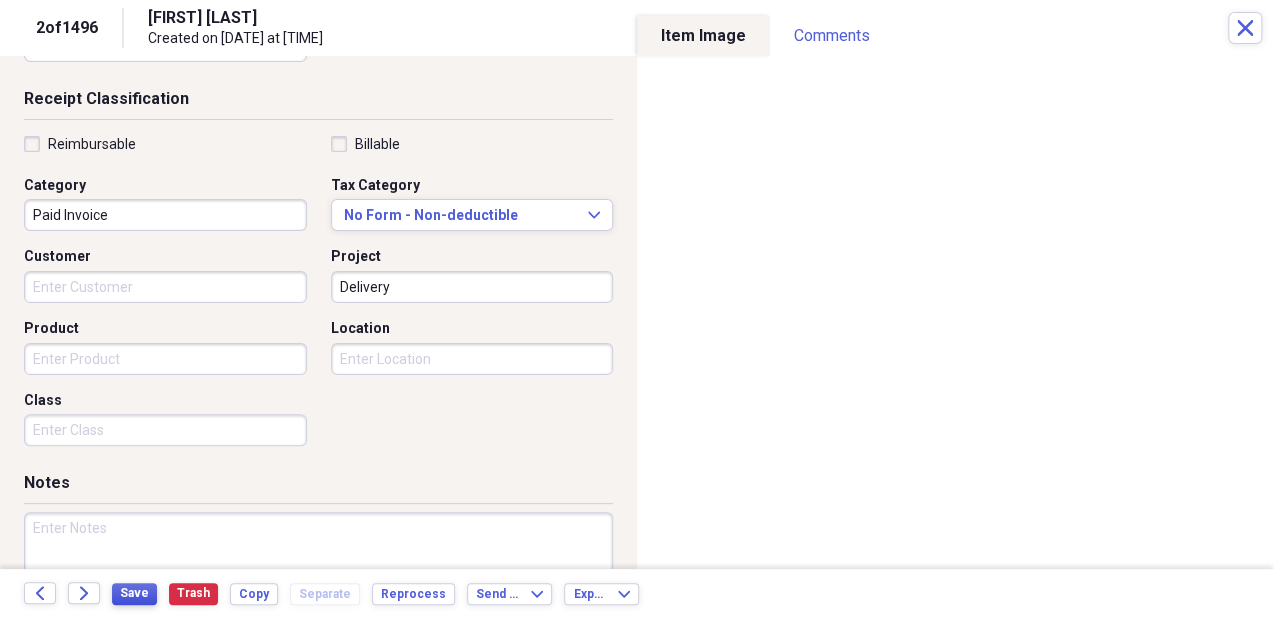 click on "Save" at bounding box center [134, 593] 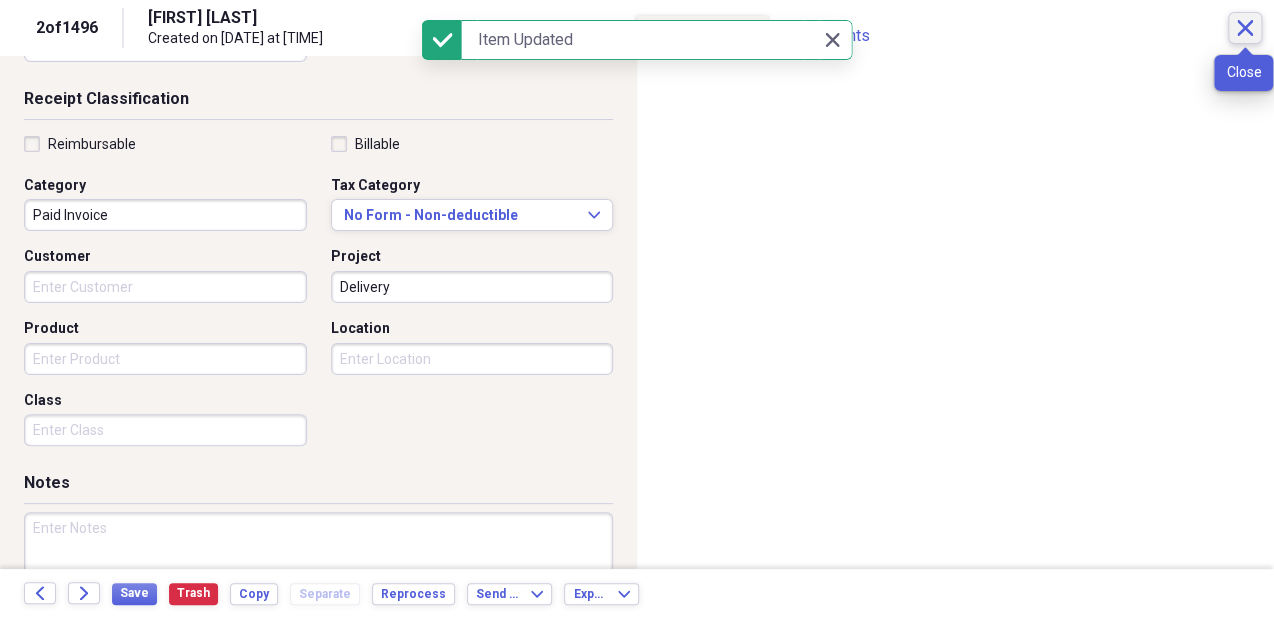 click on "Close" 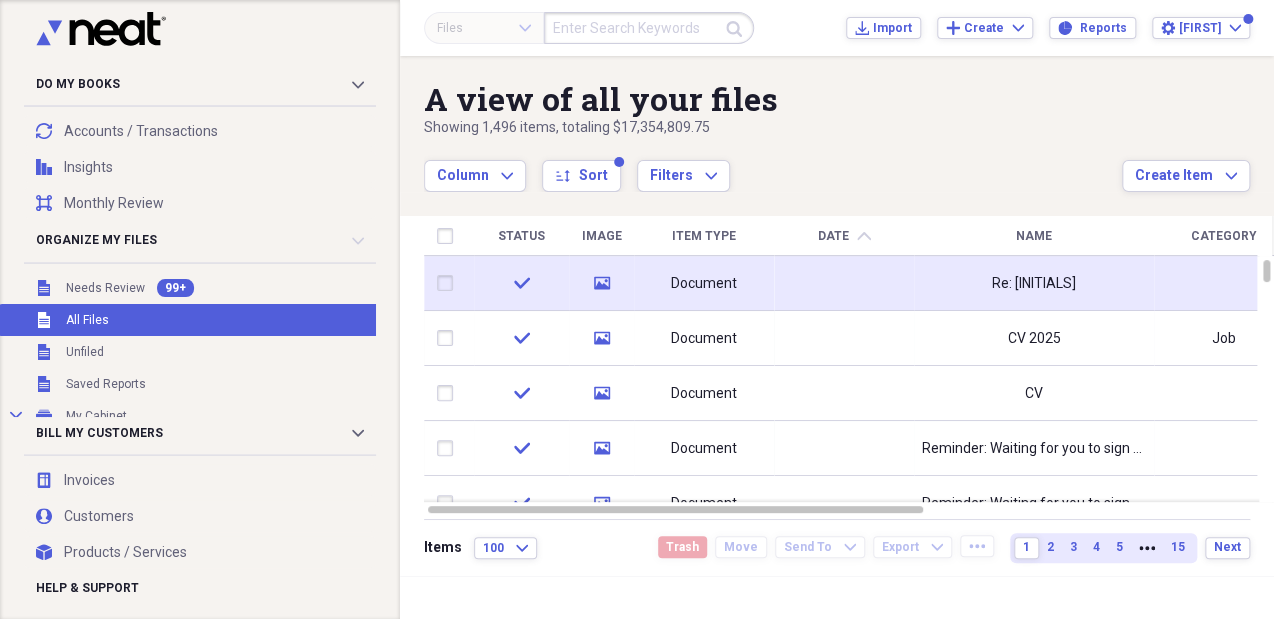 click on "Re: [INITIALS]" at bounding box center [1034, 283] 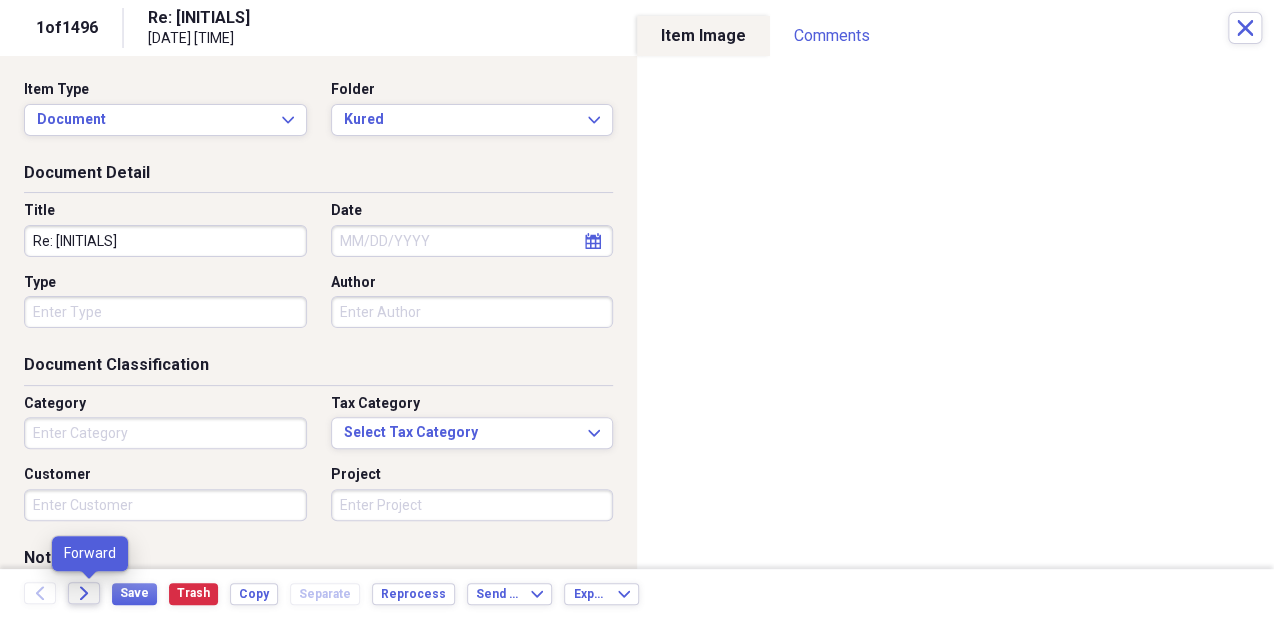 click on "Forward" 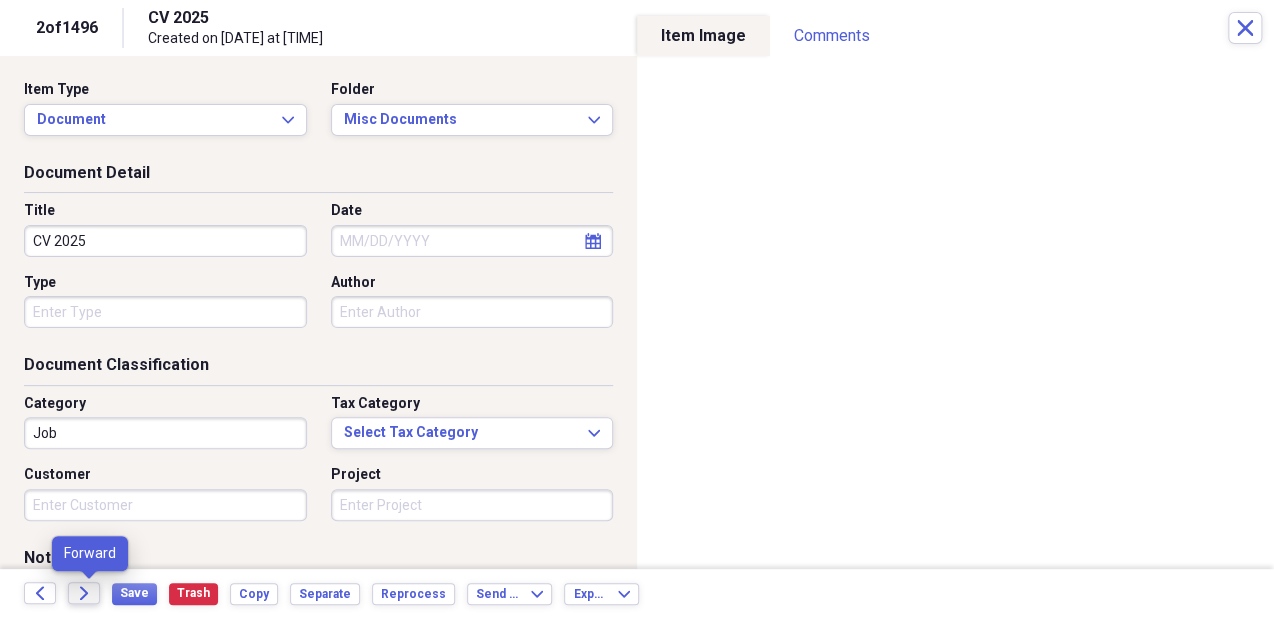 click on "Forward" 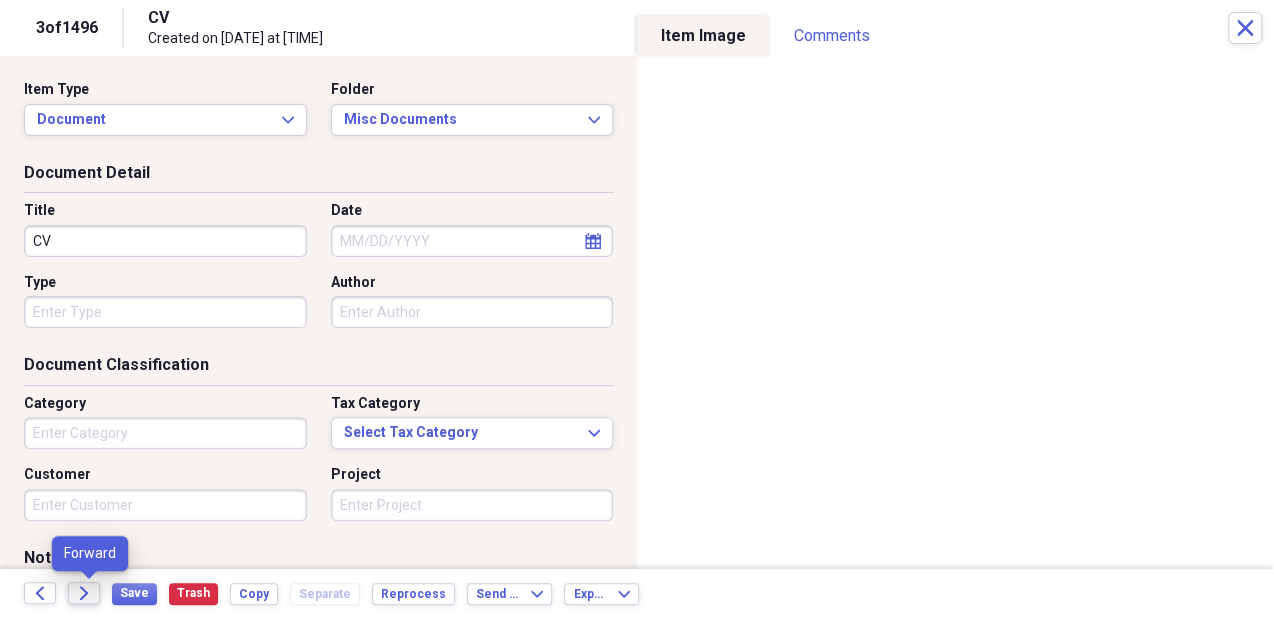 click on "Forward" 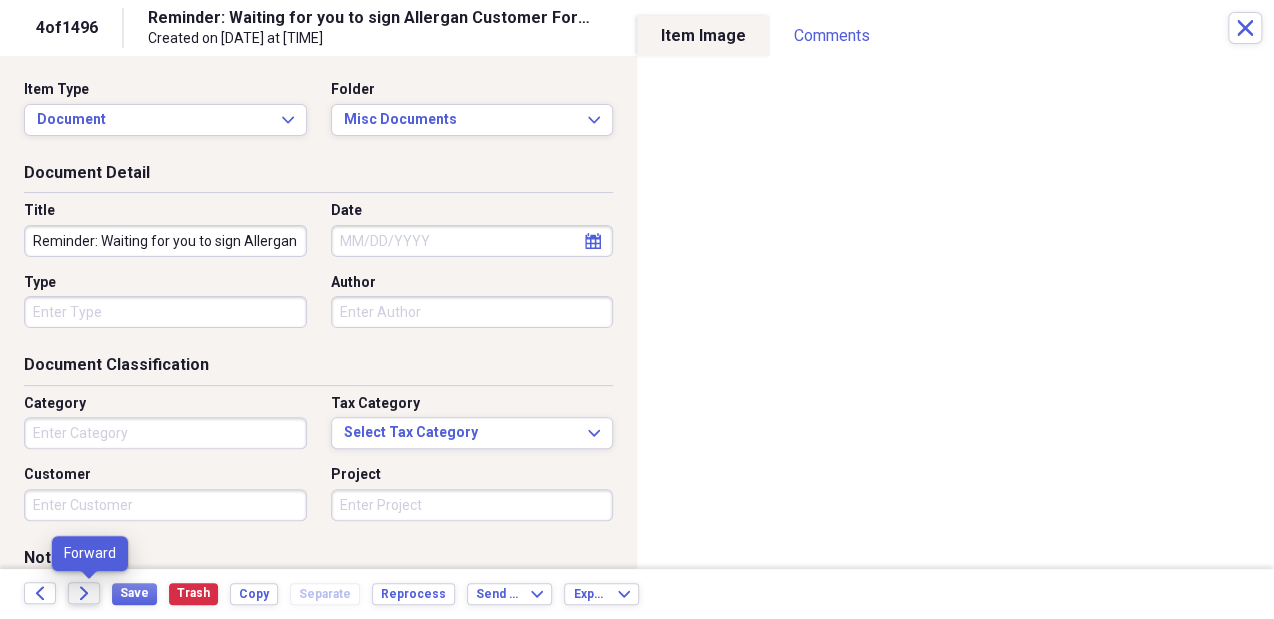 click on "Forward" 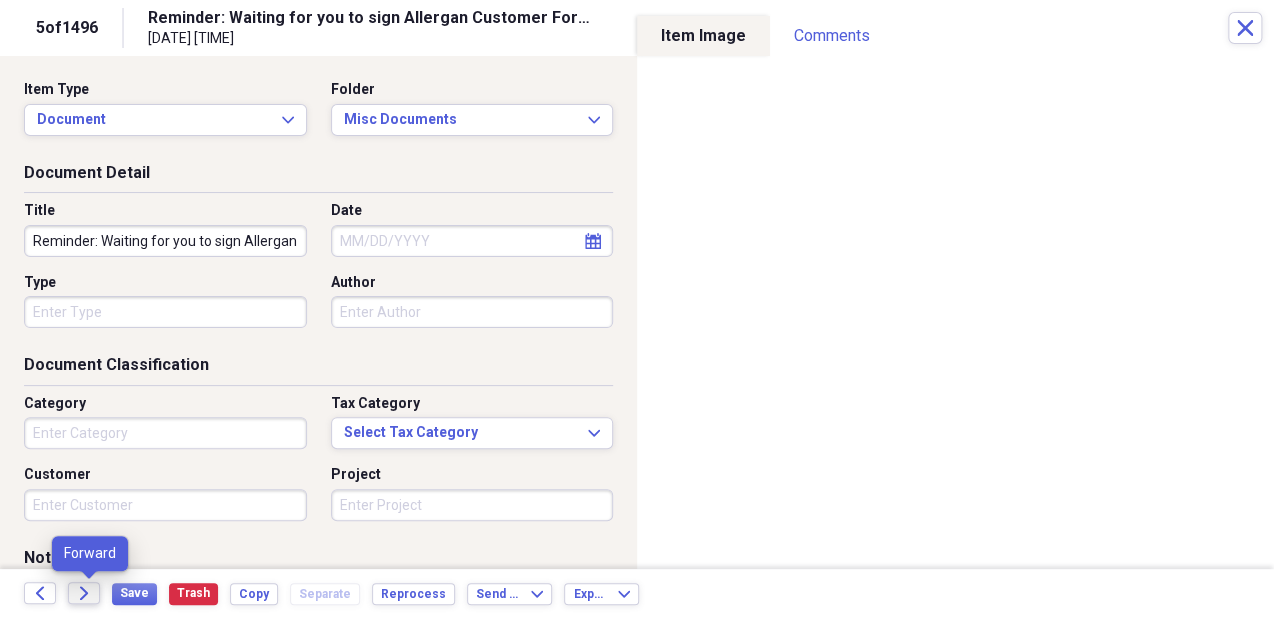 click on "Forward" 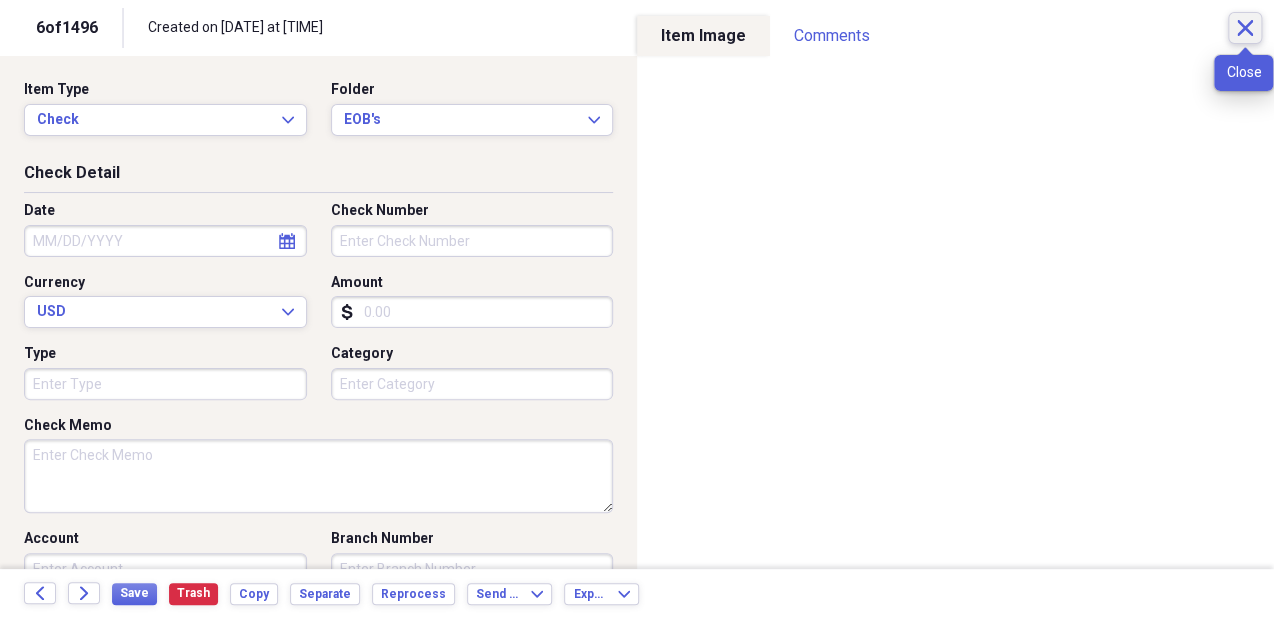 click on "Close" 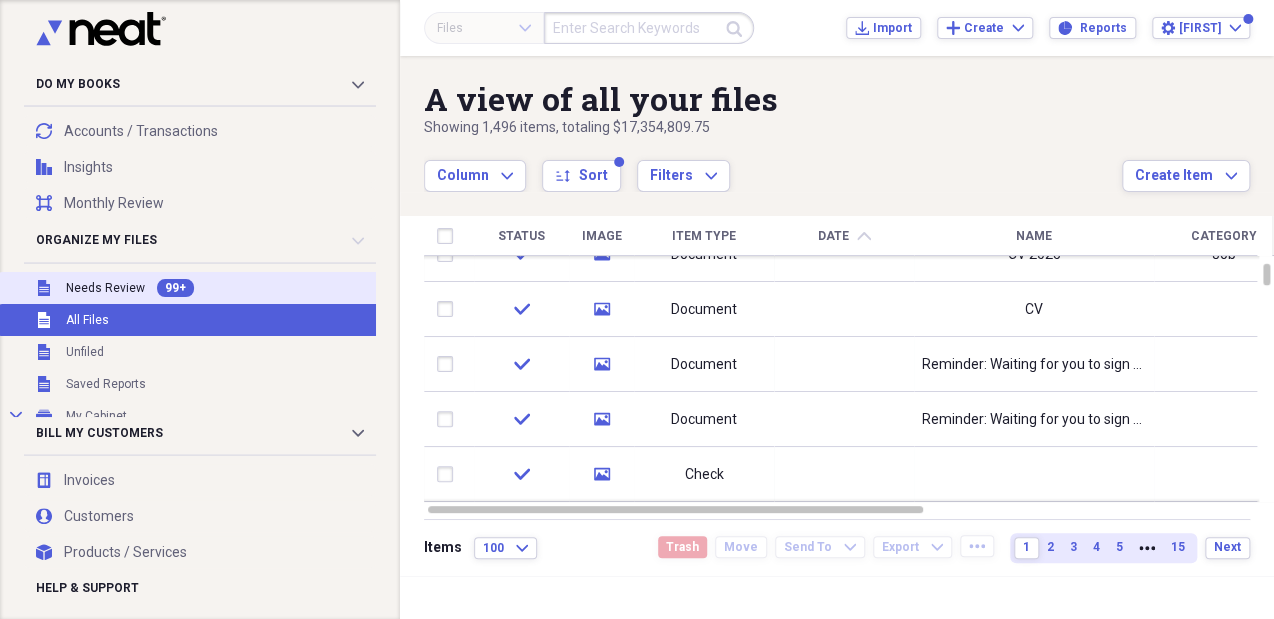 click on "Unfiled Needs Review 99+" at bounding box center (213, 288) 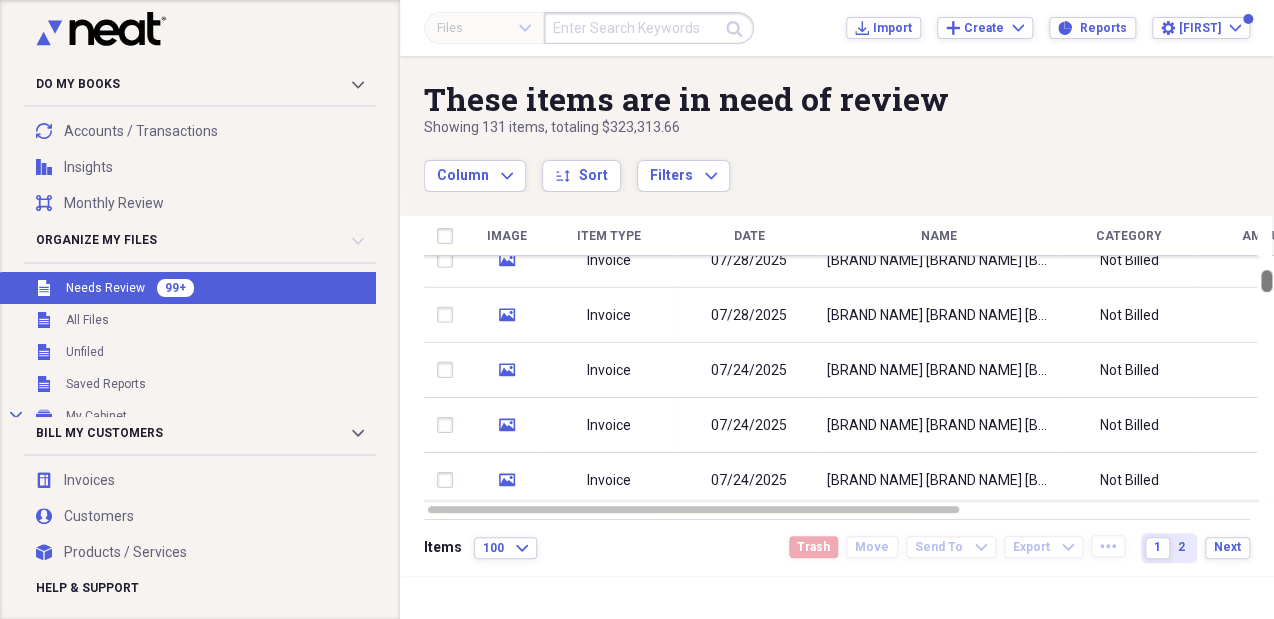 drag, startPoint x: 1264, startPoint y: 267, endPoint x: 1264, endPoint y: 278, distance: 11 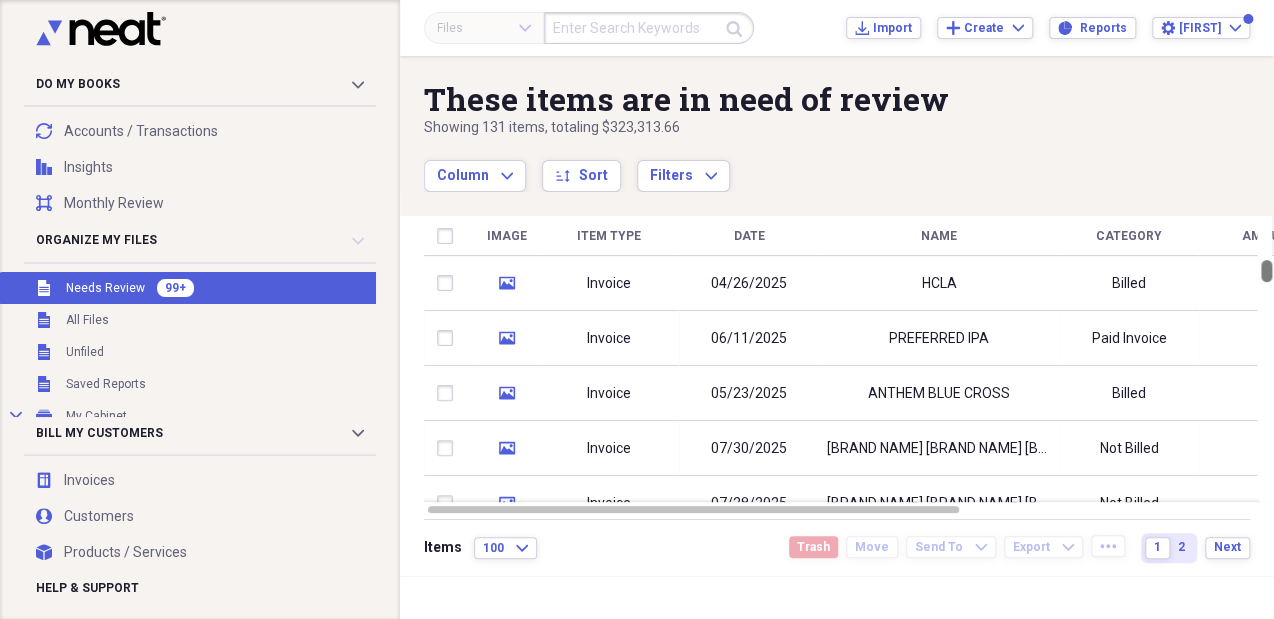 drag, startPoint x: 1264, startPoint y: 278, endPoint x: 1272, endPoint y: 236, distance: 42.755116 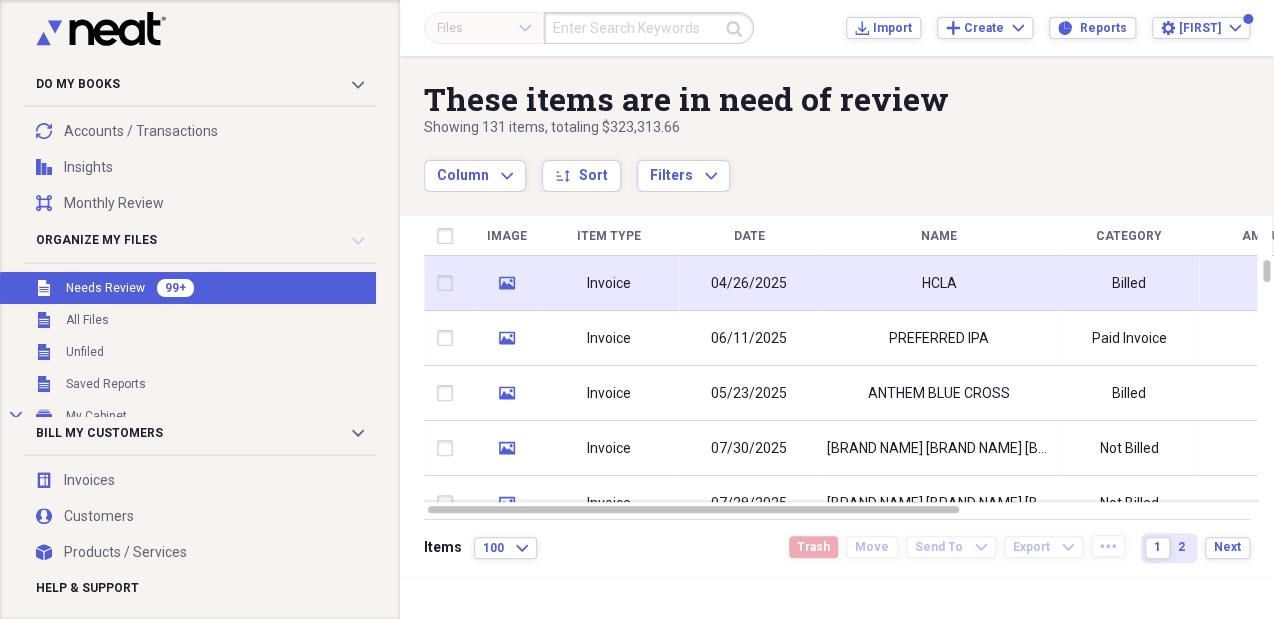 click on "Billed" at bounding box center (1129, 283) 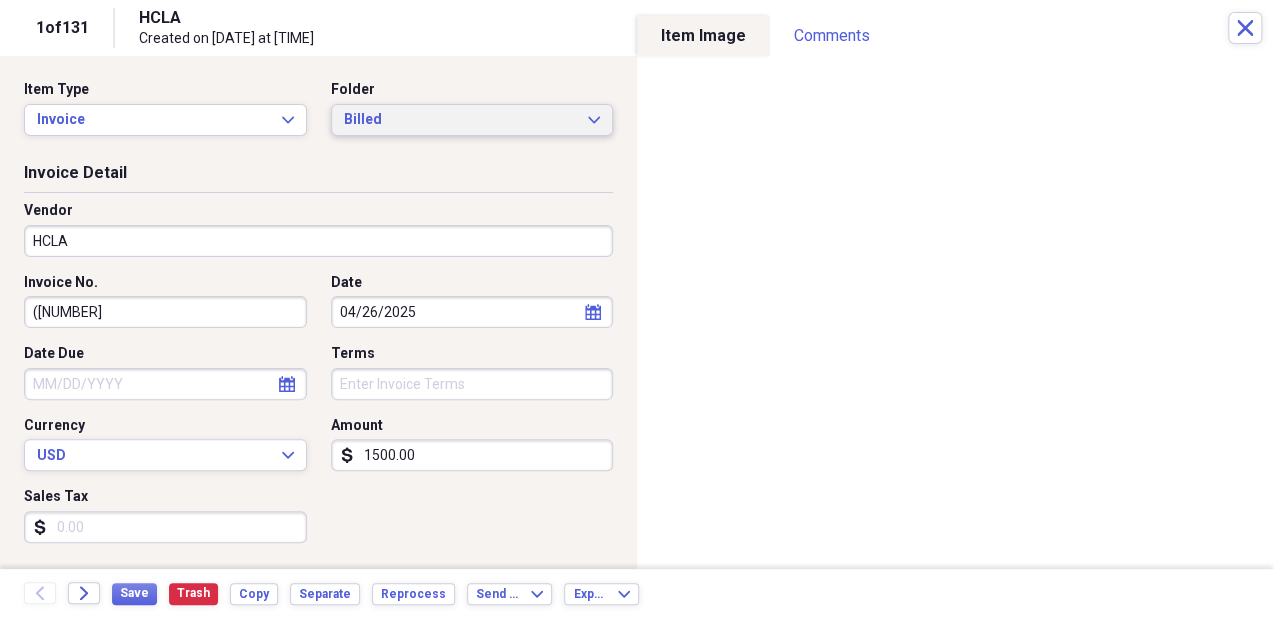 click on "Billed" at bounding box center [460, 120] 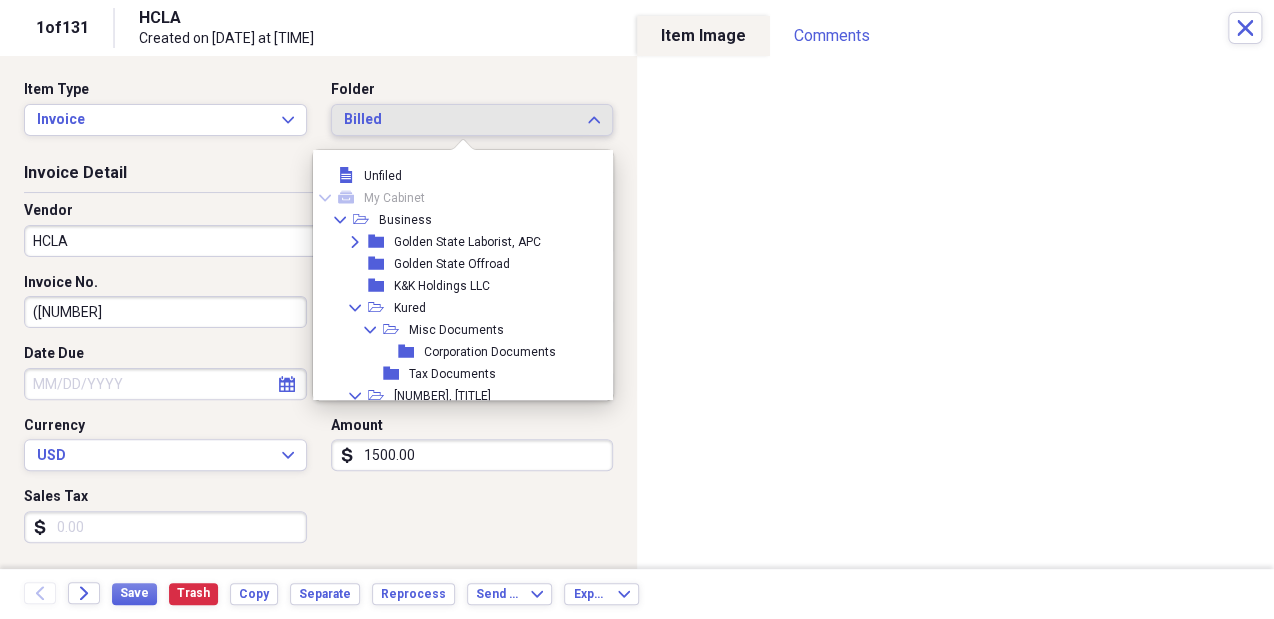 scroll, scrollTop: 171, scrollLeft: 0, axis: vertical 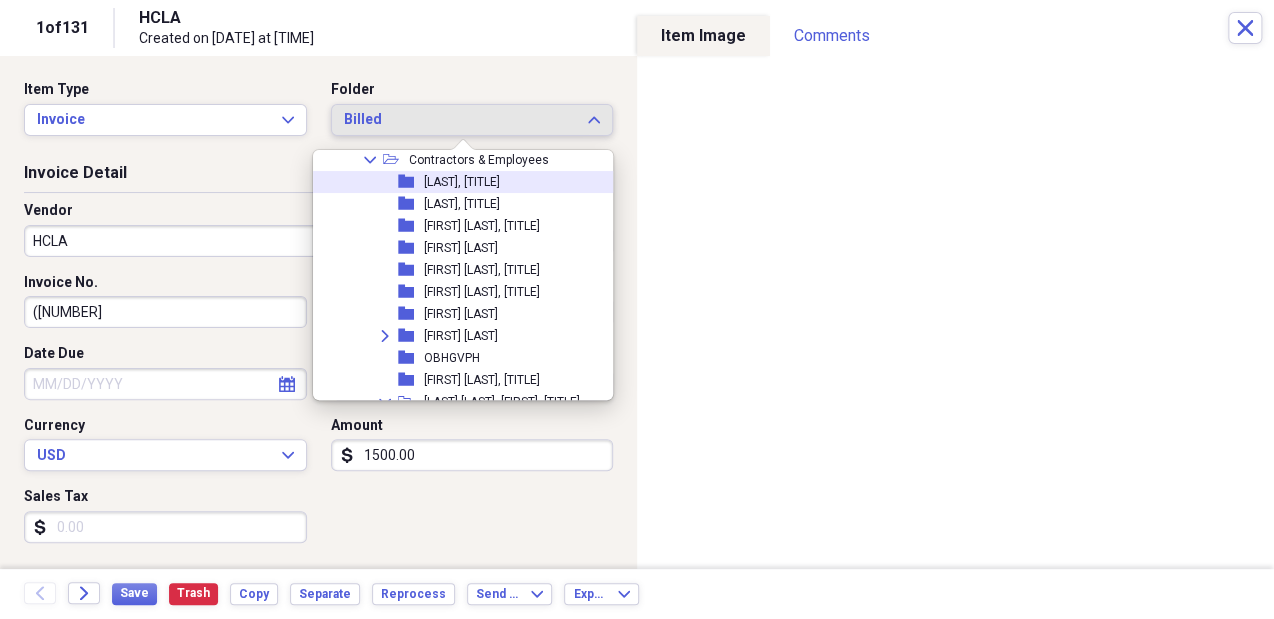 click on "[FOLDER] [LAST], [TITLE]" at bounding box center [458, 182] 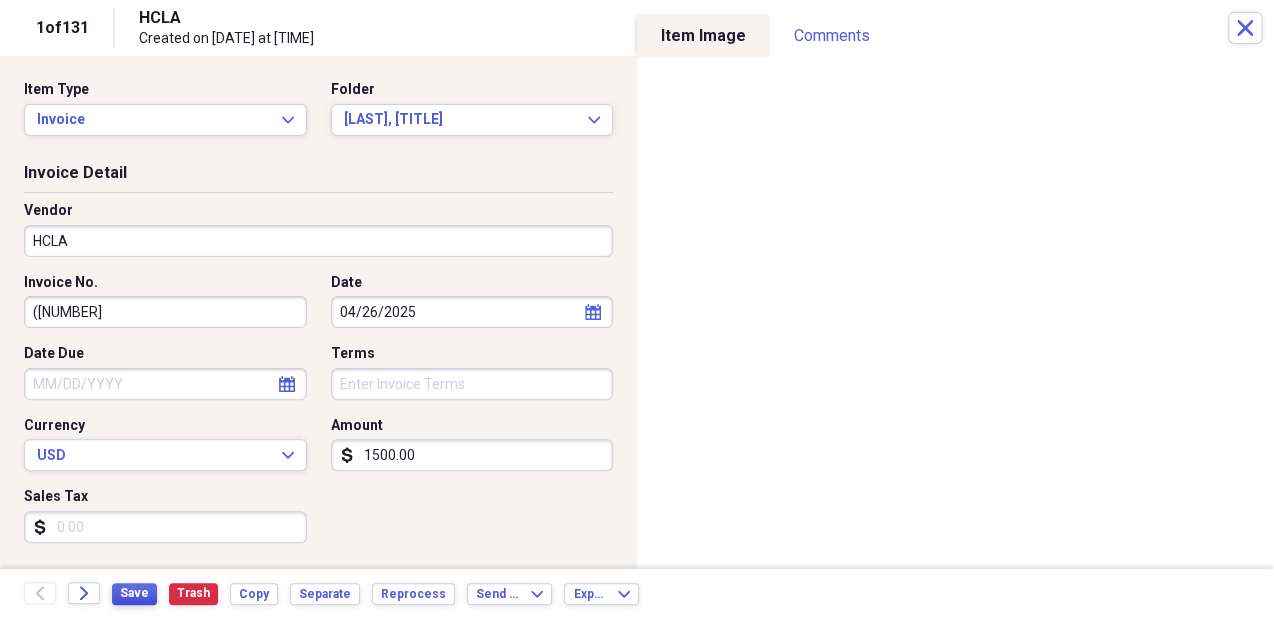 click on "Save" at bounding box center [134, 593] 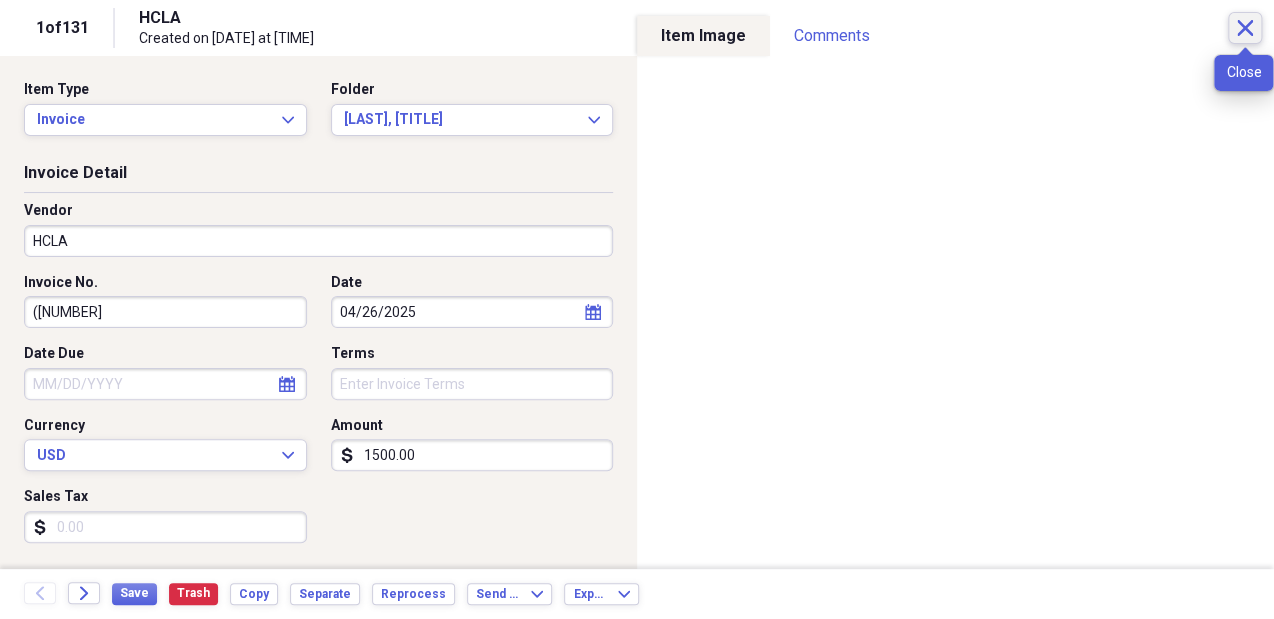 click 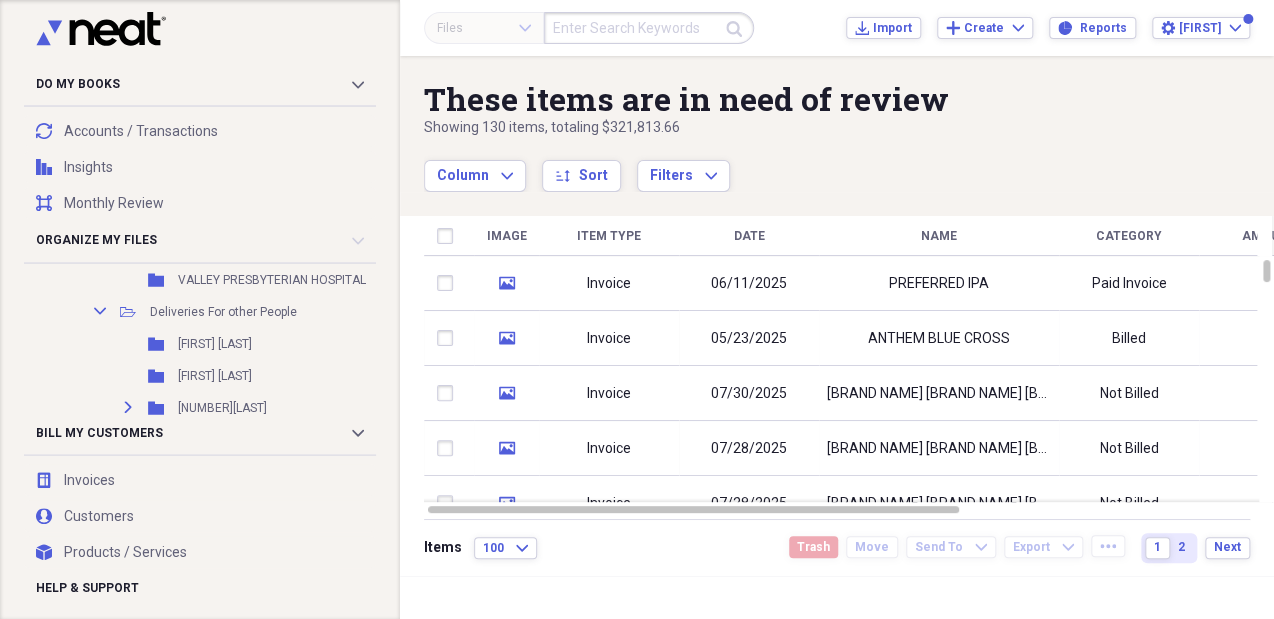 scroll, scrollTop: 934, scrollLeft: 0, axis: vertical 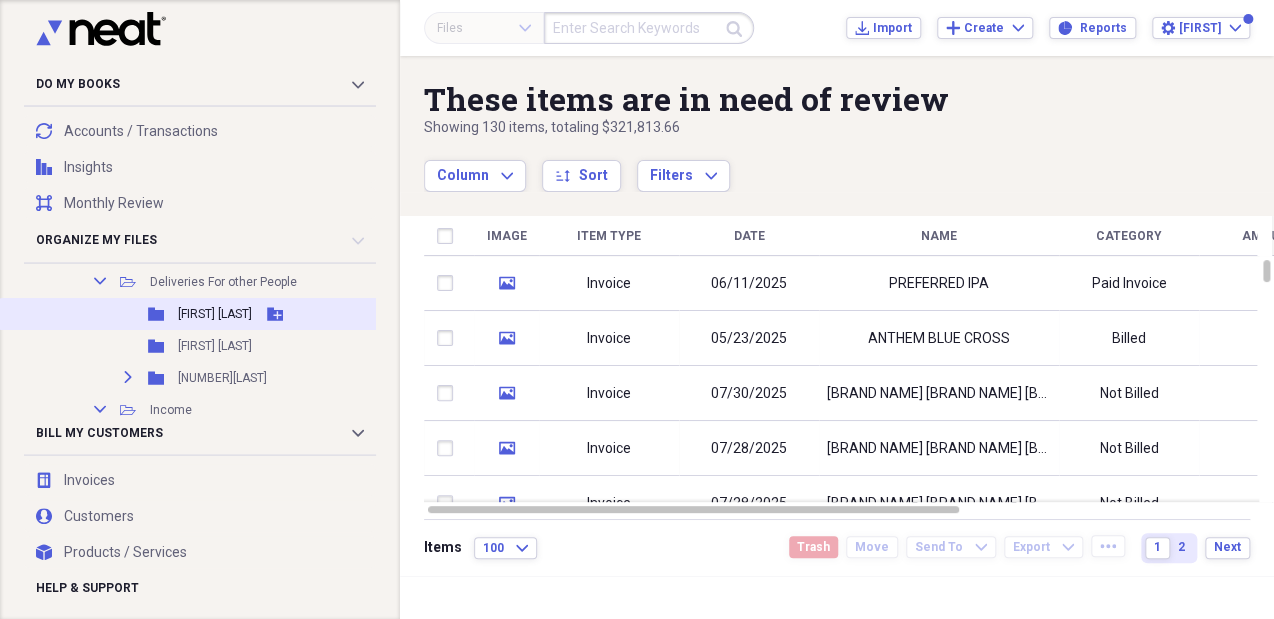 click on "[FIRST] [LAST]" at bounding box center [215, 314] 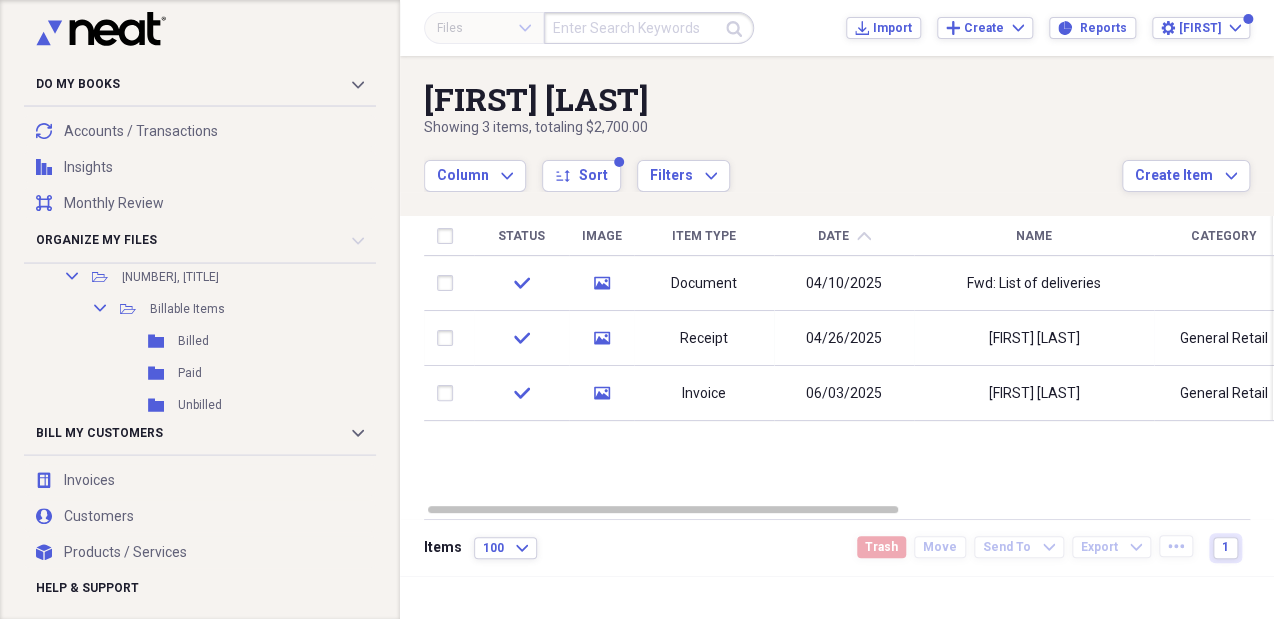 scroll, scrollTop: 271, scrollLeft: 0, axis: vertical 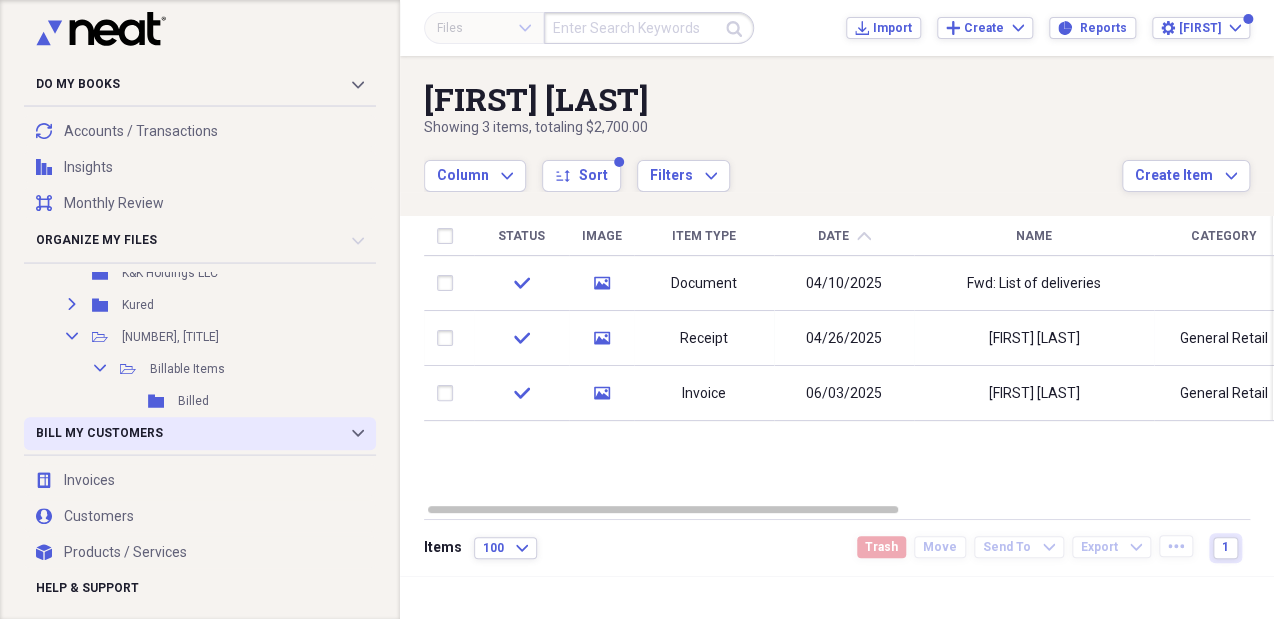 click 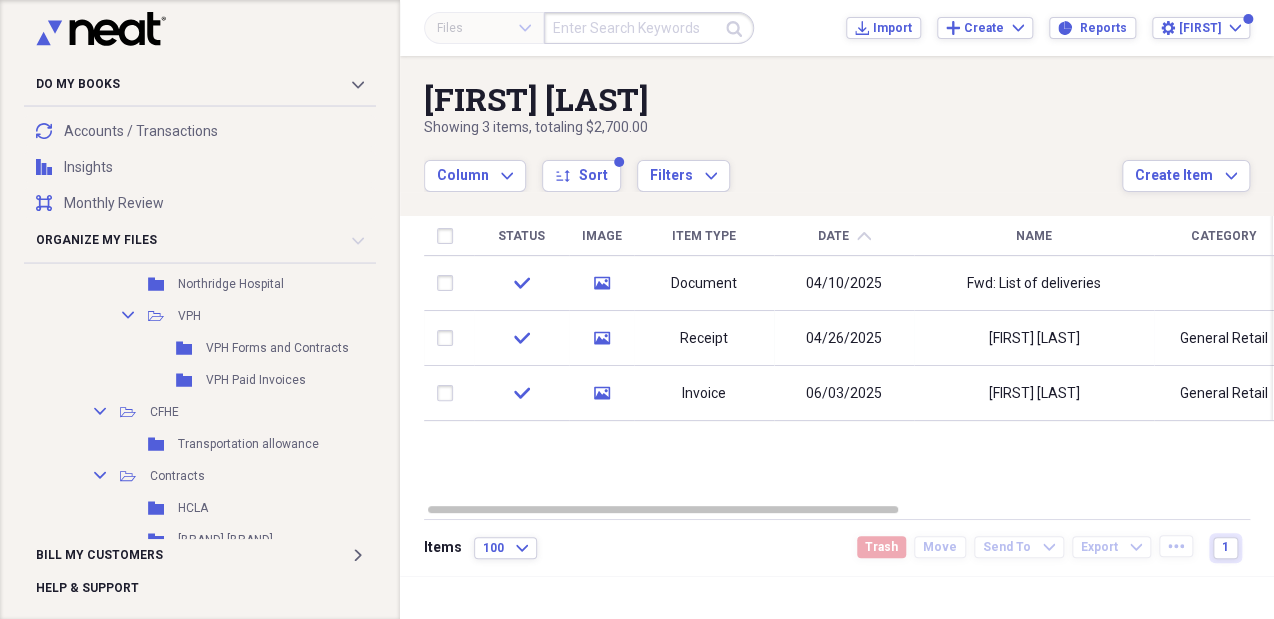 scroll, scrollTop: 672, scrollLeft: 0, axis: vertical 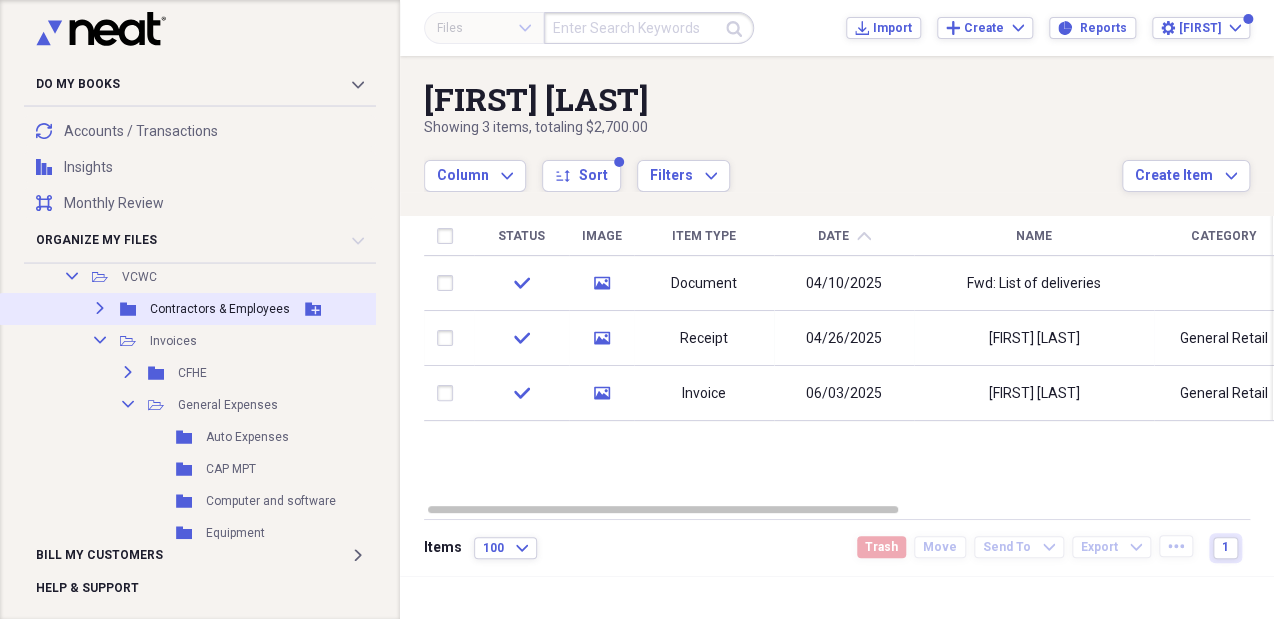 click 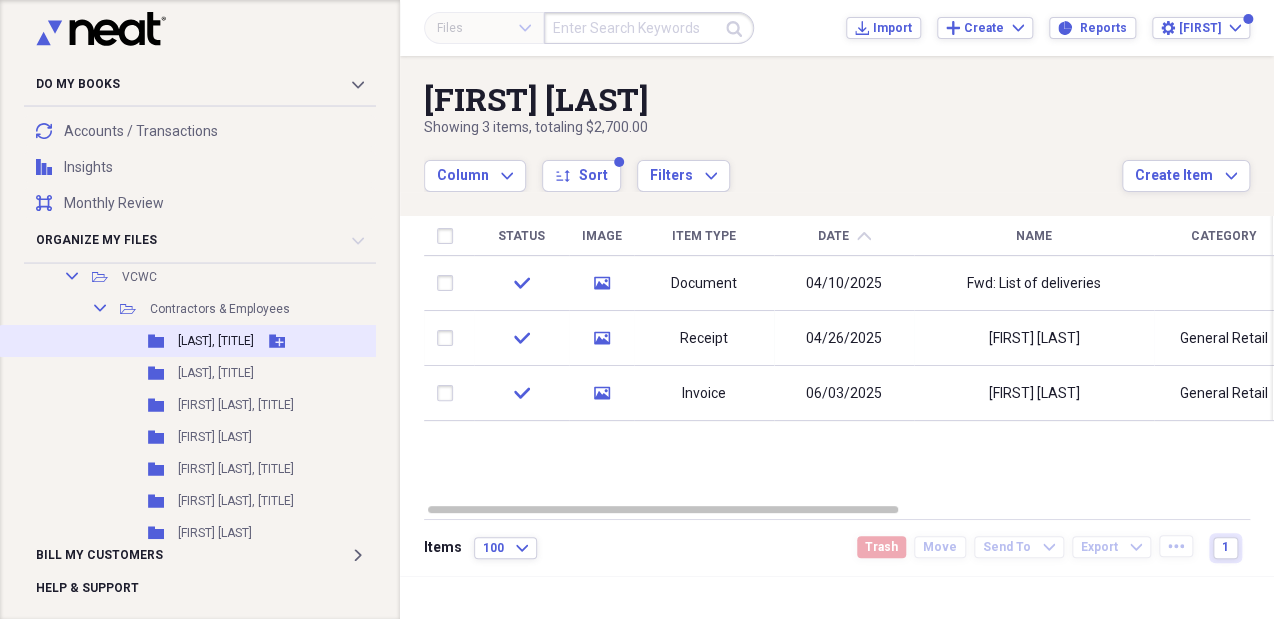 click on "[LAST], [TITLE]" at bounding box center [216, 341] 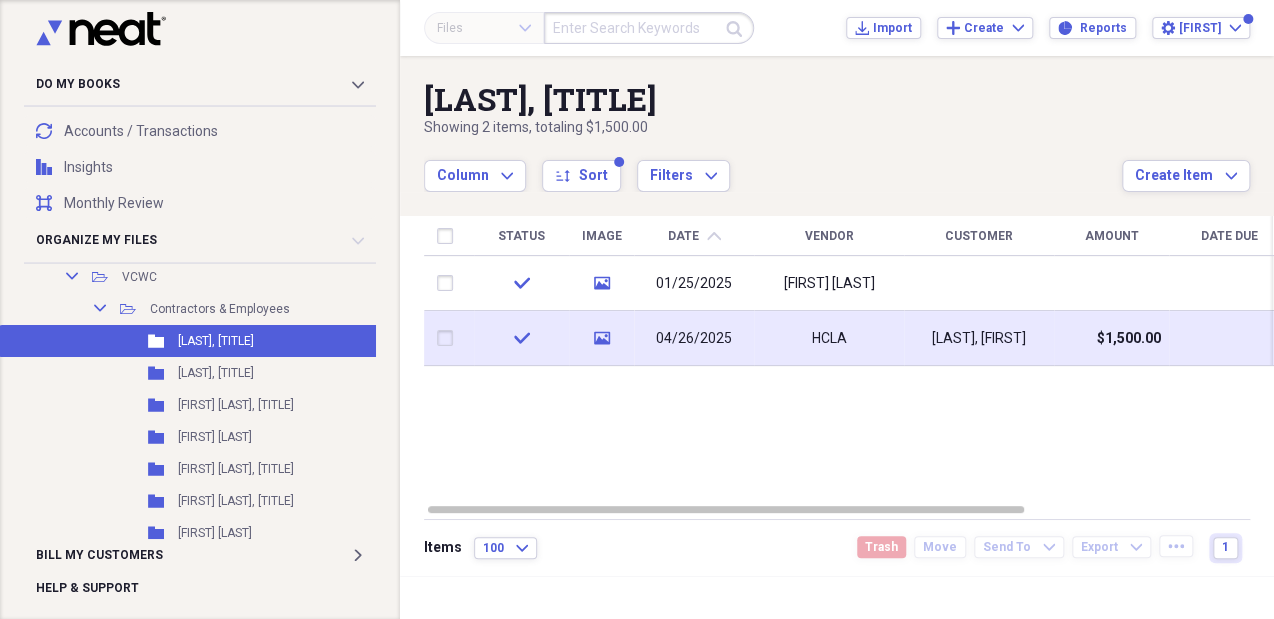 click on "[LAST], [FIRST]" at bounding box center [979, 339] 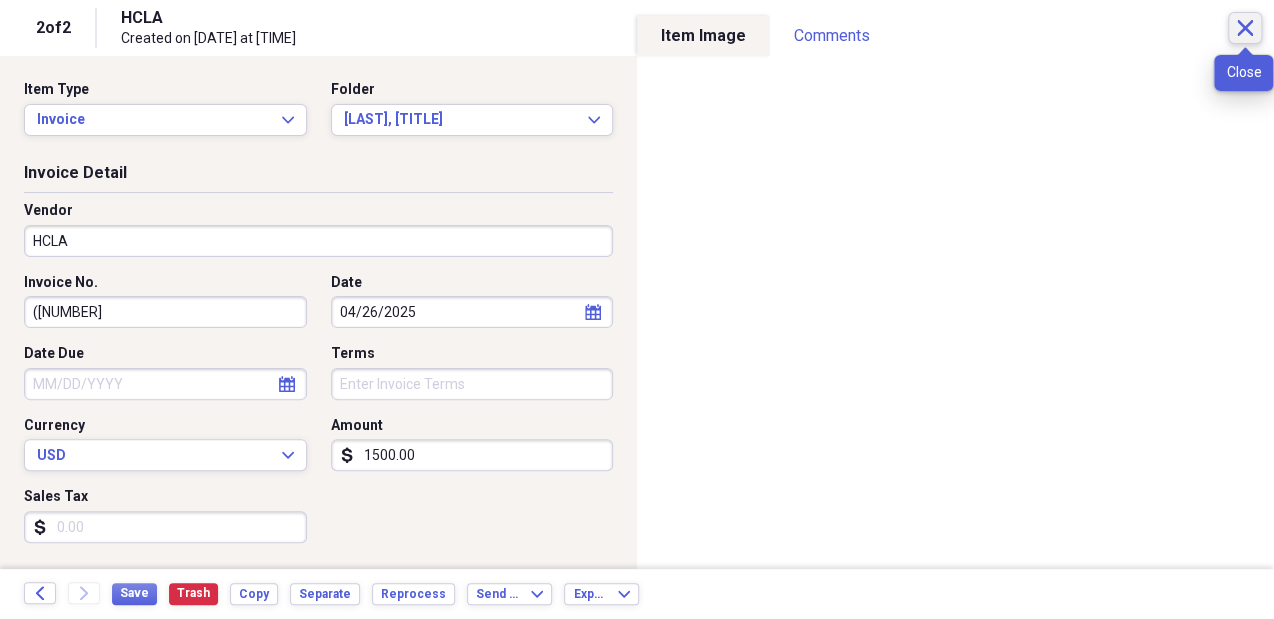 click on "Close" 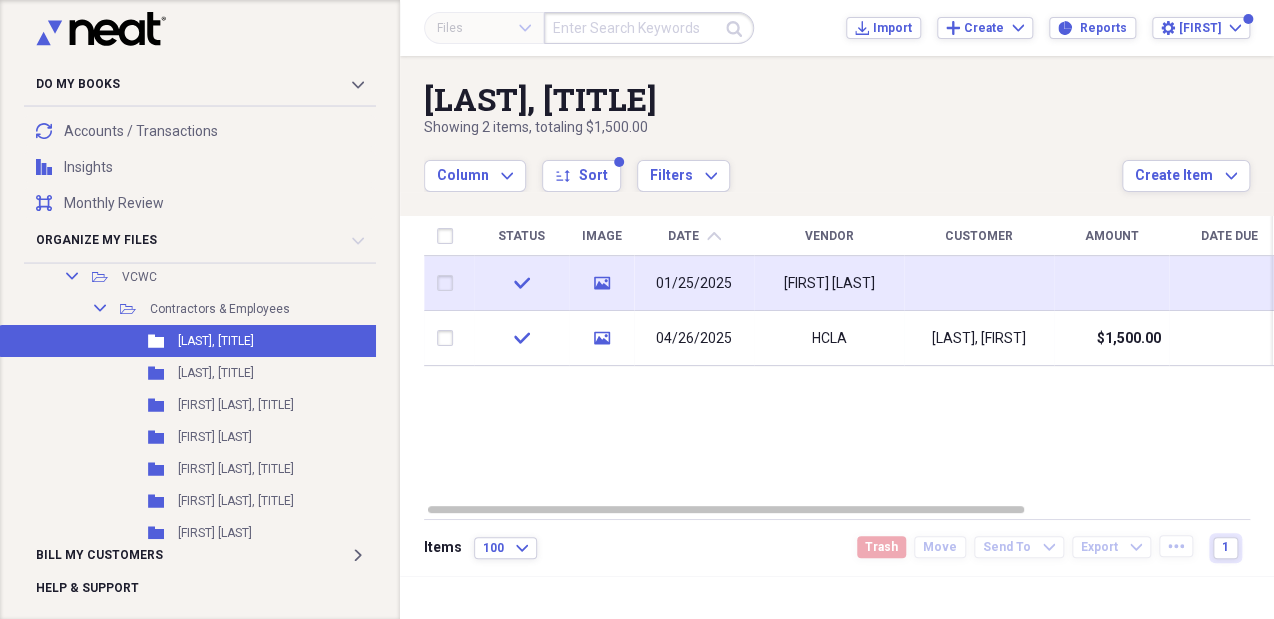 click on "[FIRST] [LAST]" at bounding box center [829, 283] 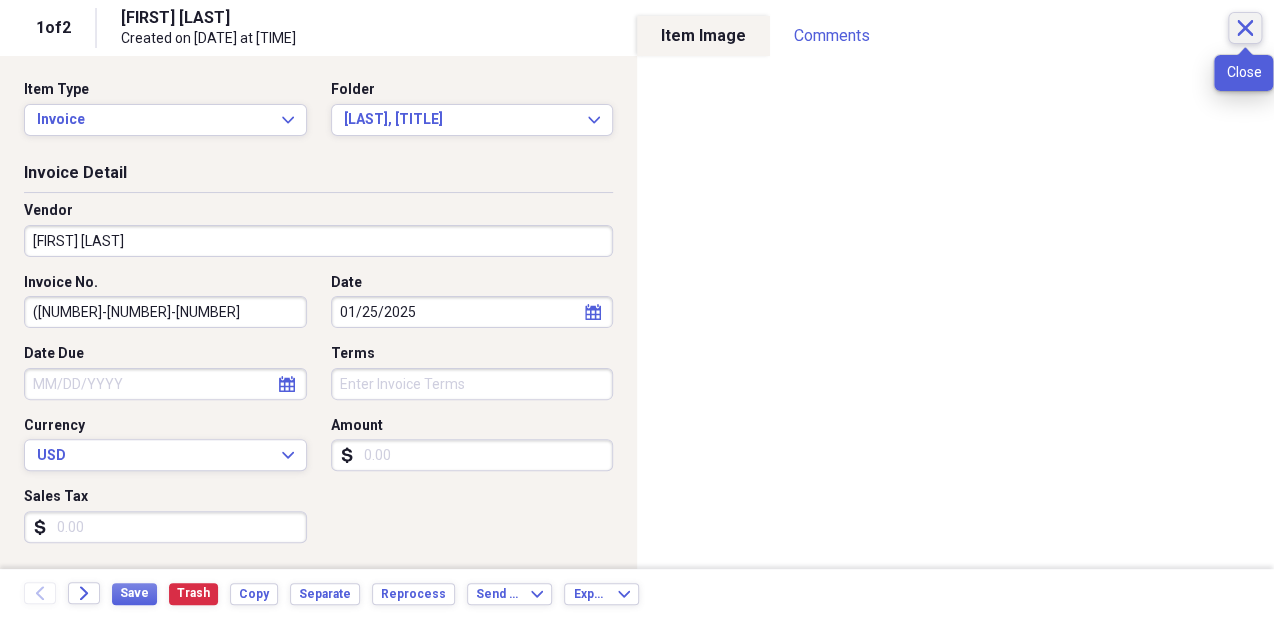 click on "Close" at bounding box center [1245, 28] 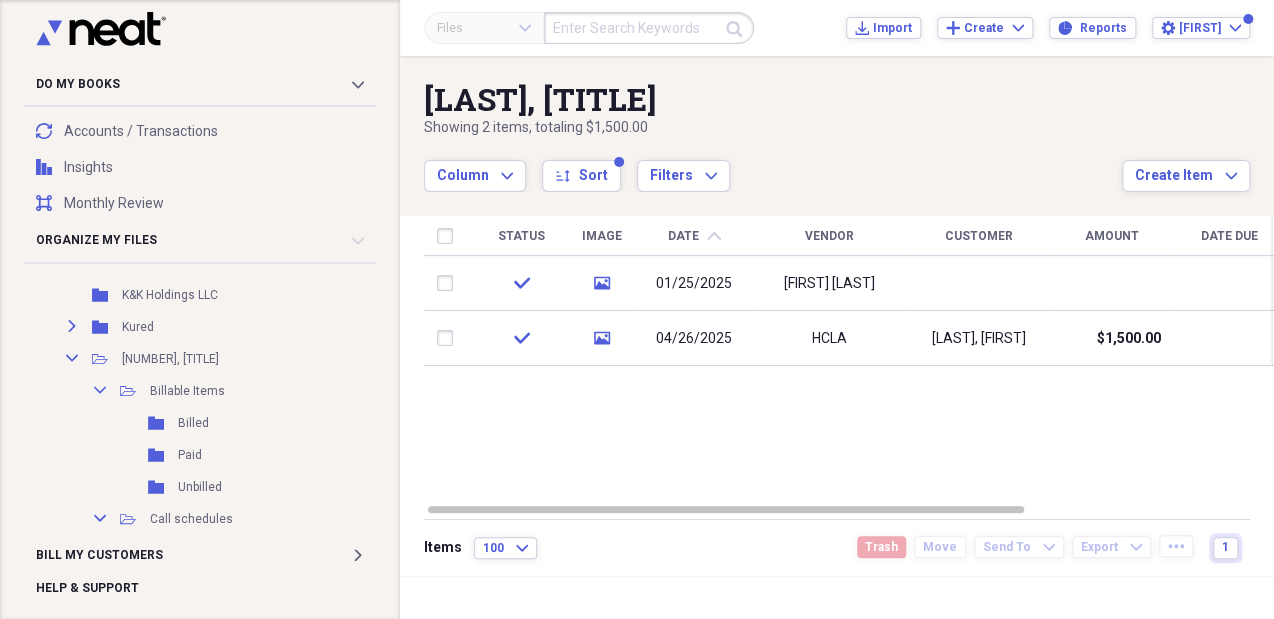 scroll, scrollTop: 304, scrollLeft: 0, axis: vertical 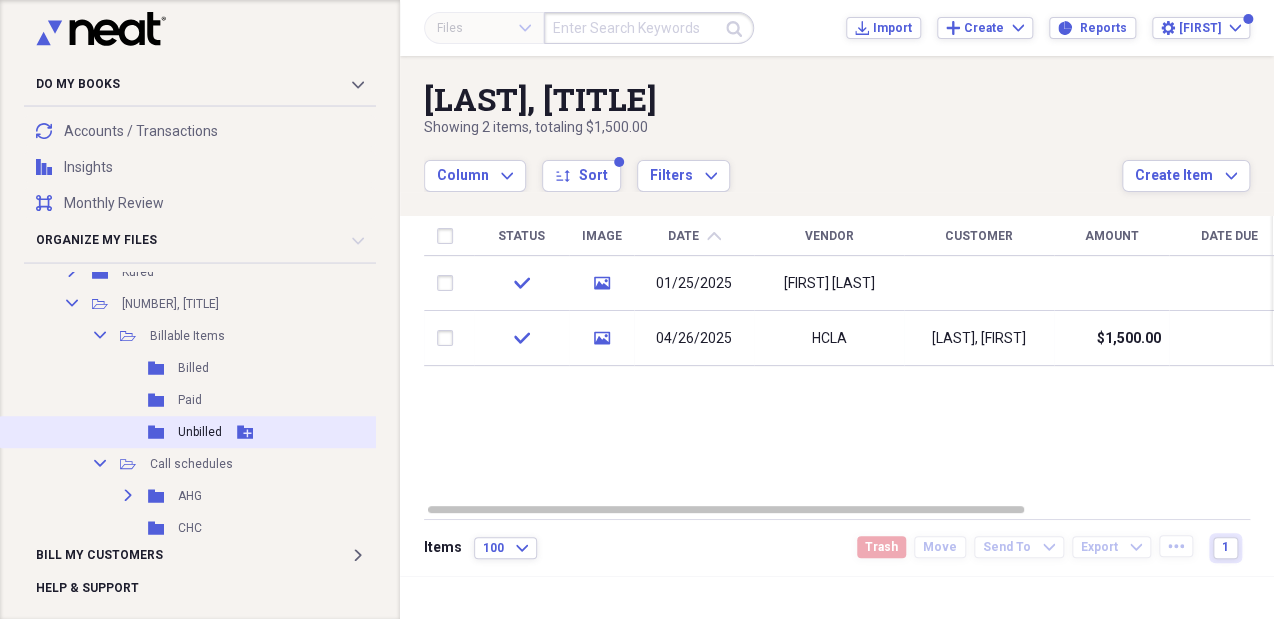 click on "Folder Unbilled Add Folder" at bounding box center (213, 432) 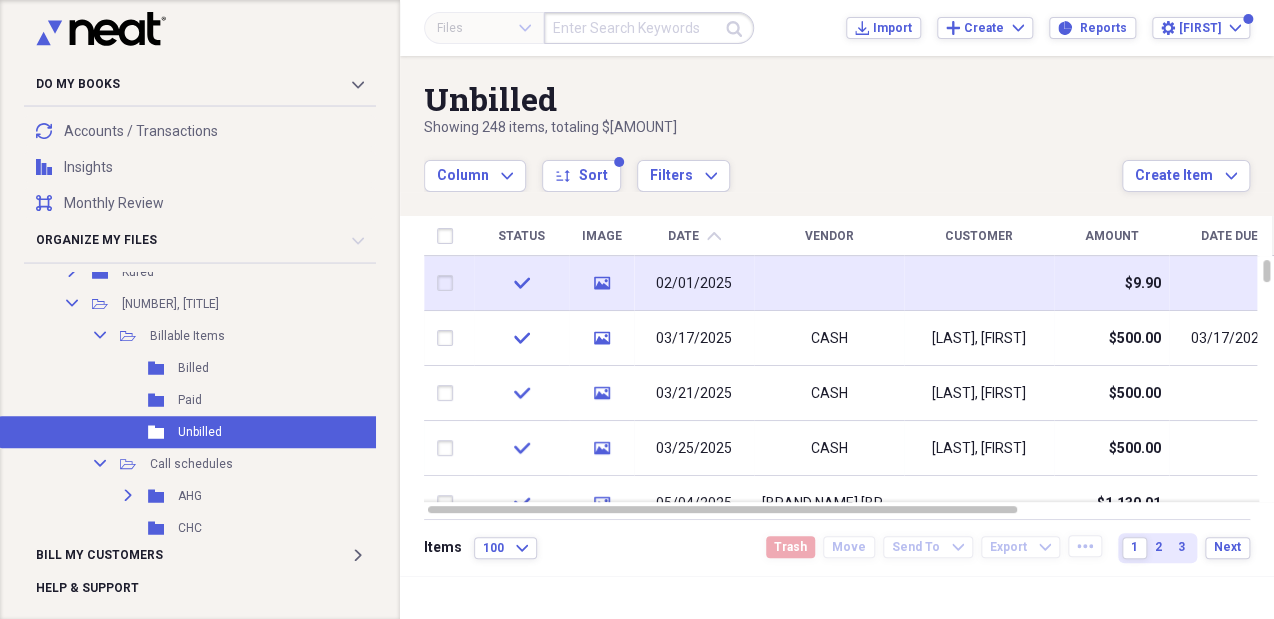 click on "02/01/2025" at bounding box center [694, 283] 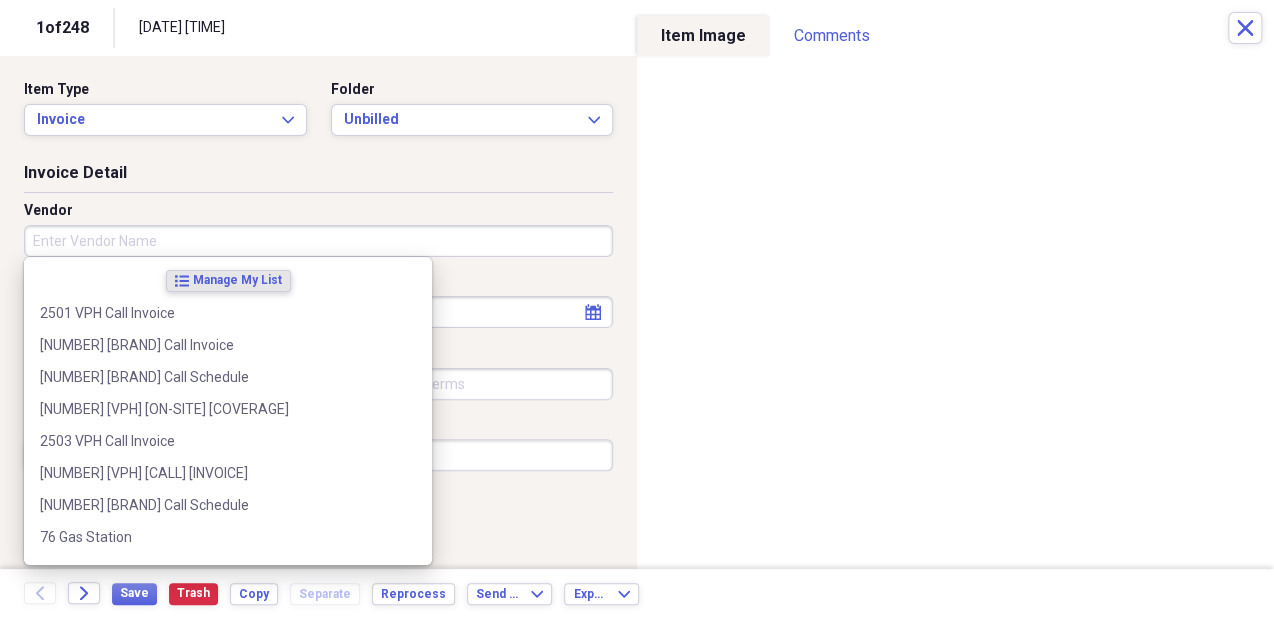 click on "Vendor" at bounding box center (318, 241) 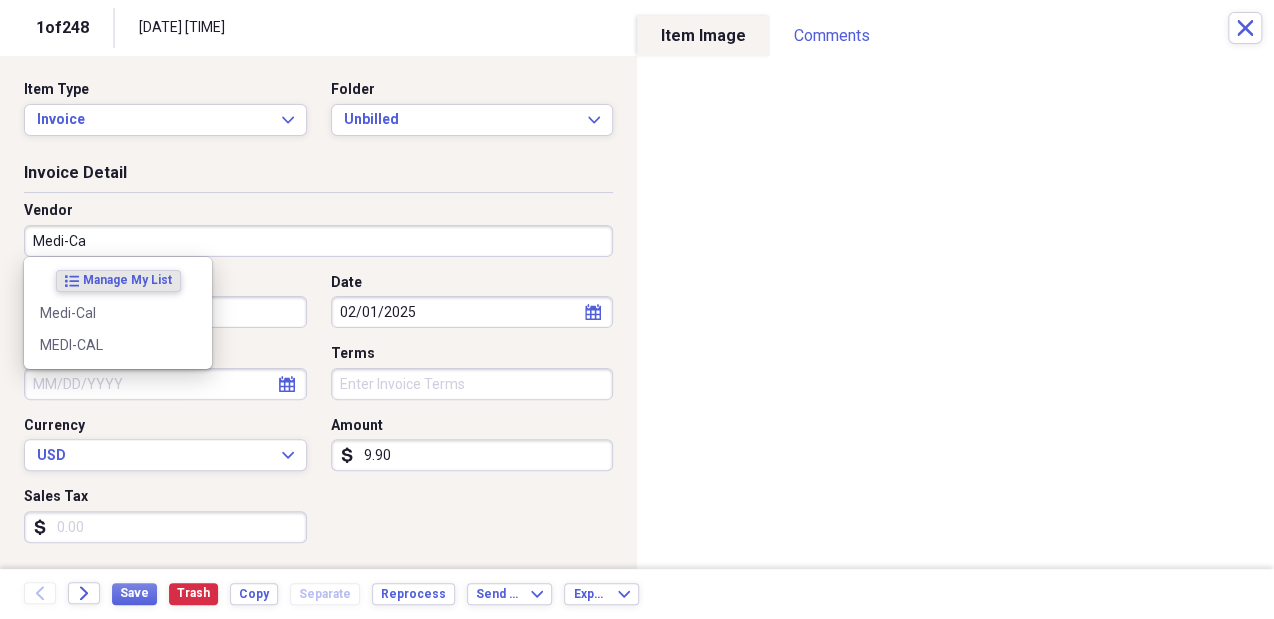 type on "Medi-Cal" 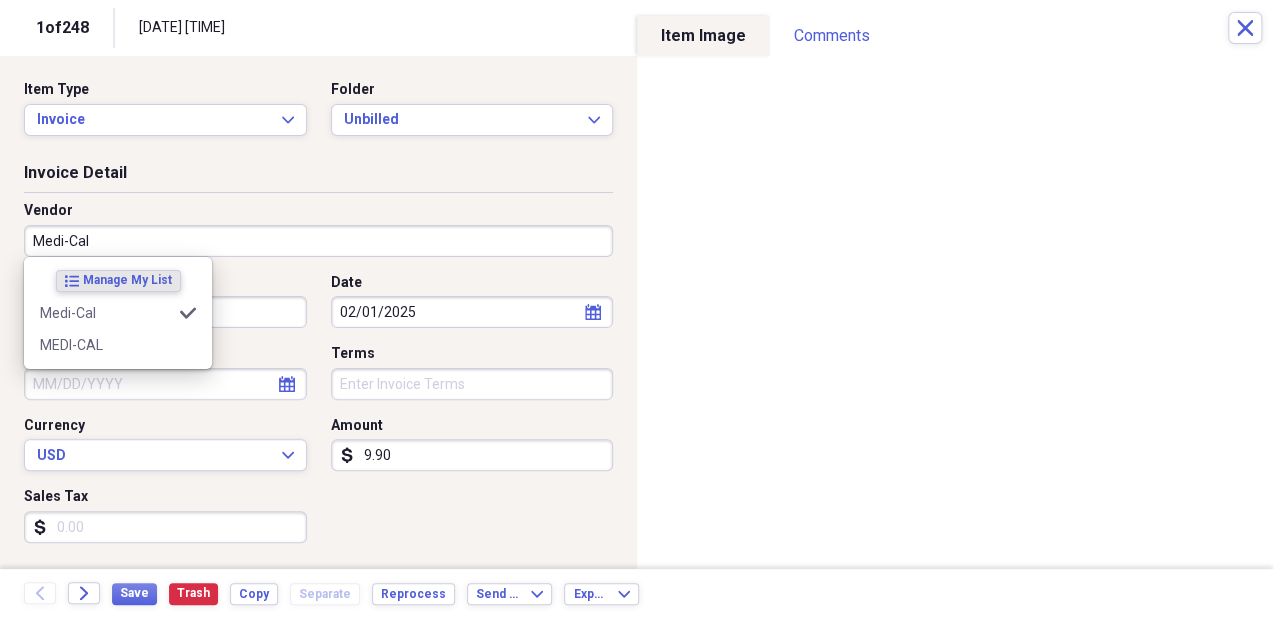 type on "Insurance Billing" 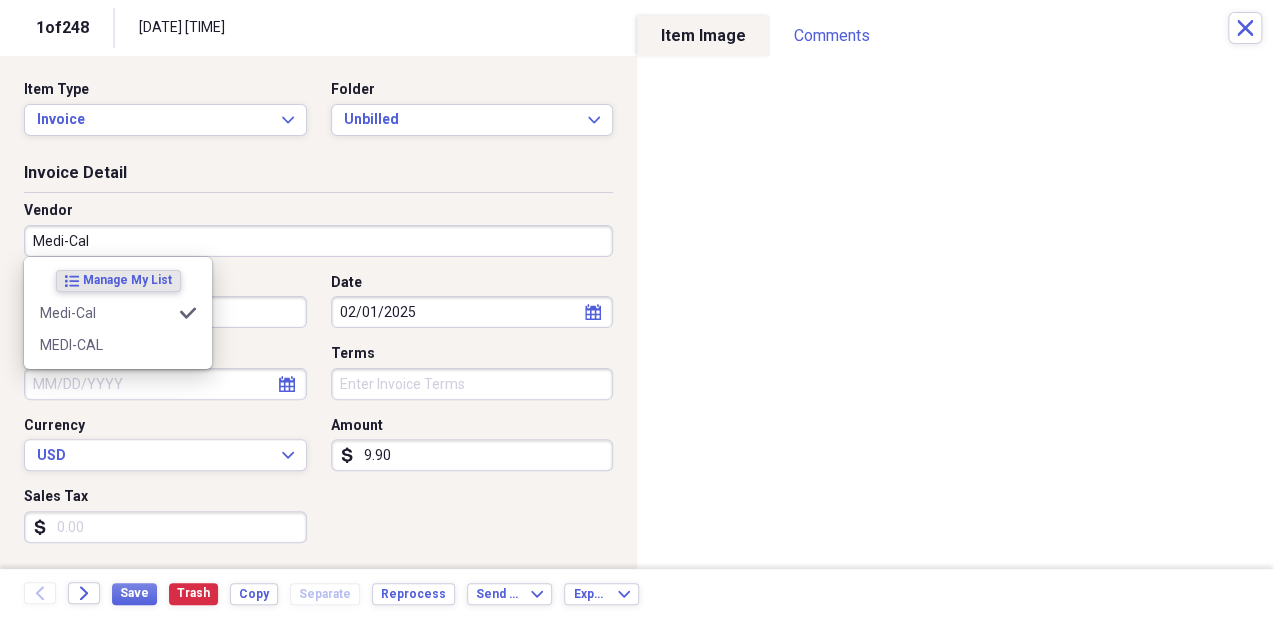type on "Medi-Cal" 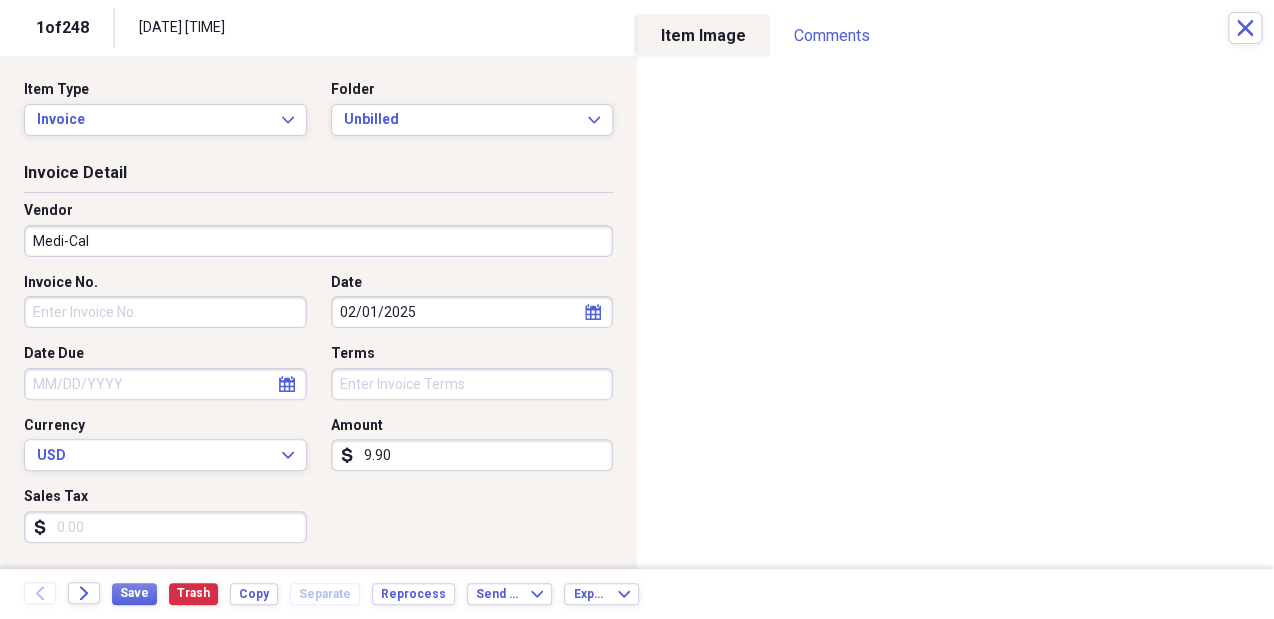 click on "9.90" at bounding box center (472, 455) 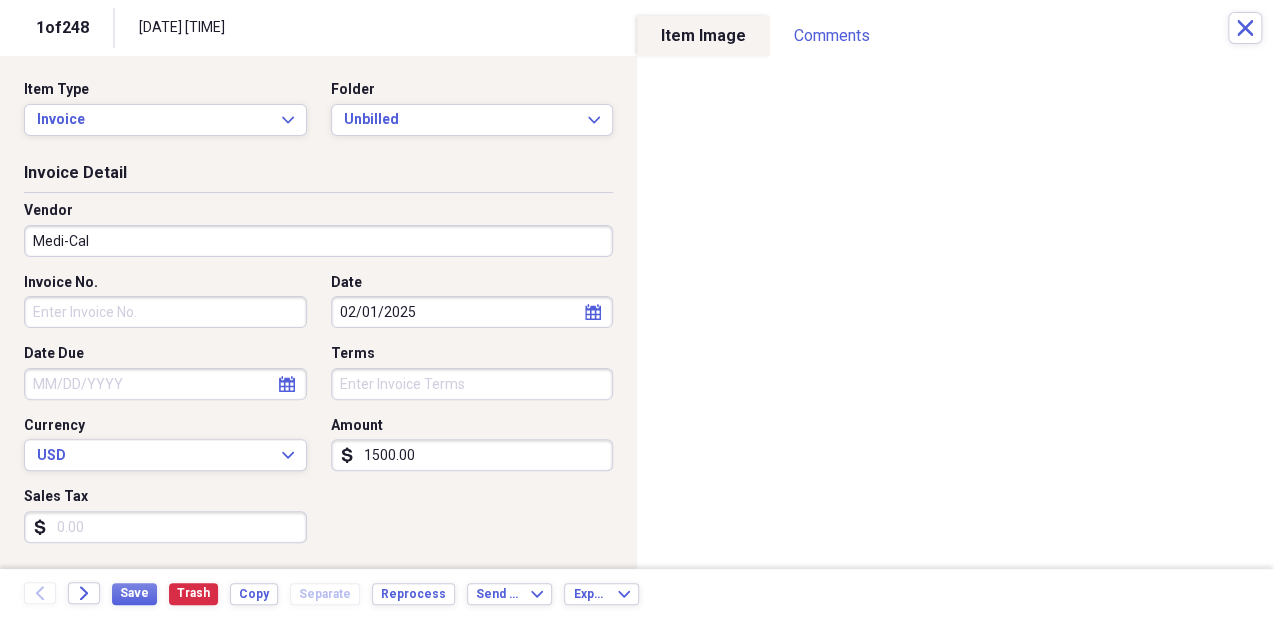 type on "1500.00" 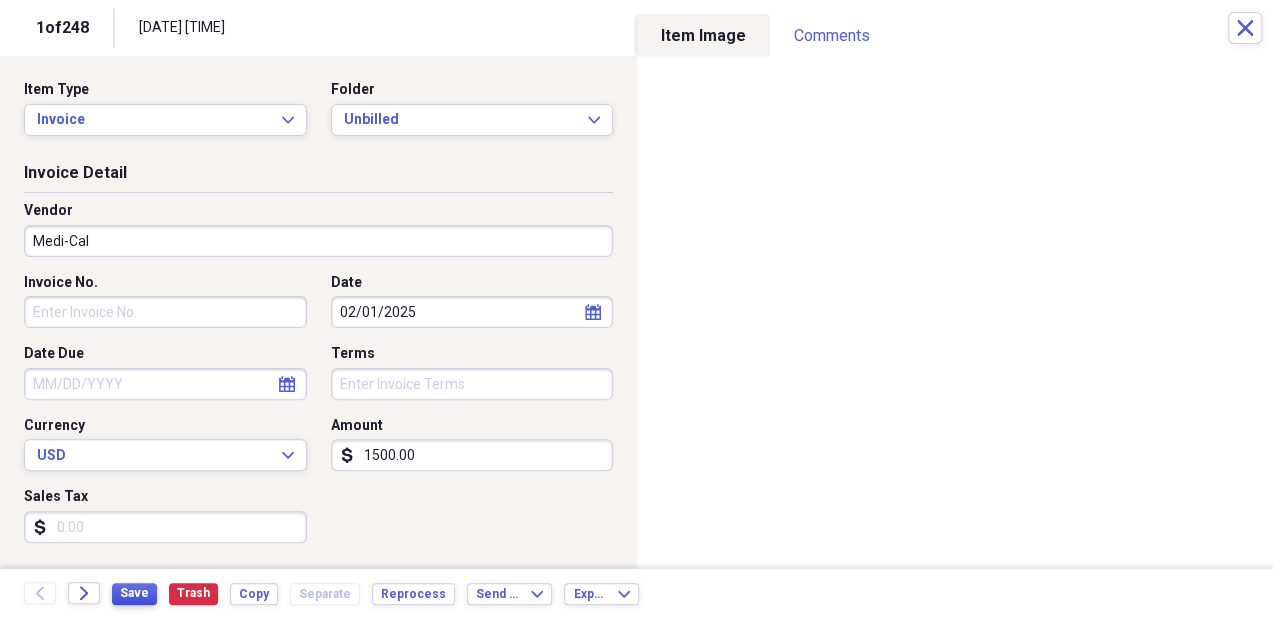 click on "Save" at bounding box center [134, 593] 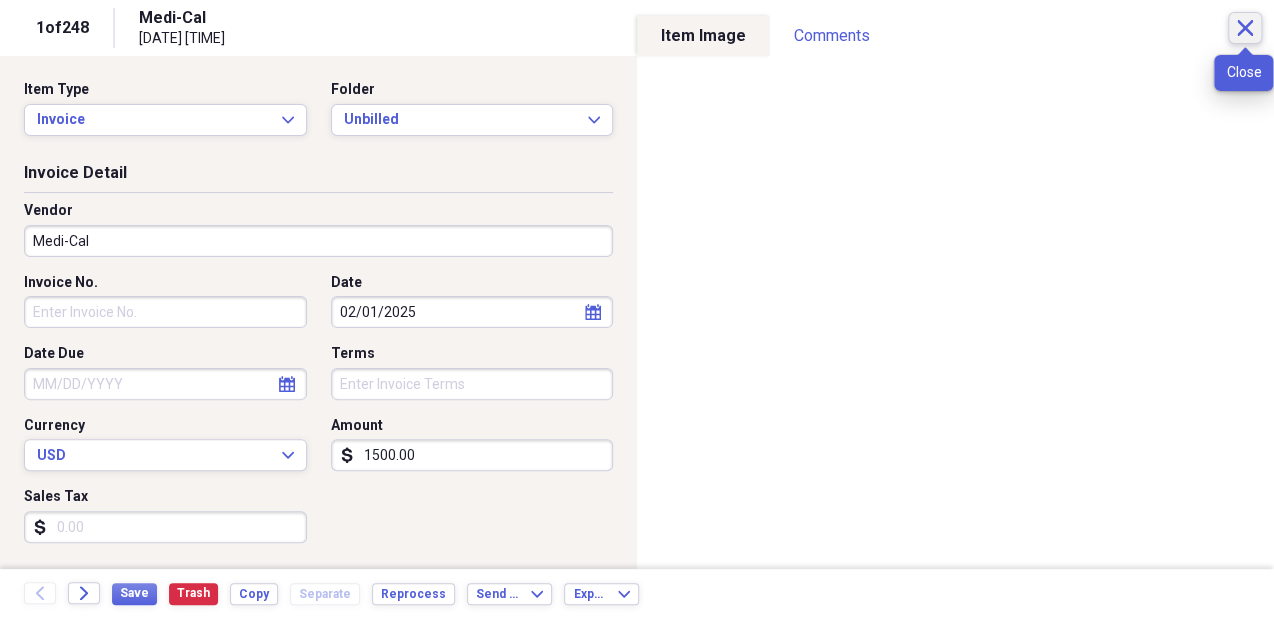 click 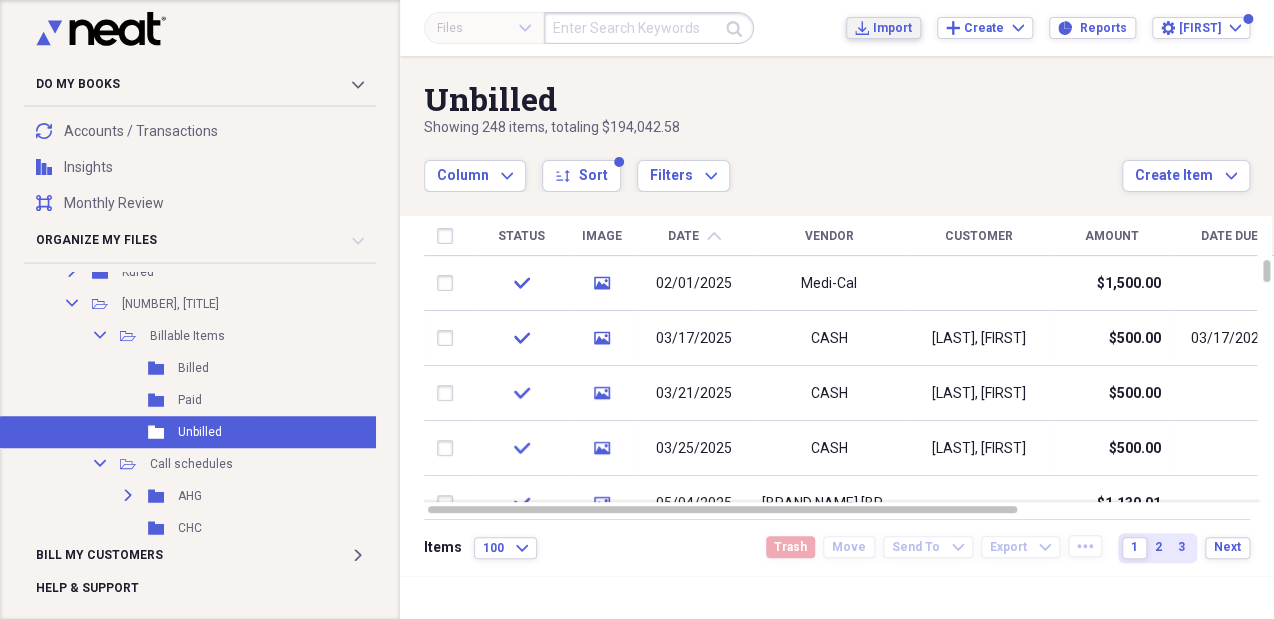 click on "Import" at bounding box center (892, 28) 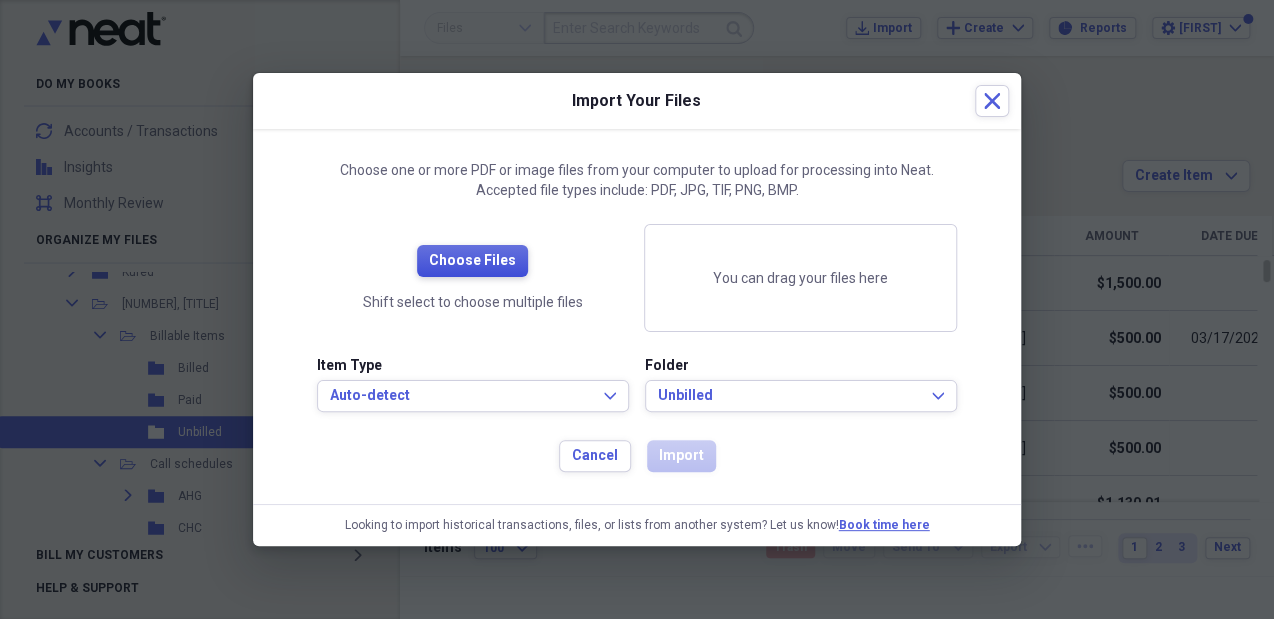 click on "Choose Files" at bounding box center (472, 261) 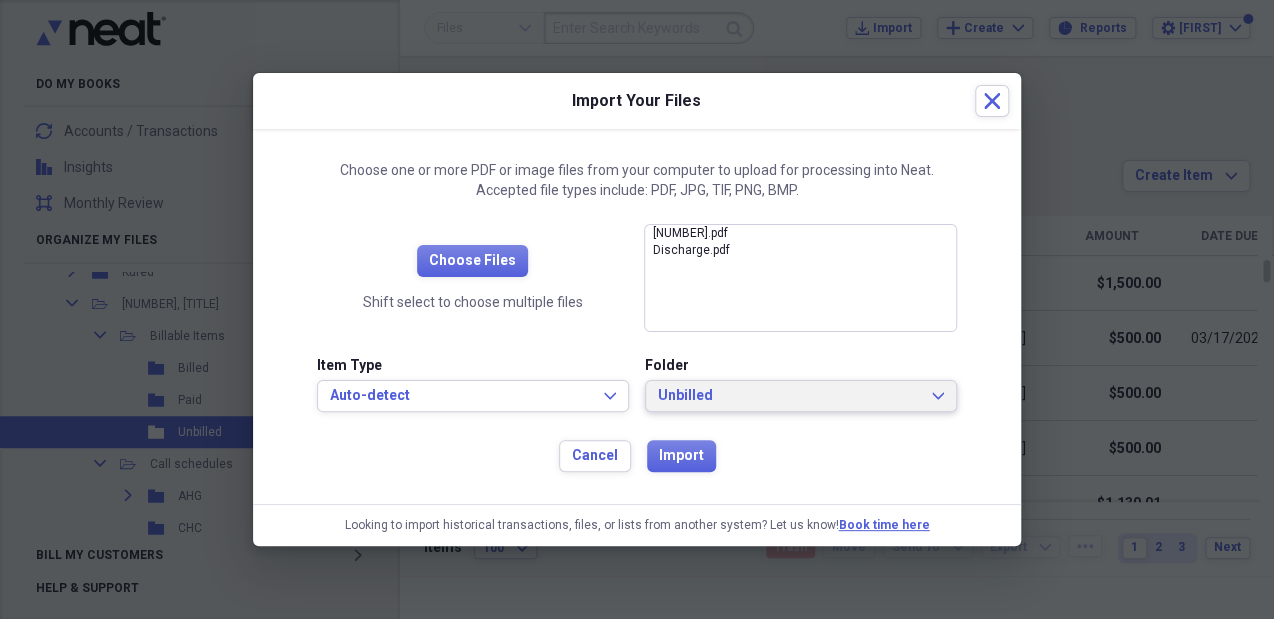 click on "Unbilled" at bounding box center (789, 396) 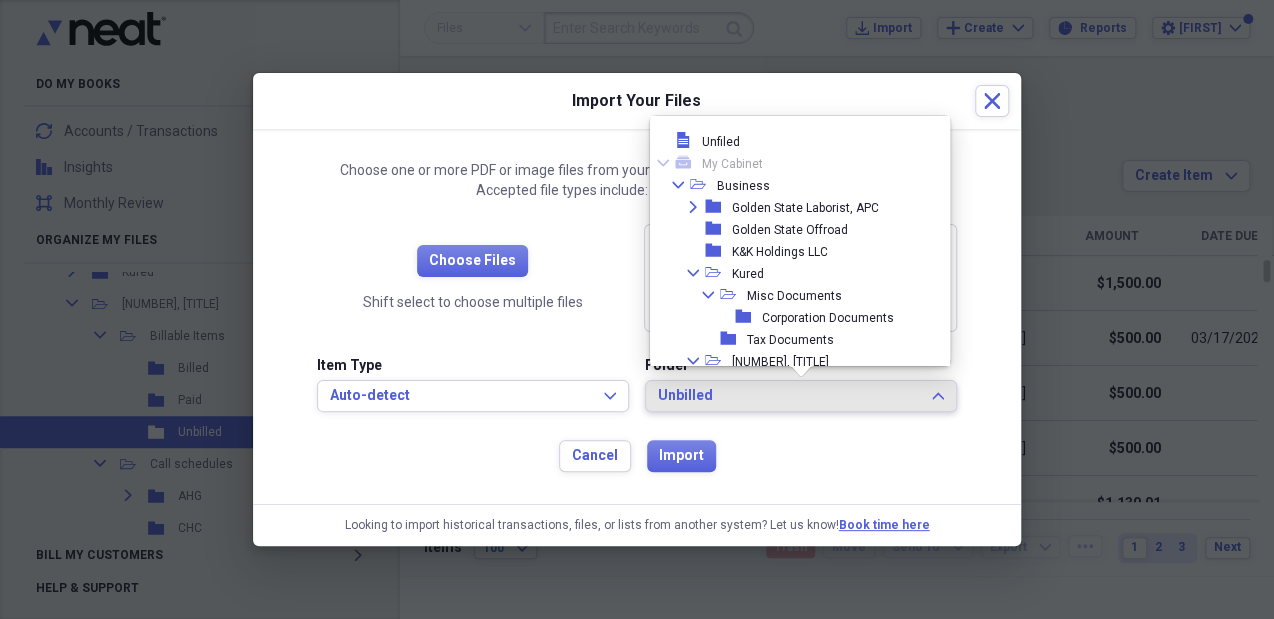 scroll, scrollTop: 215, scrollLeft: 0, axis: vertical 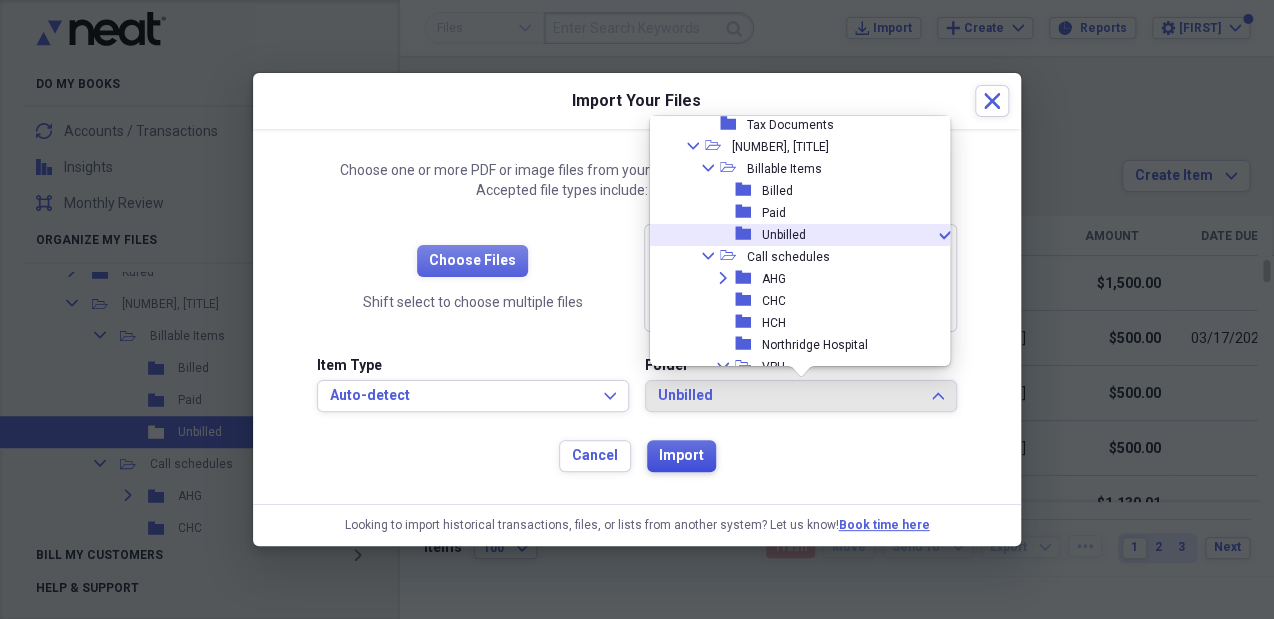 click on "Import" at bounding box center [681, 456] 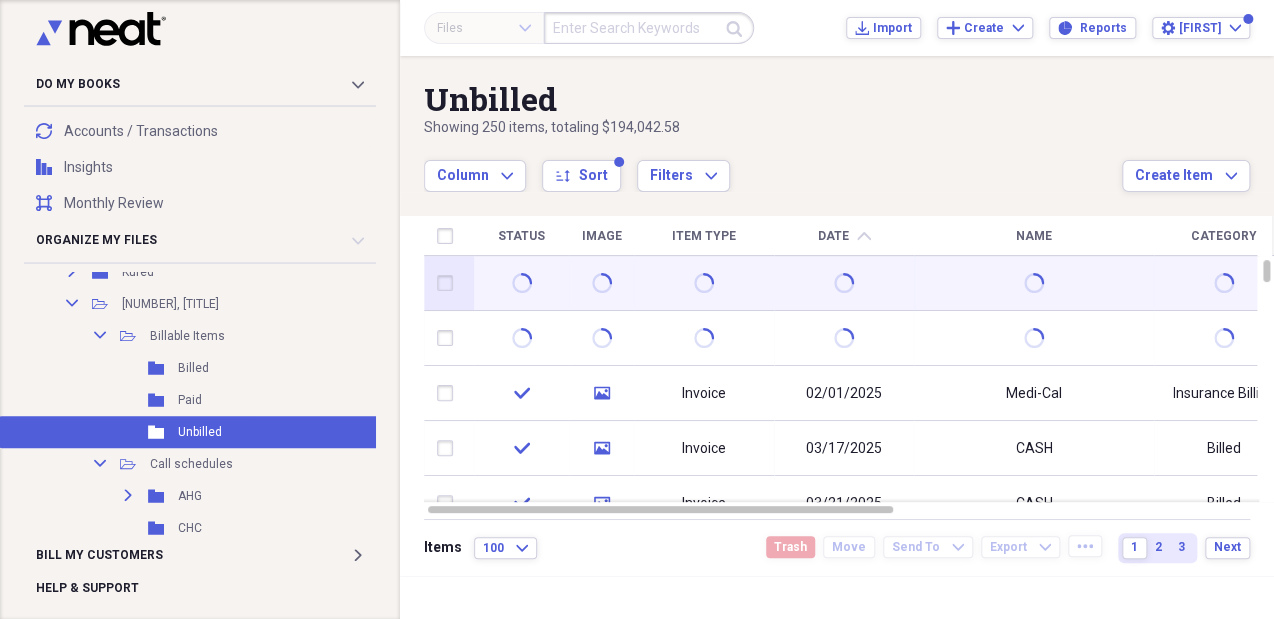 click at bounding box center (449, 283) 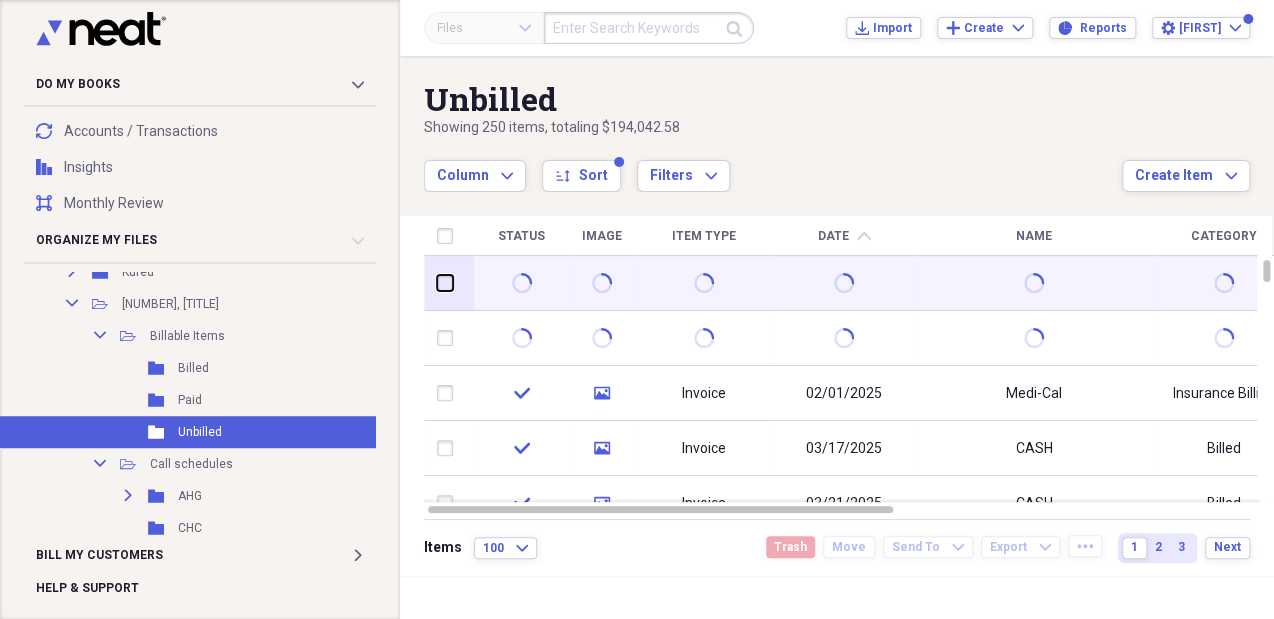 click at bounding box center [437, 283] 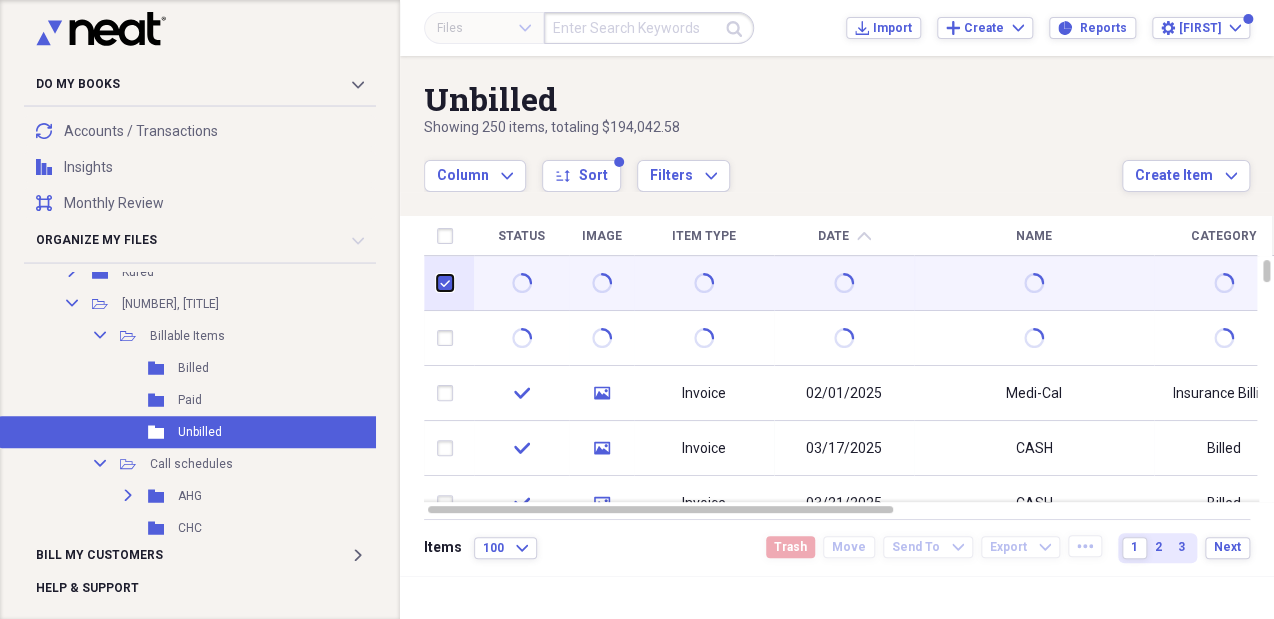 checkbox on "true" 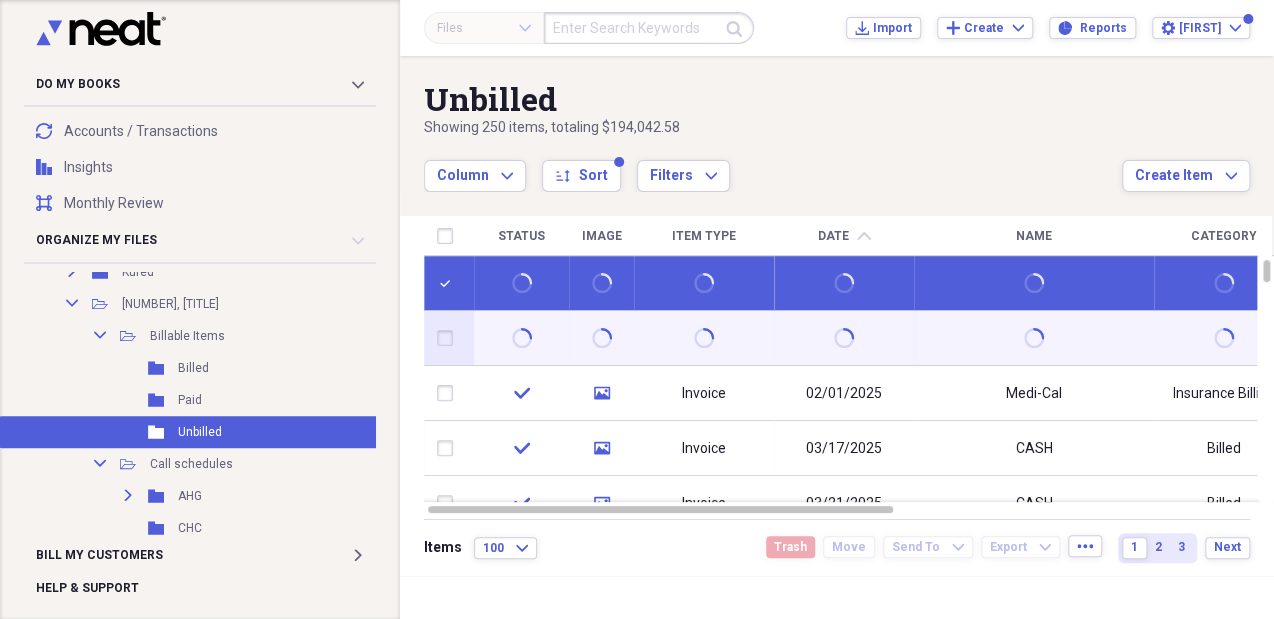 click at bounding box center (449, 338) 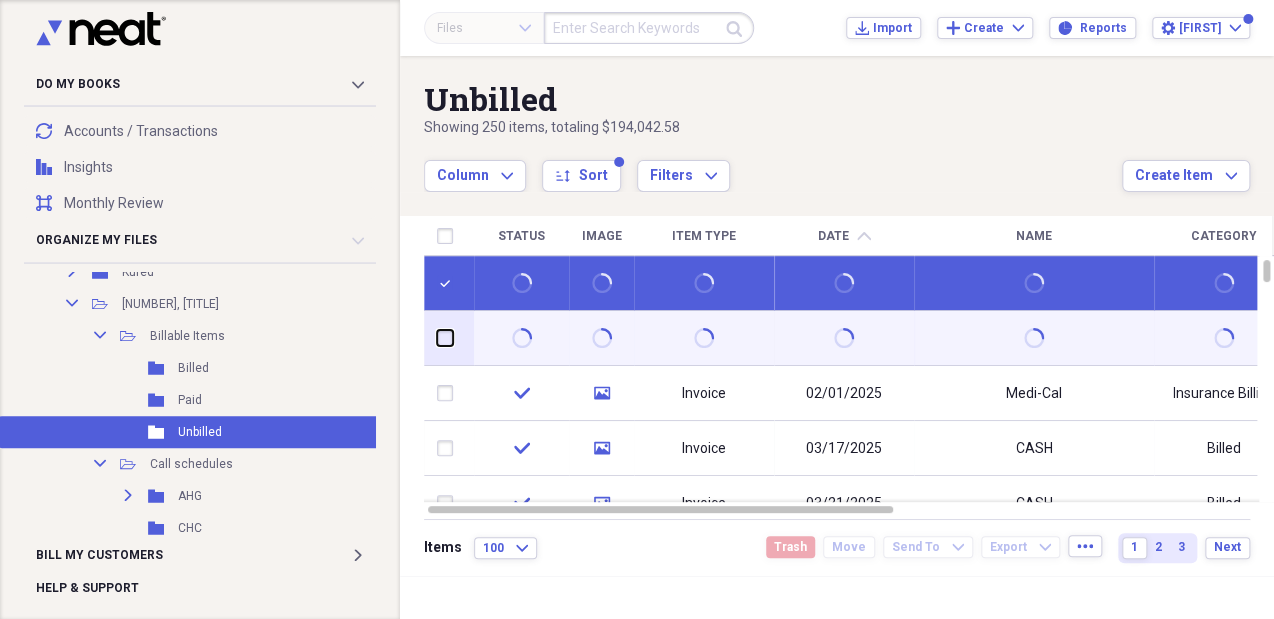 click at bounding box center [437, 338] 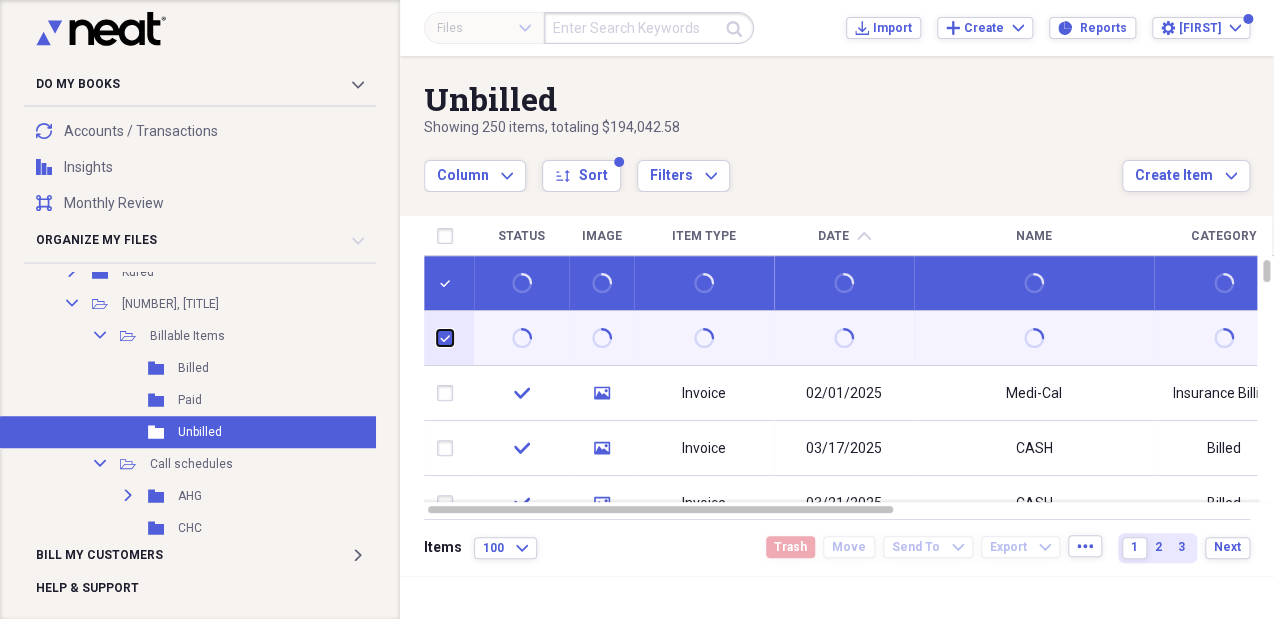 checkbox on "true" 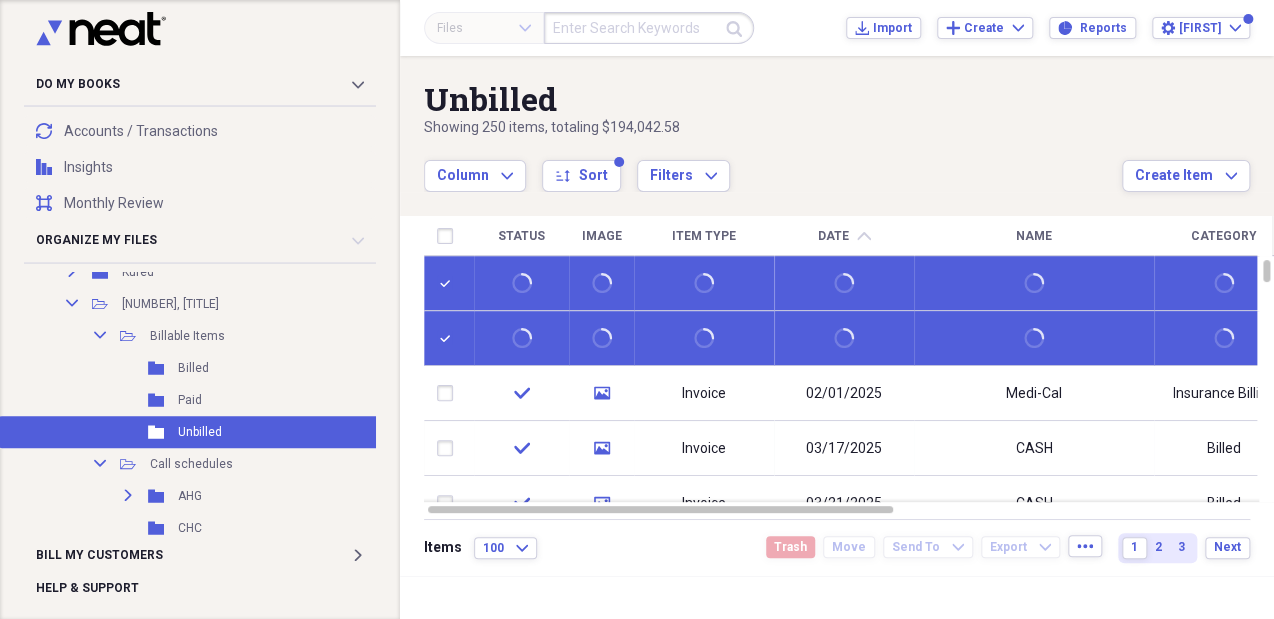 click at bounding box center [449, 338] 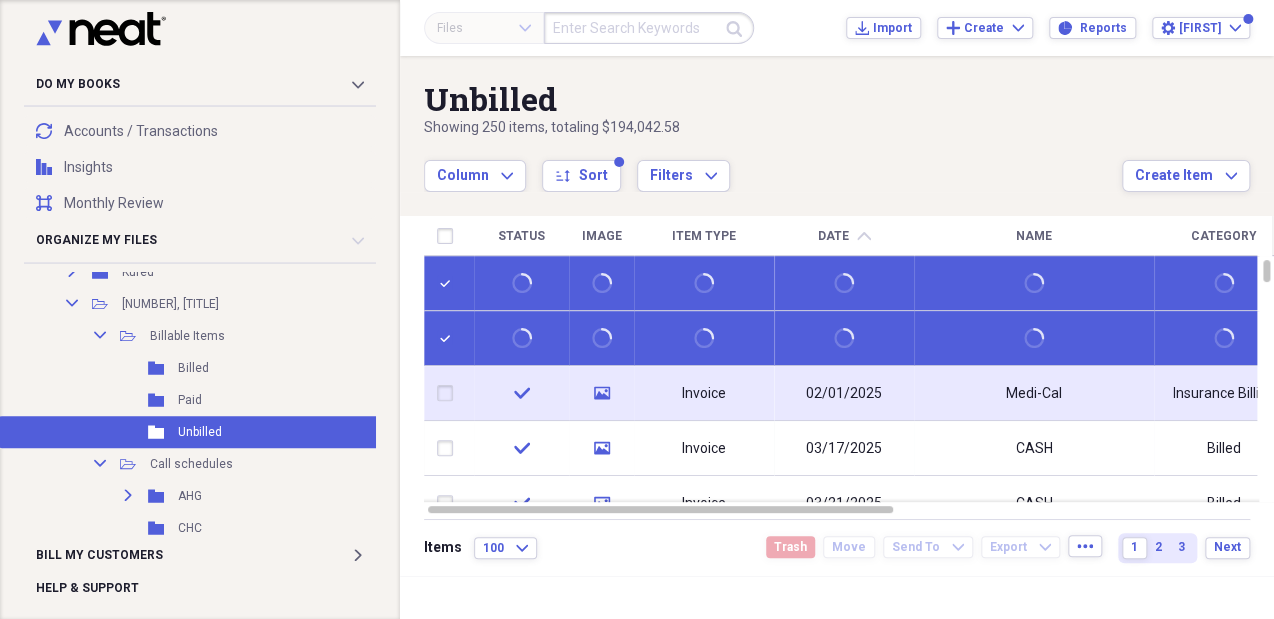 click at bounding box center [449, 393] 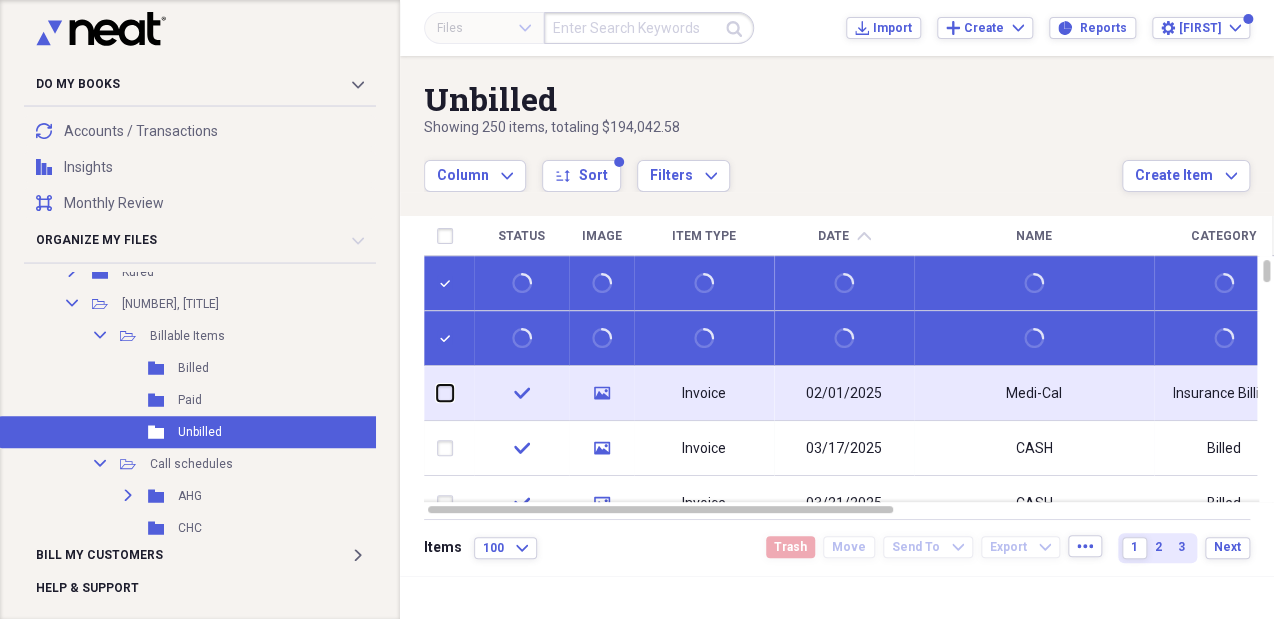 click at bounding box center [437, 393] 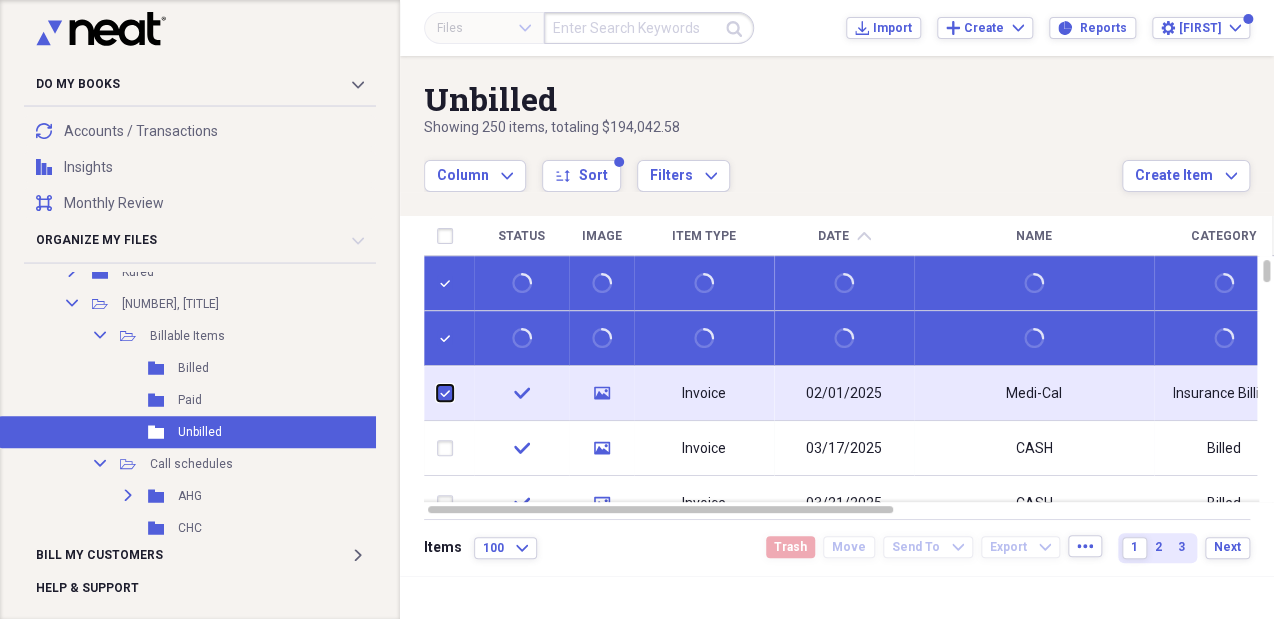 checkbox on "true" 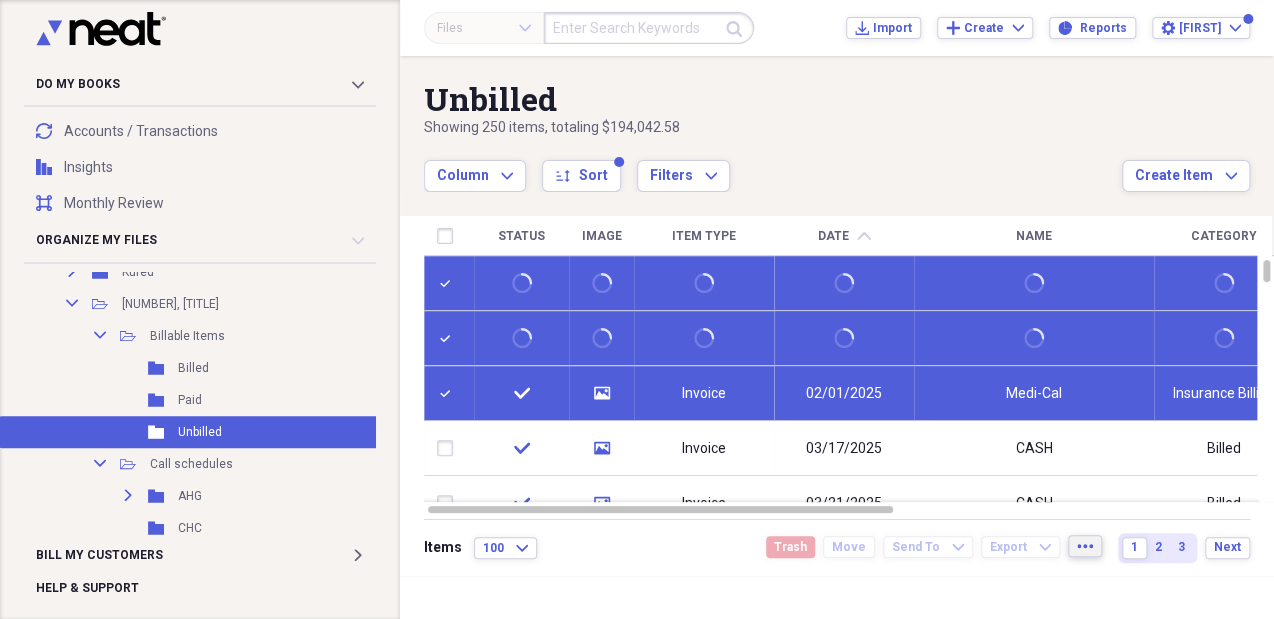 click on "more" 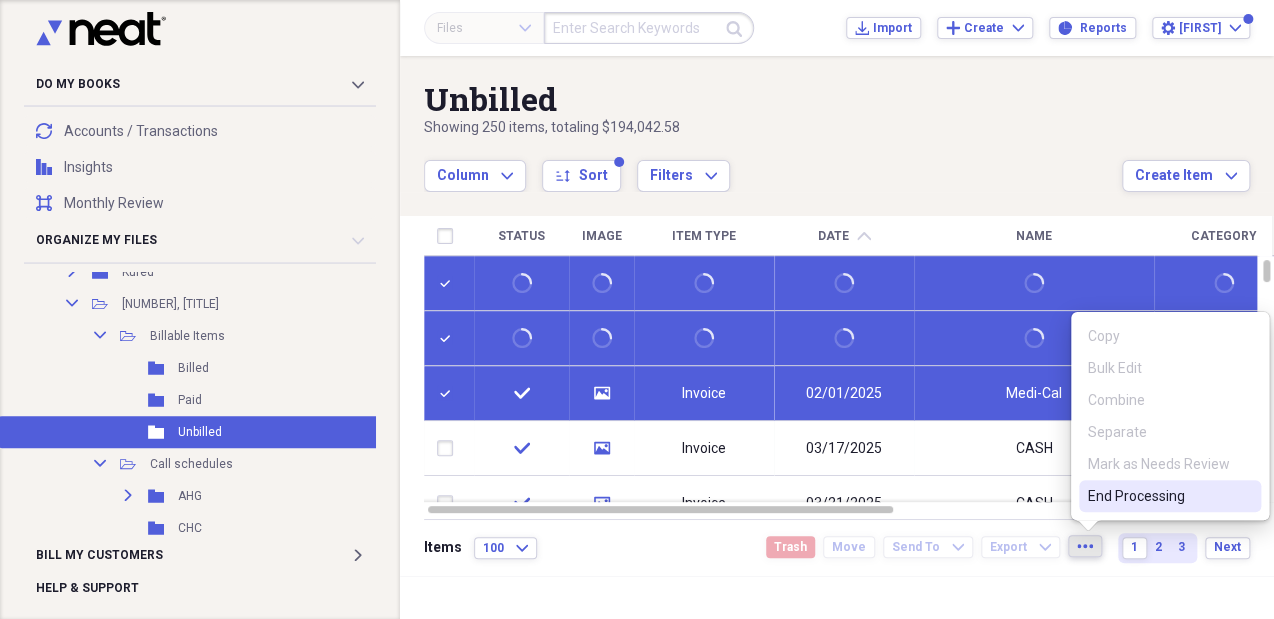 click at bounding box center [837, 597] 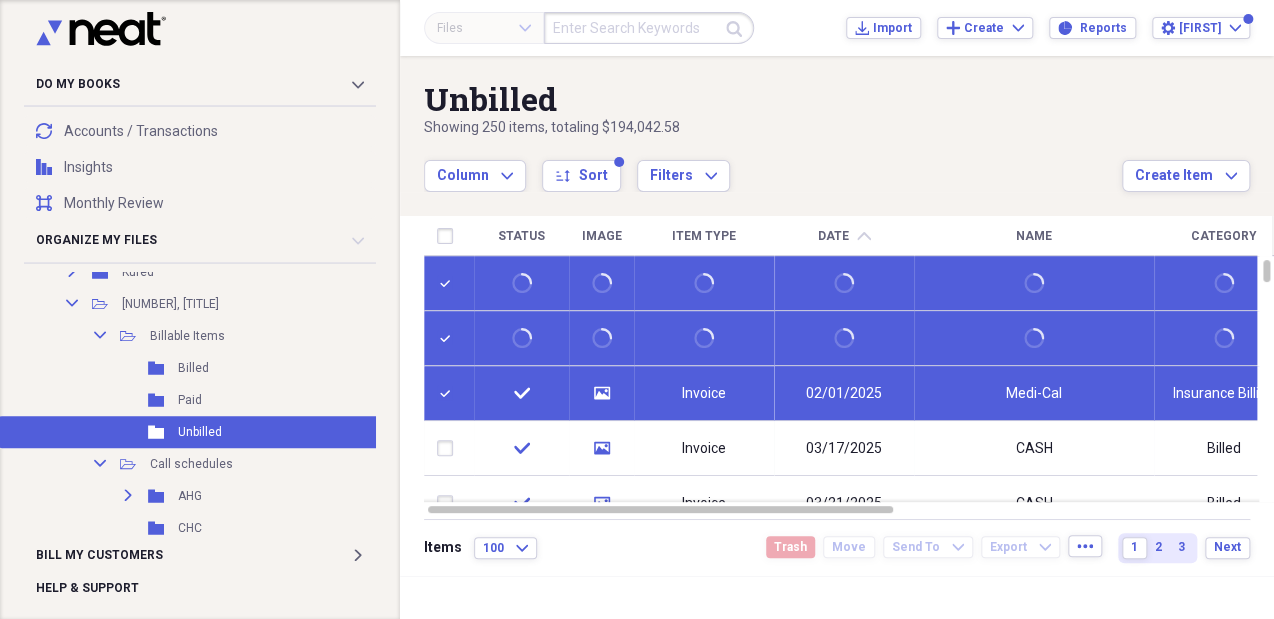 click at bounding box center [649, 28] 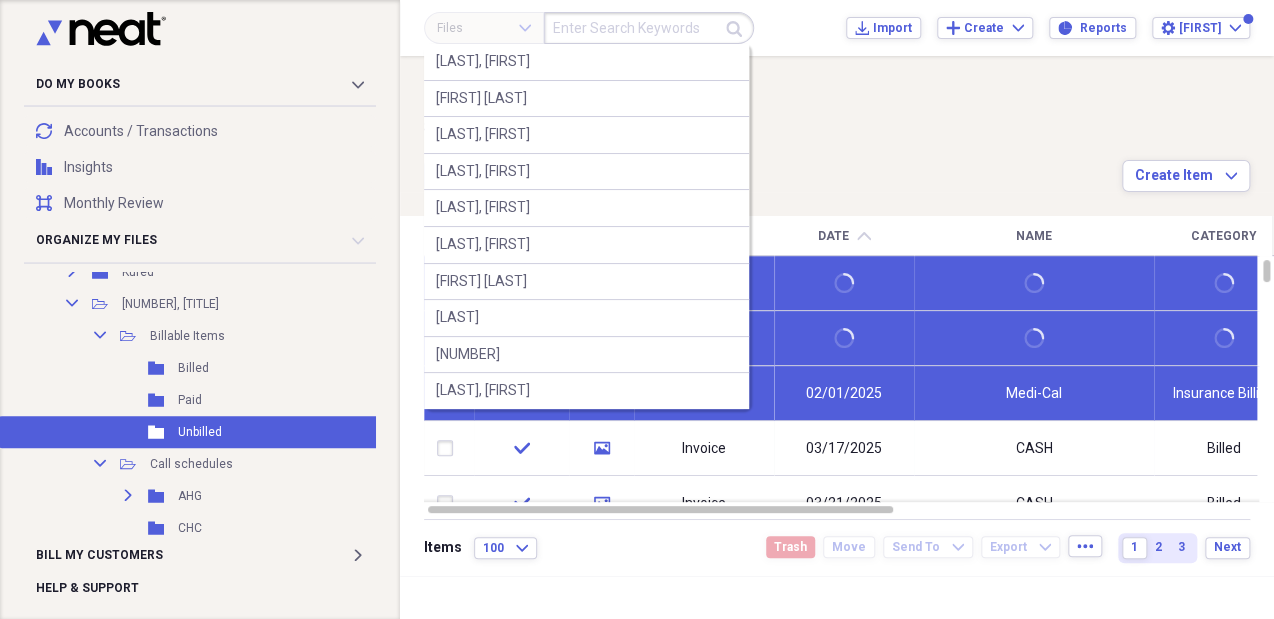 paste on "[LAST] [FIRST], [MIDDLE] (MRN [NUMBER])" 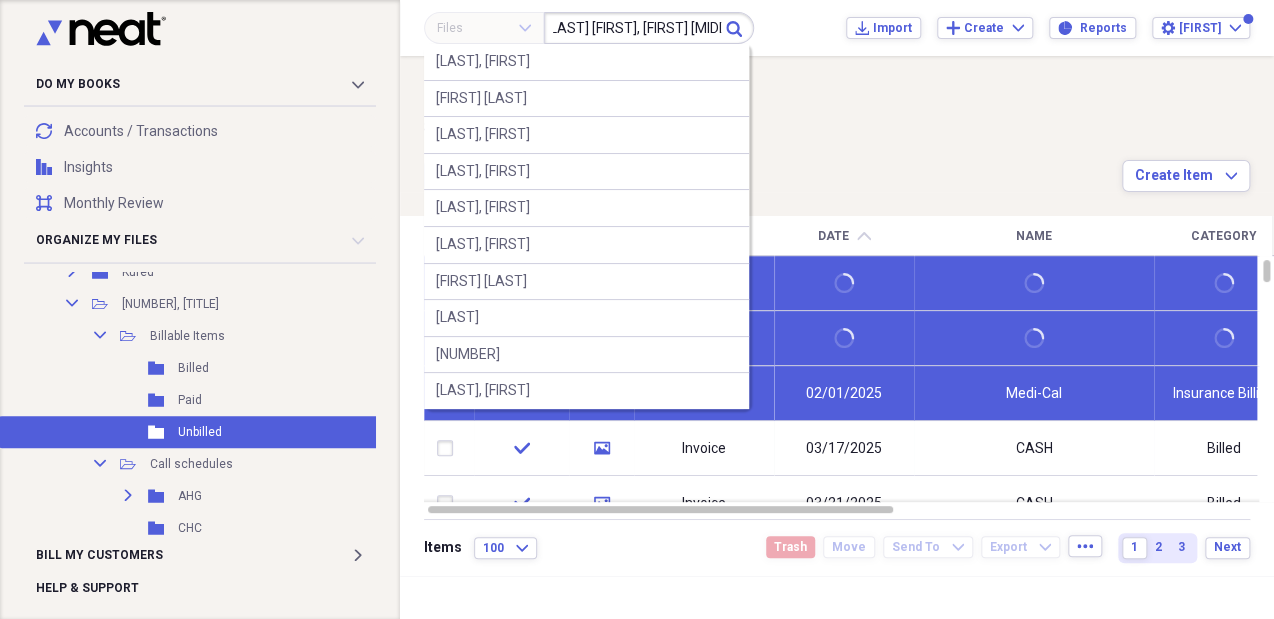 scroll, scrollTop: 0, scrollLeft: 0, axis: both 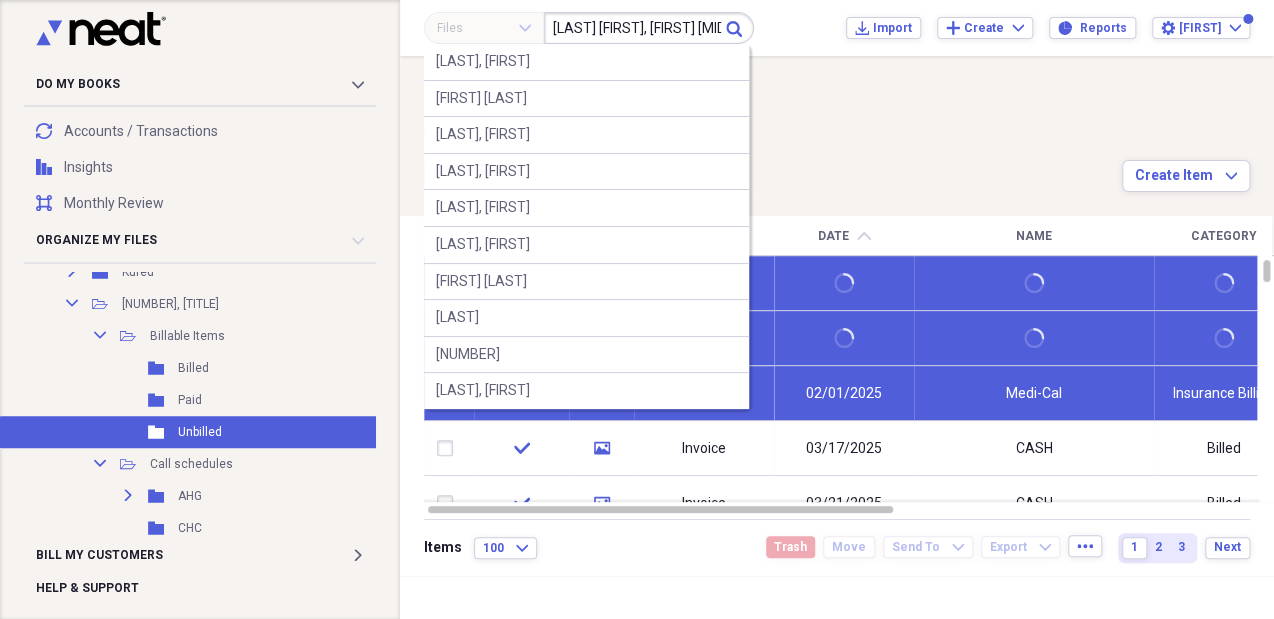 type on "[LAST] [FIRST], [FIRST] [MIDDLE]" 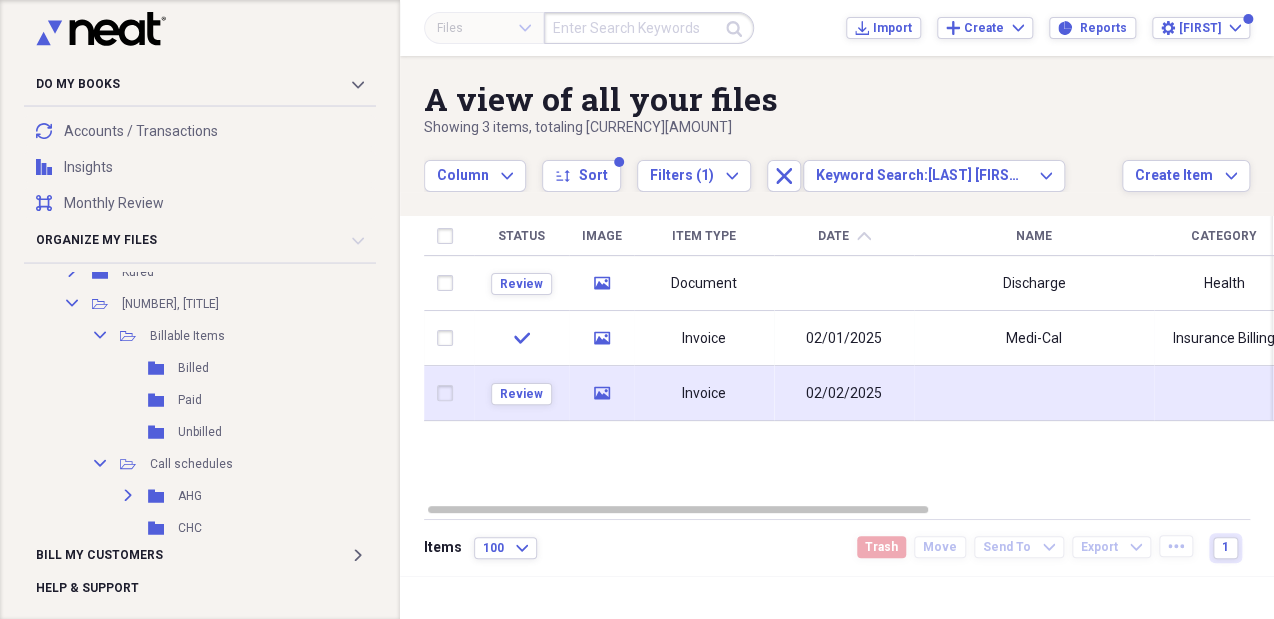 click at bounding box center (449, 393) 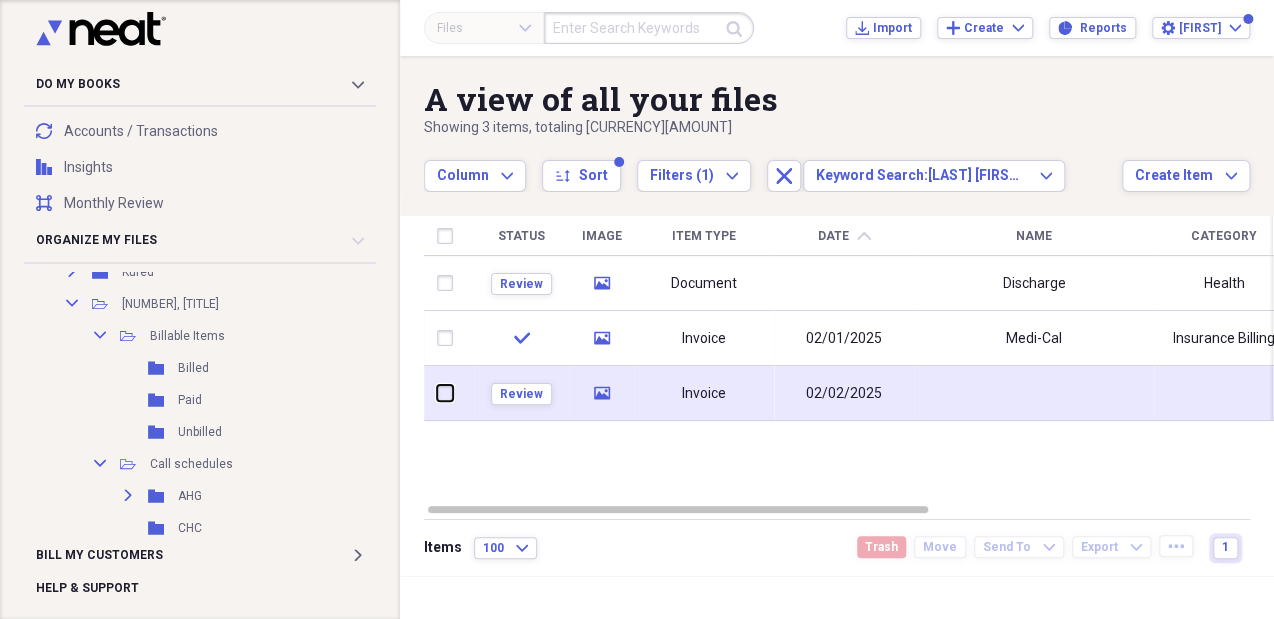 click at bounding box center (437, 393) 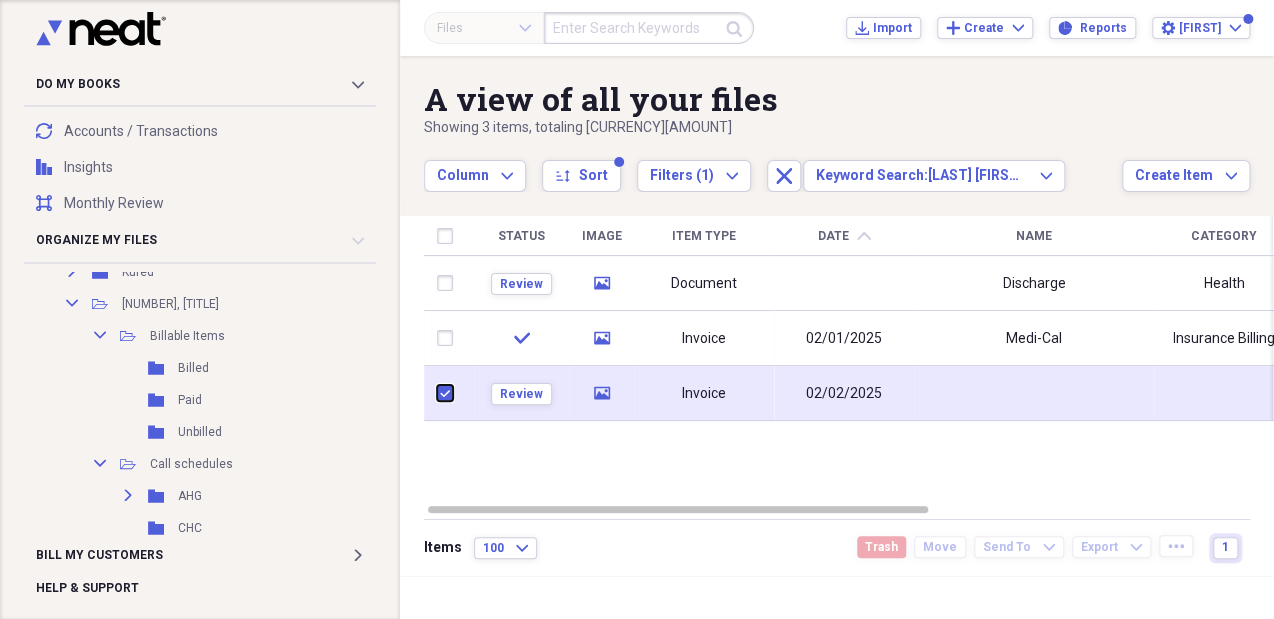 checkbox on "true" 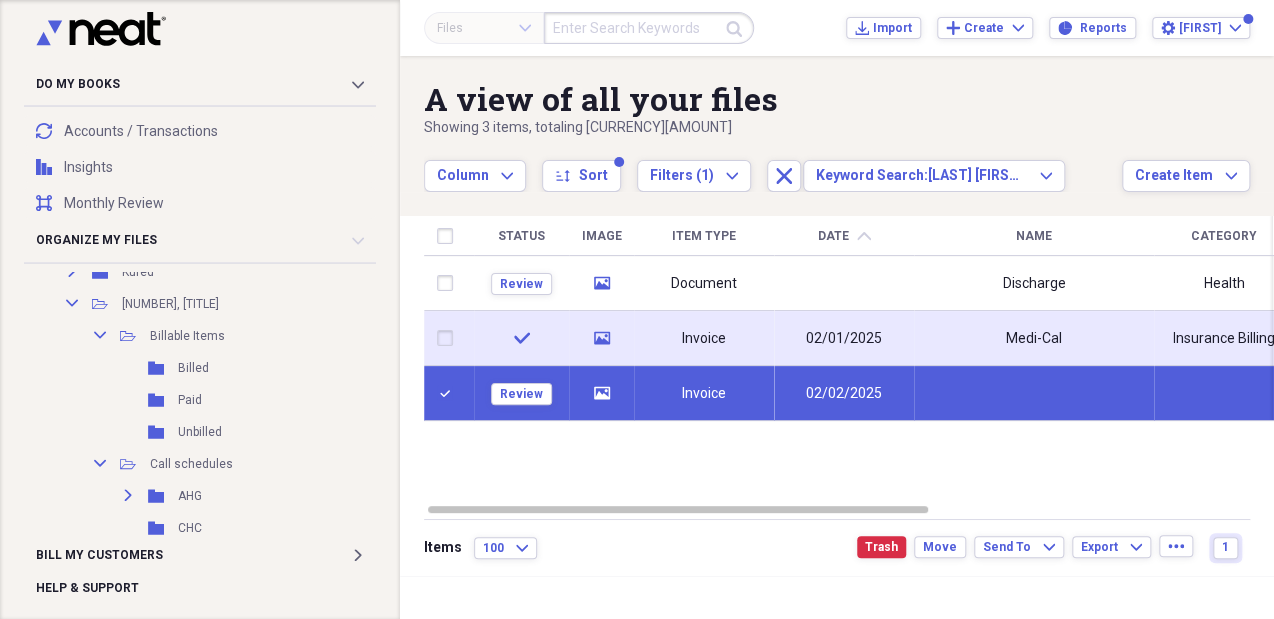 click at bounding box center [449, 338] 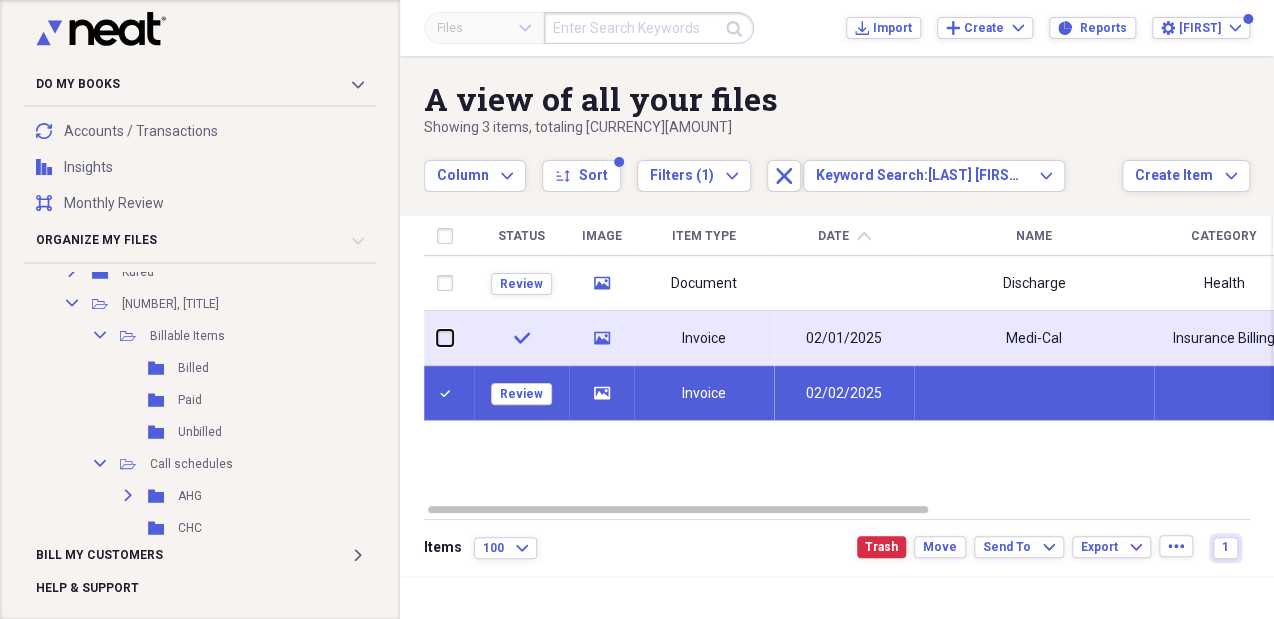click at bounding box center (437, 338) 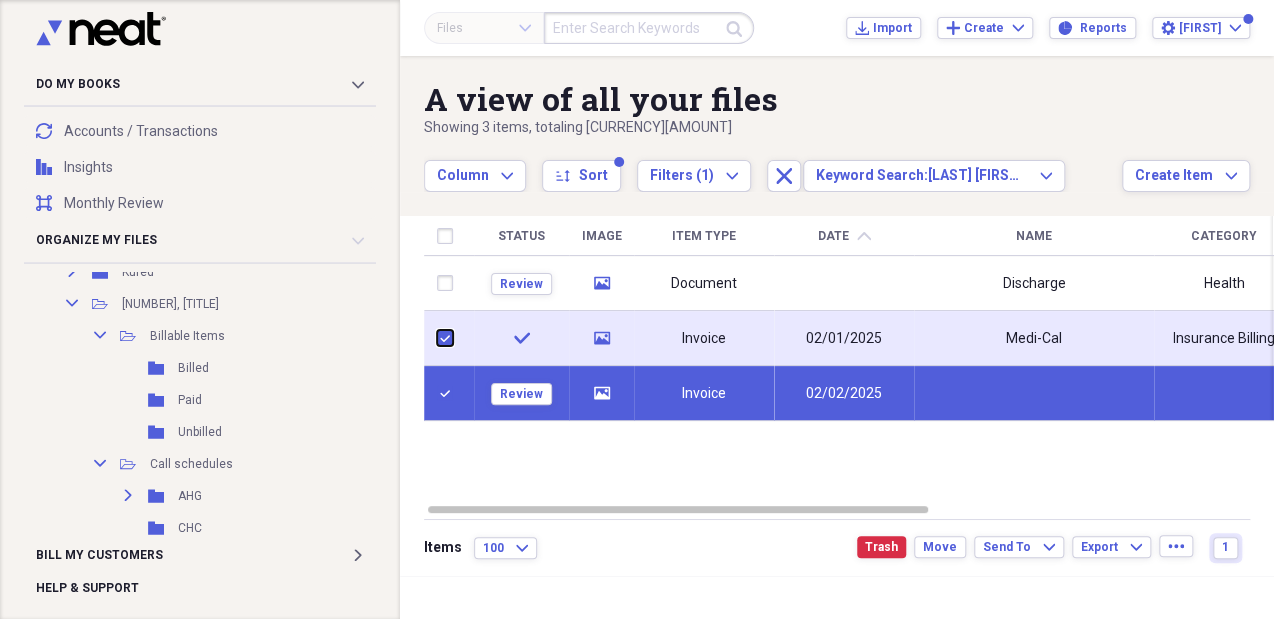 checkbox on "true" 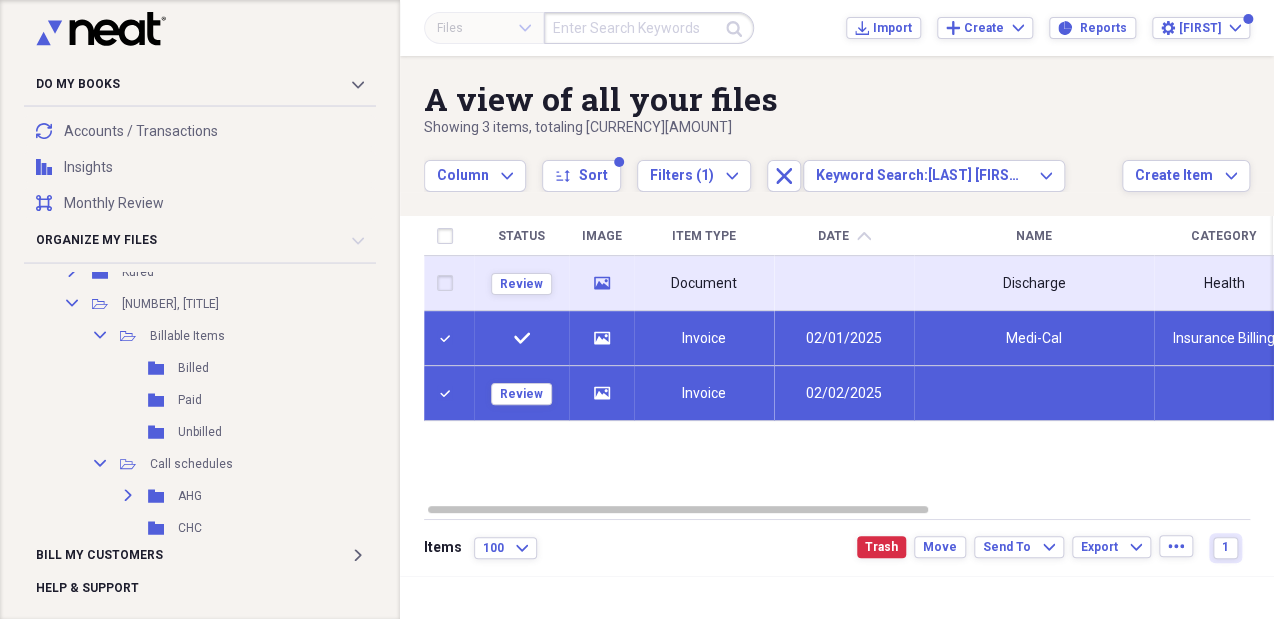 click at bounding box center [449, 283] 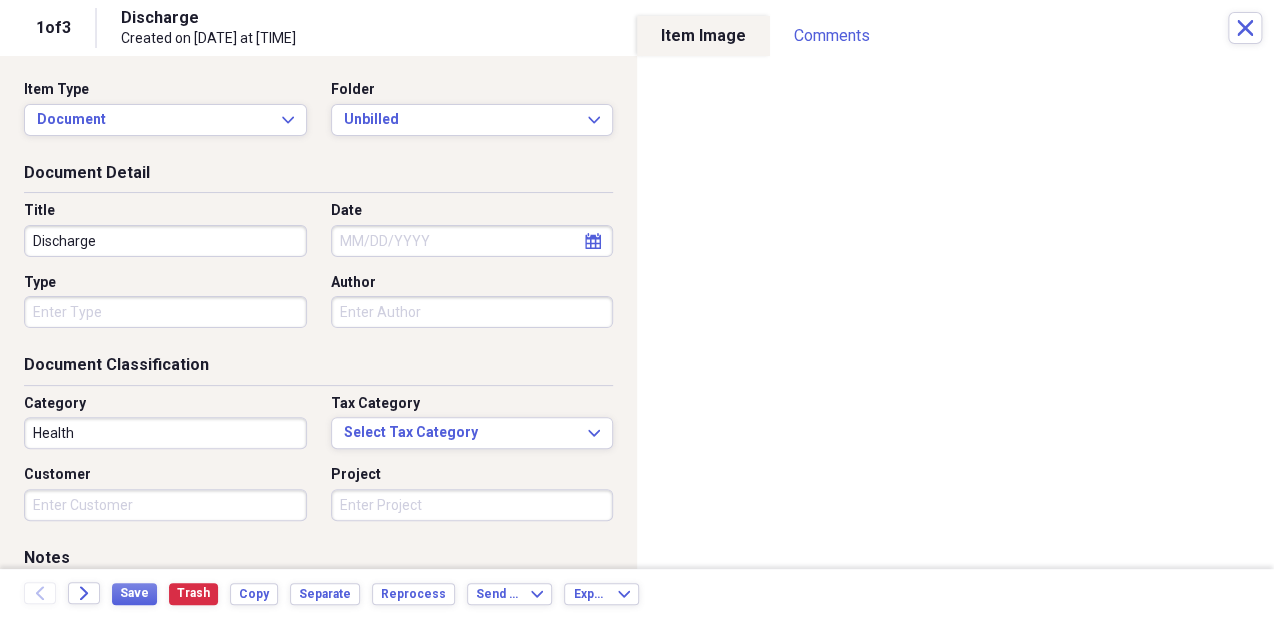click on "Author" at bounding box center (472, 312) 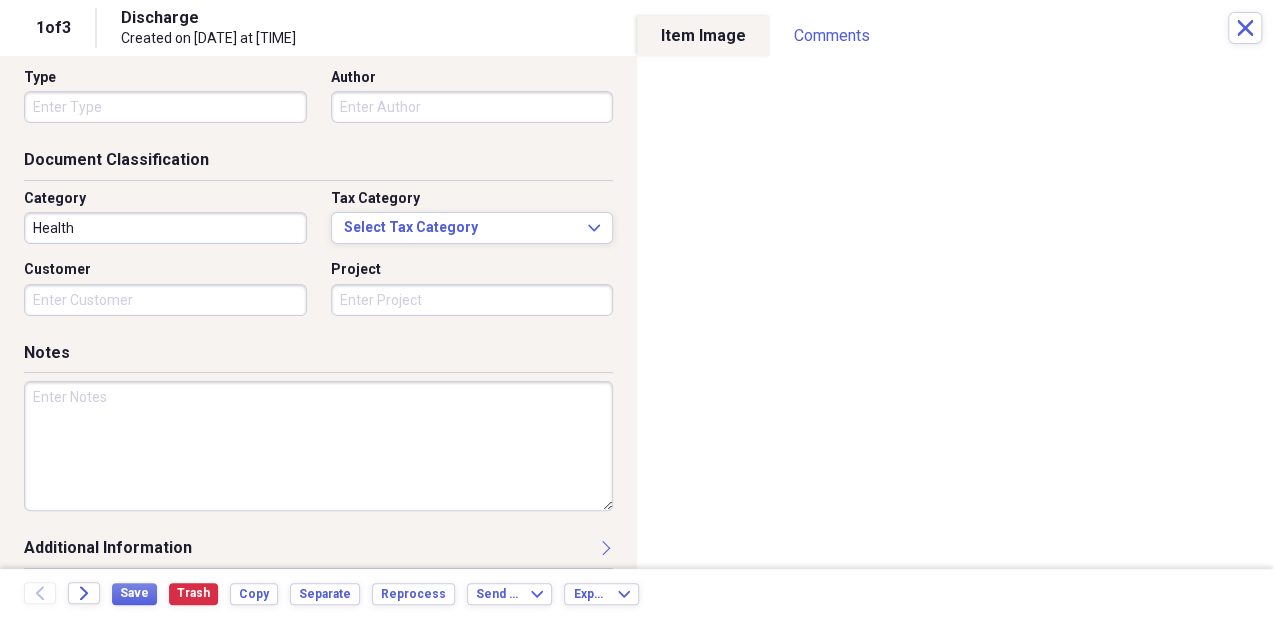 scroll, scrollTop: 221, scrollLeft: 0, axis: vertical 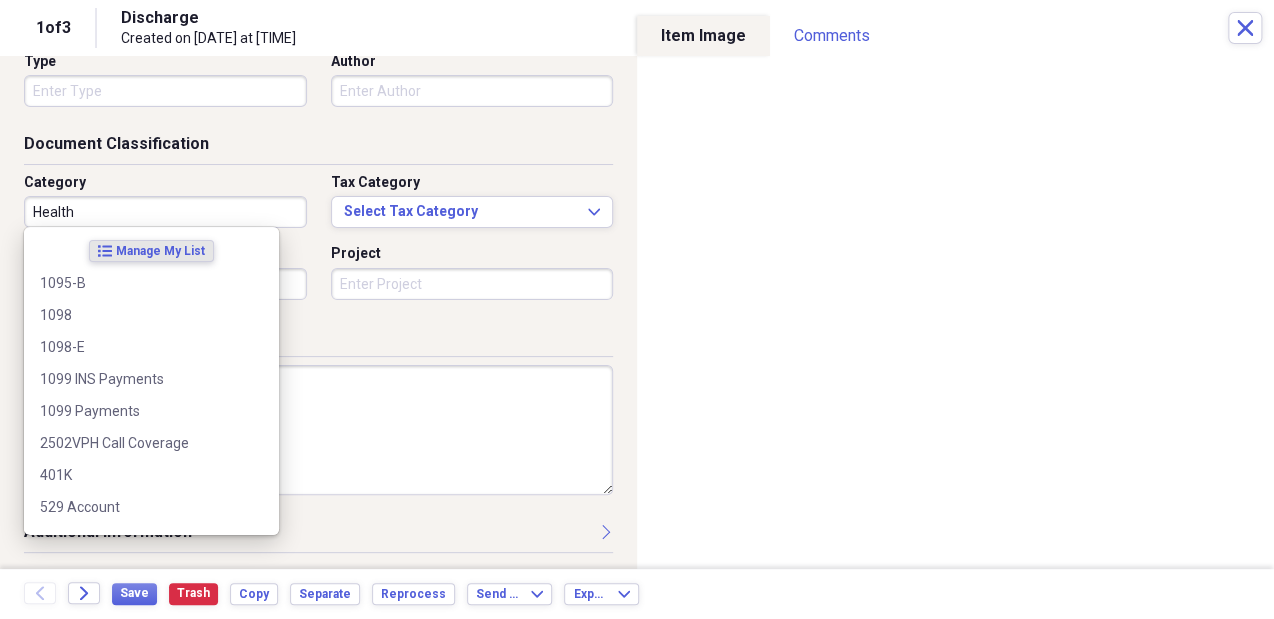 click on "Health" at bounding box center [165, 212] 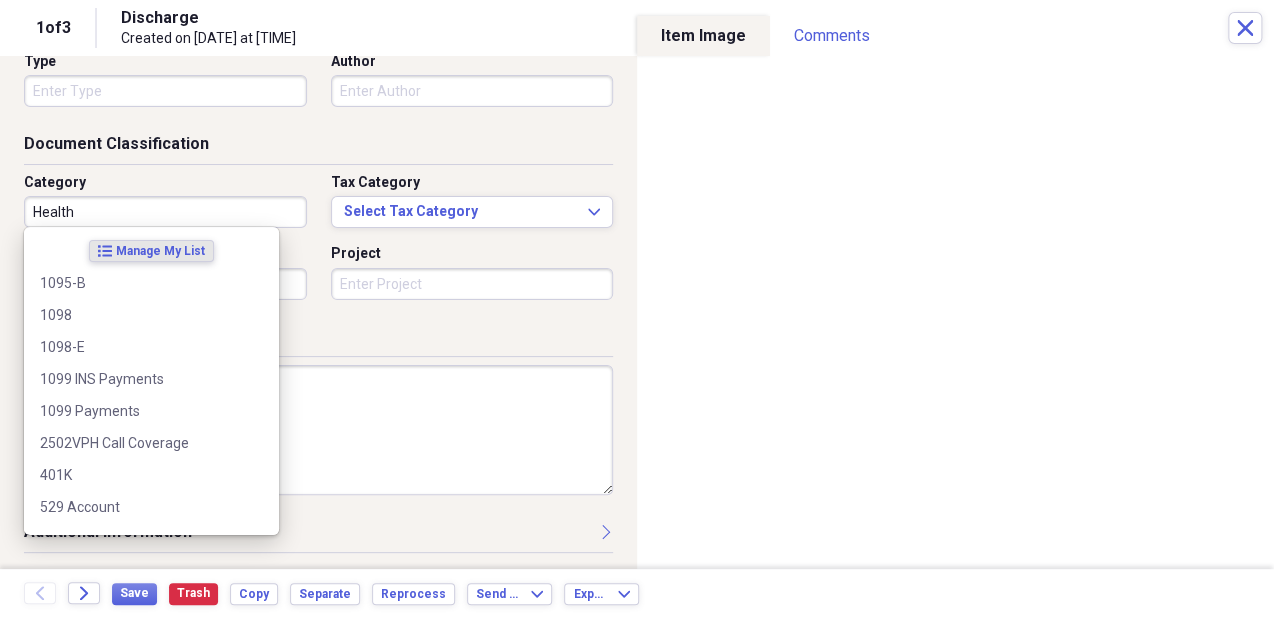 click on "Project" at bounding box center [466, 272] 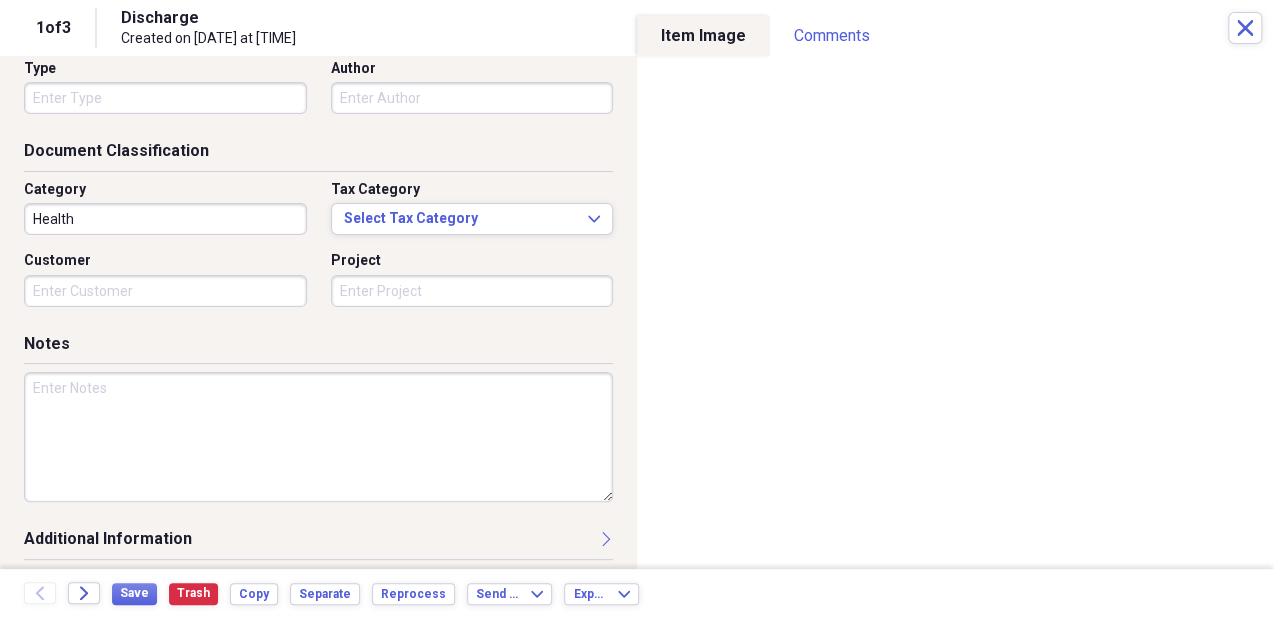 scroll, scrollTop: 0, scrollLeft: 0, axis: both 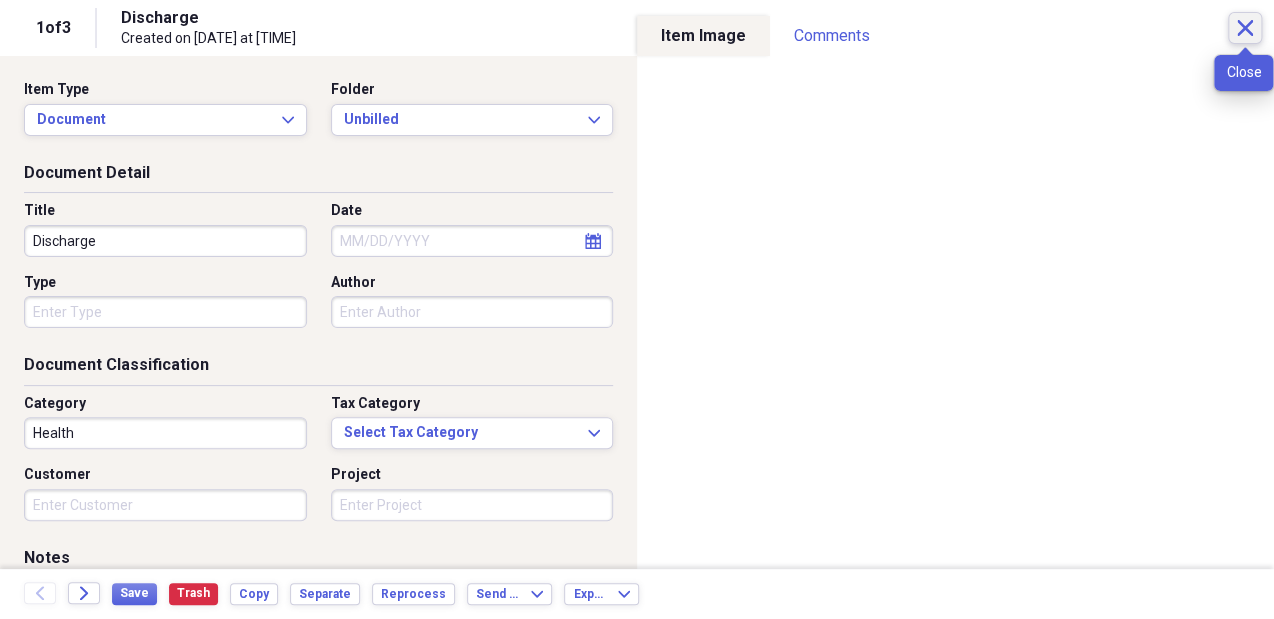 click 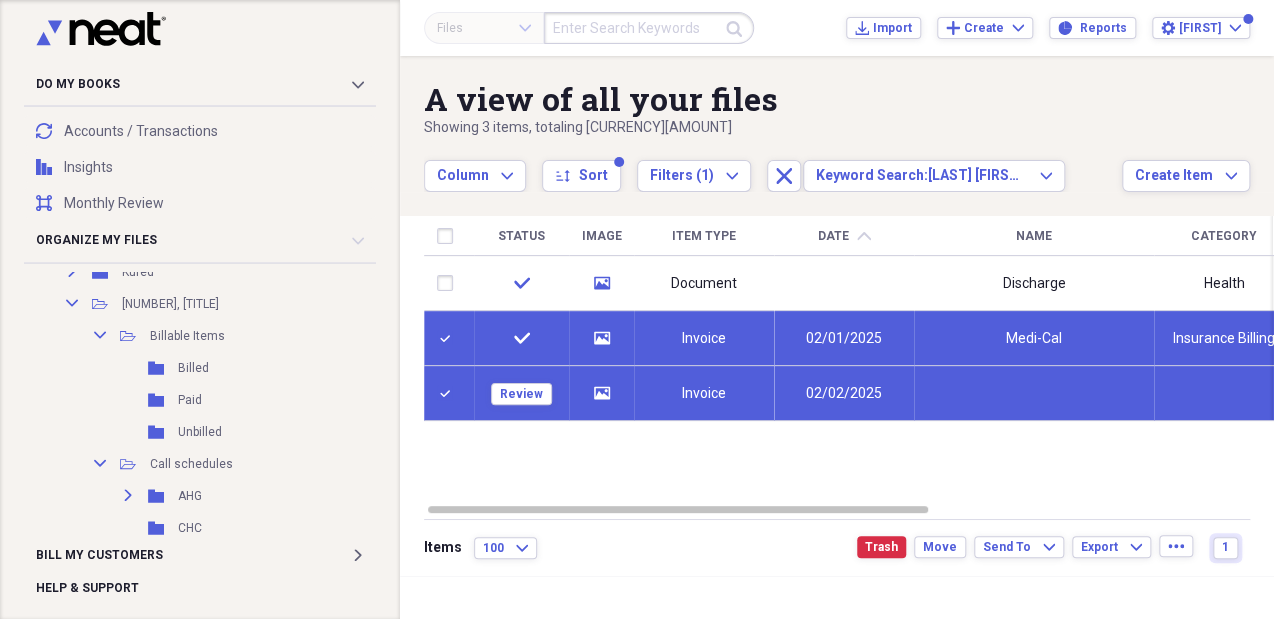 click on "Files Expand Submit Import Import Add Create Expand Reports Reports Settings [FIRST] Expand" at bounding box center (837, 28) 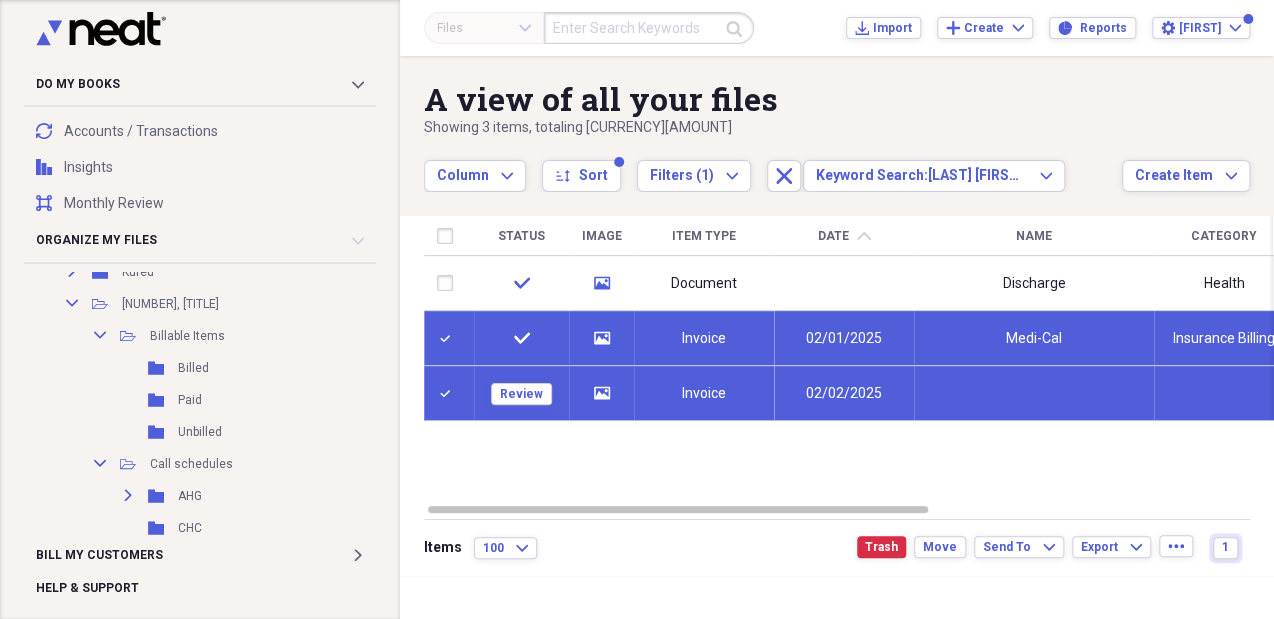 click on "02/01/2025" at bounding box center [844, 338] 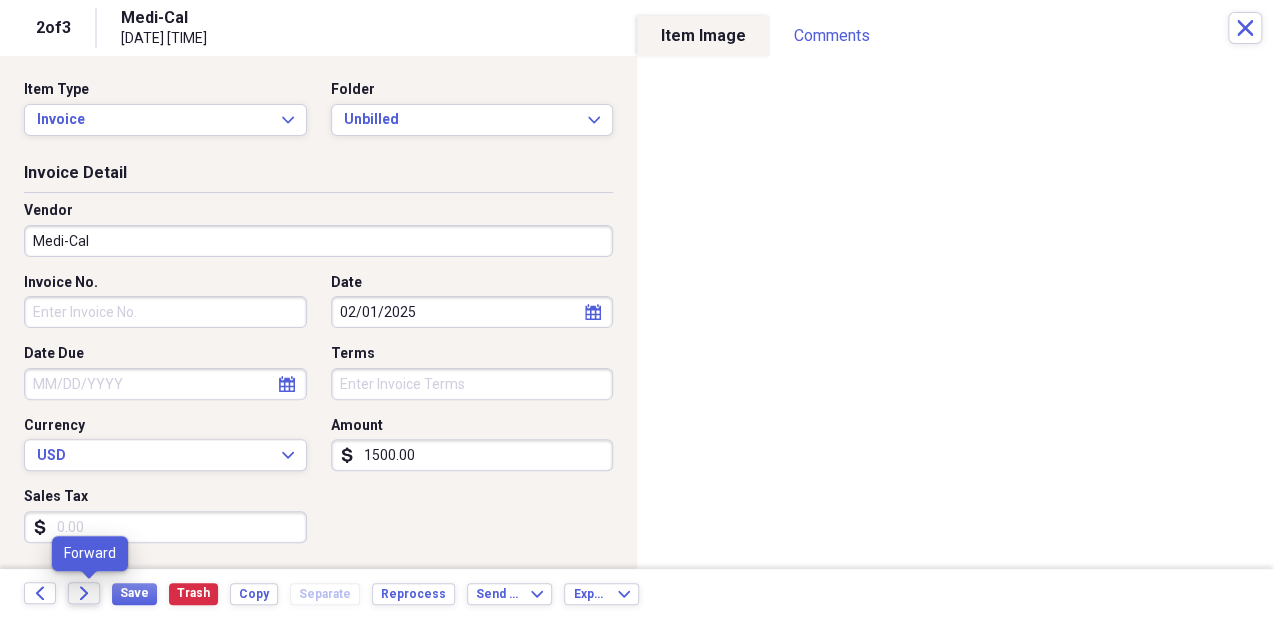 click on "Forward" 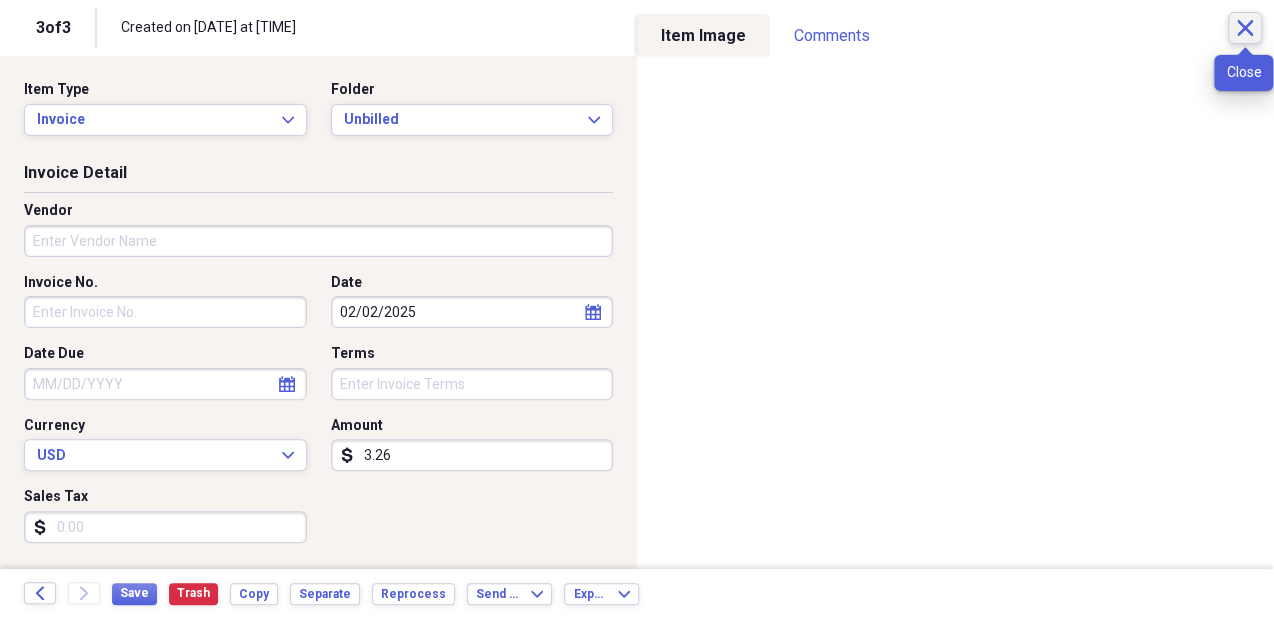 click on "Close" 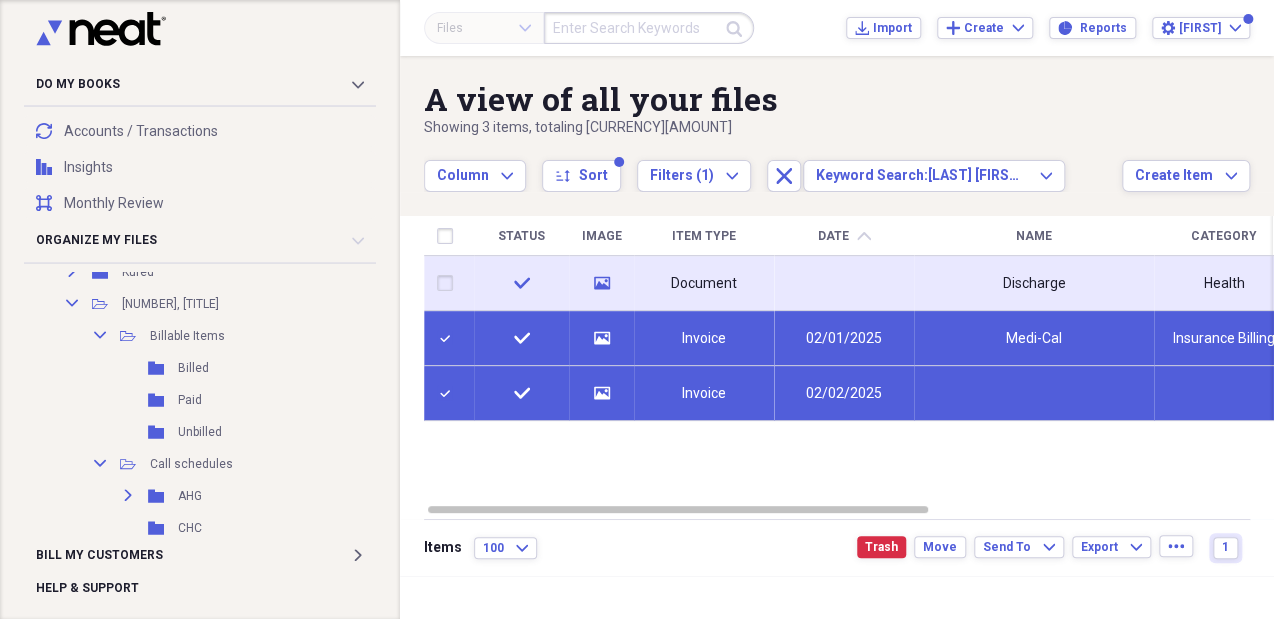 click at bounding box center (449, 283) 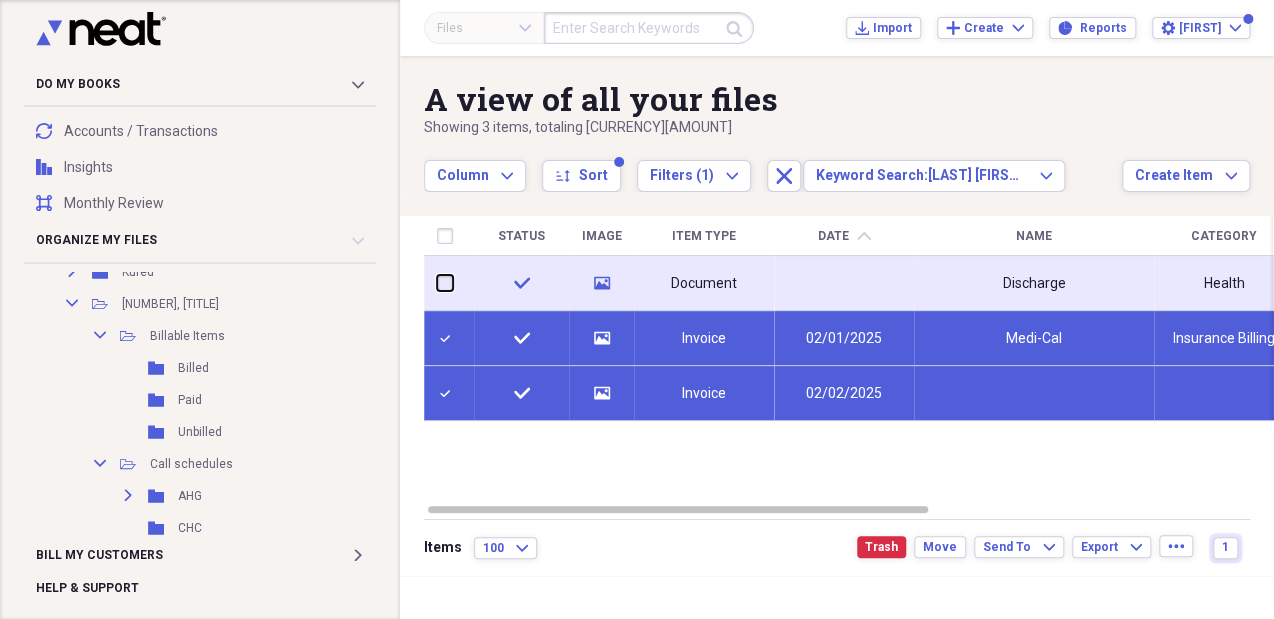 click at bounding box center [437, 283] 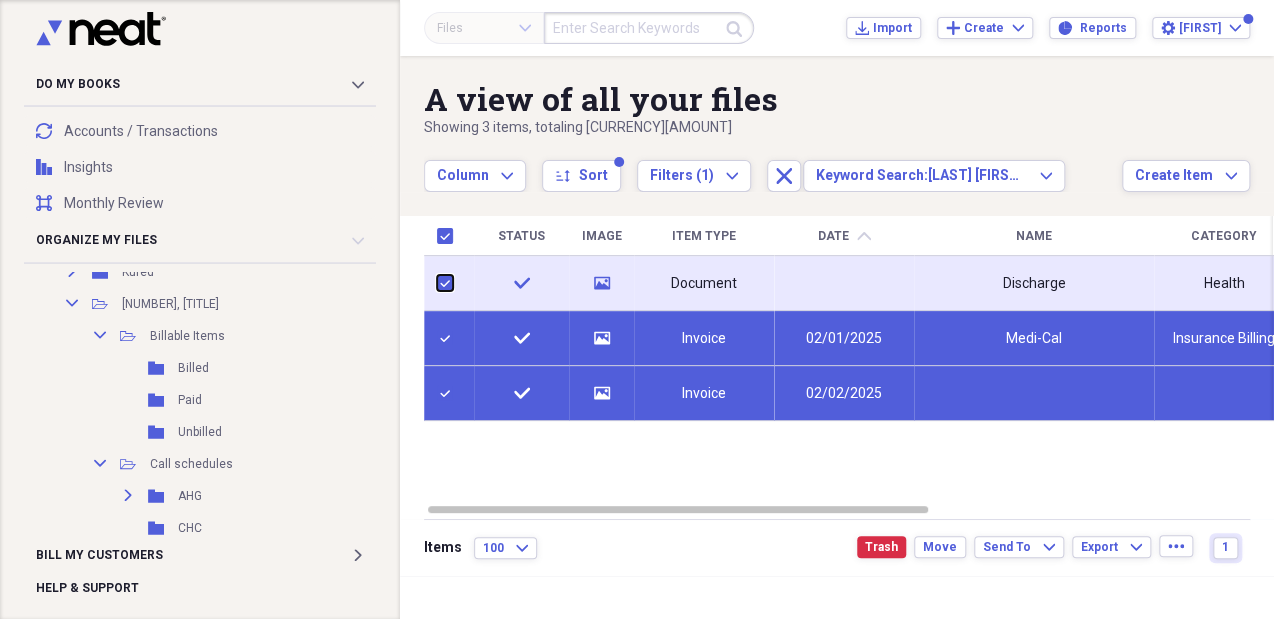 checkbox on "true" 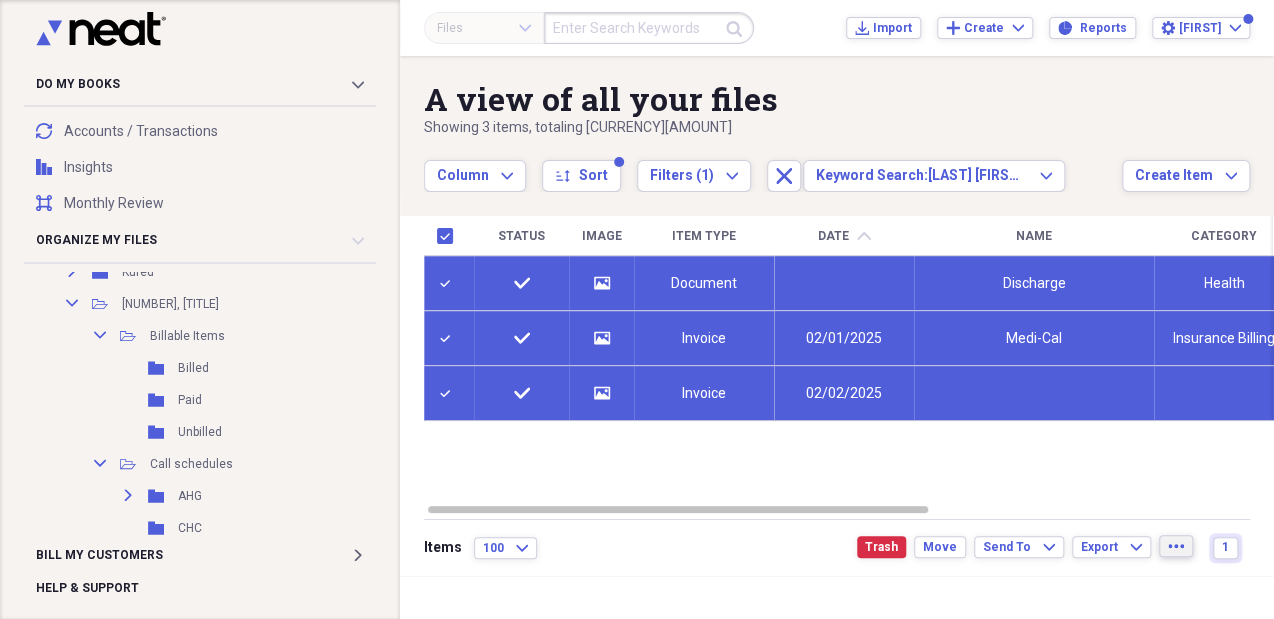 click on "more" 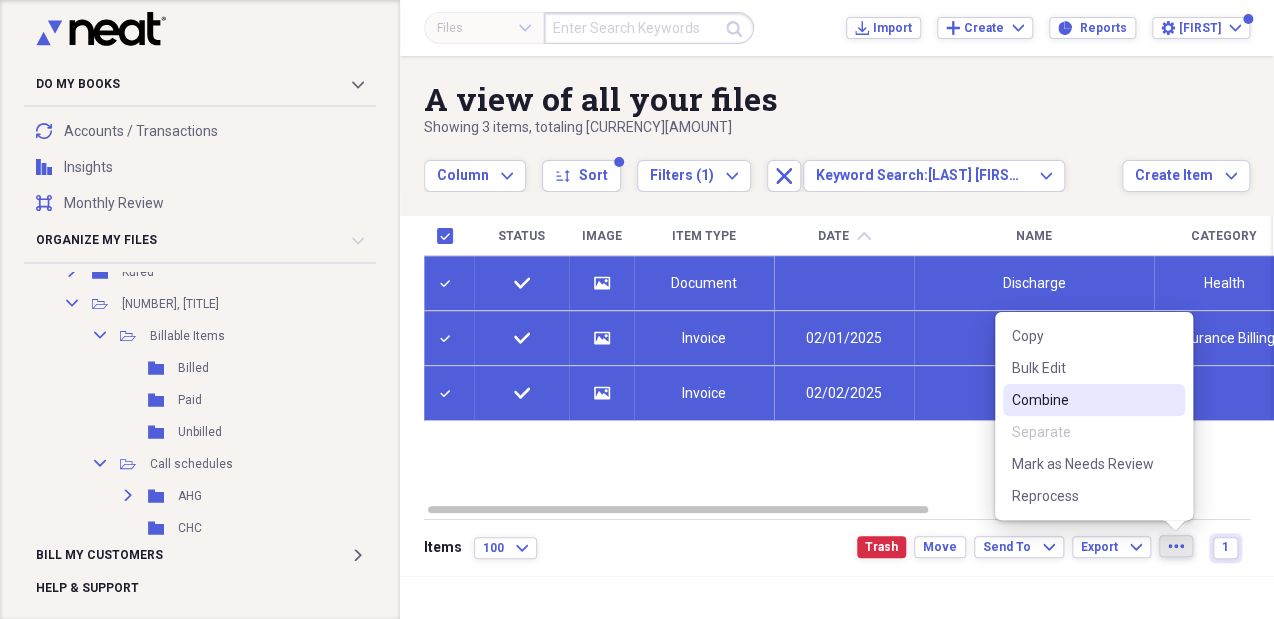 click on "Combine" at bounding box center [1094, 400] 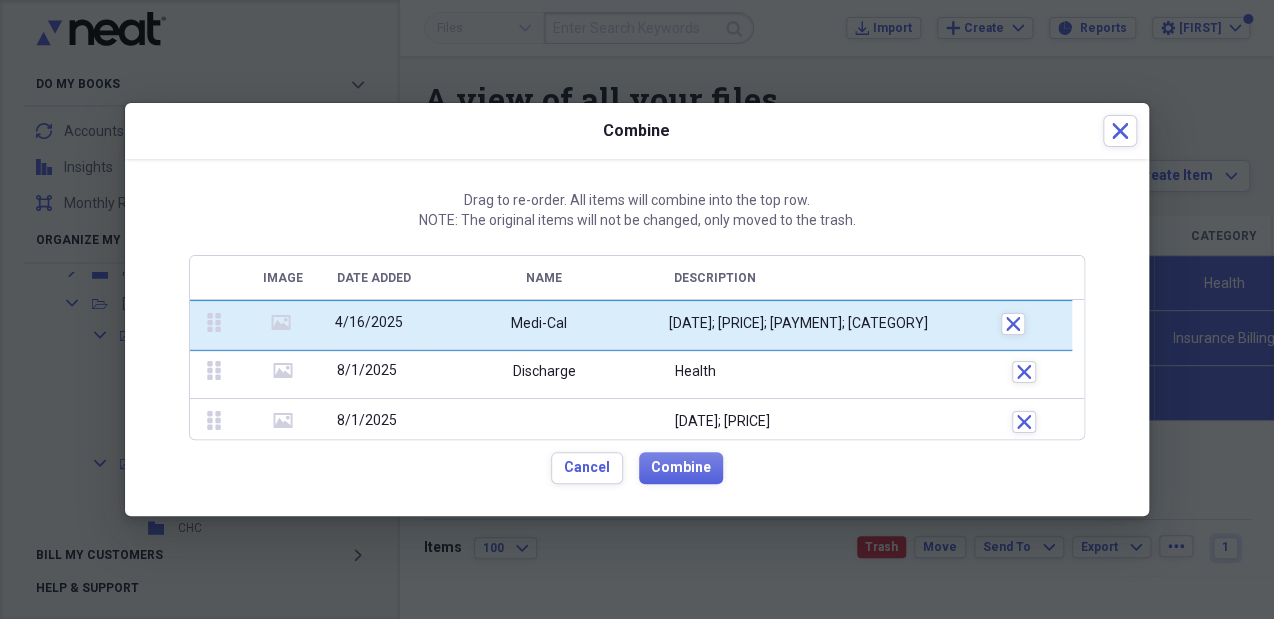 drag, startPoint x: 209, startPoint y: 370, endPoint x: 210, endPoint y: 293, distance: 77.00649 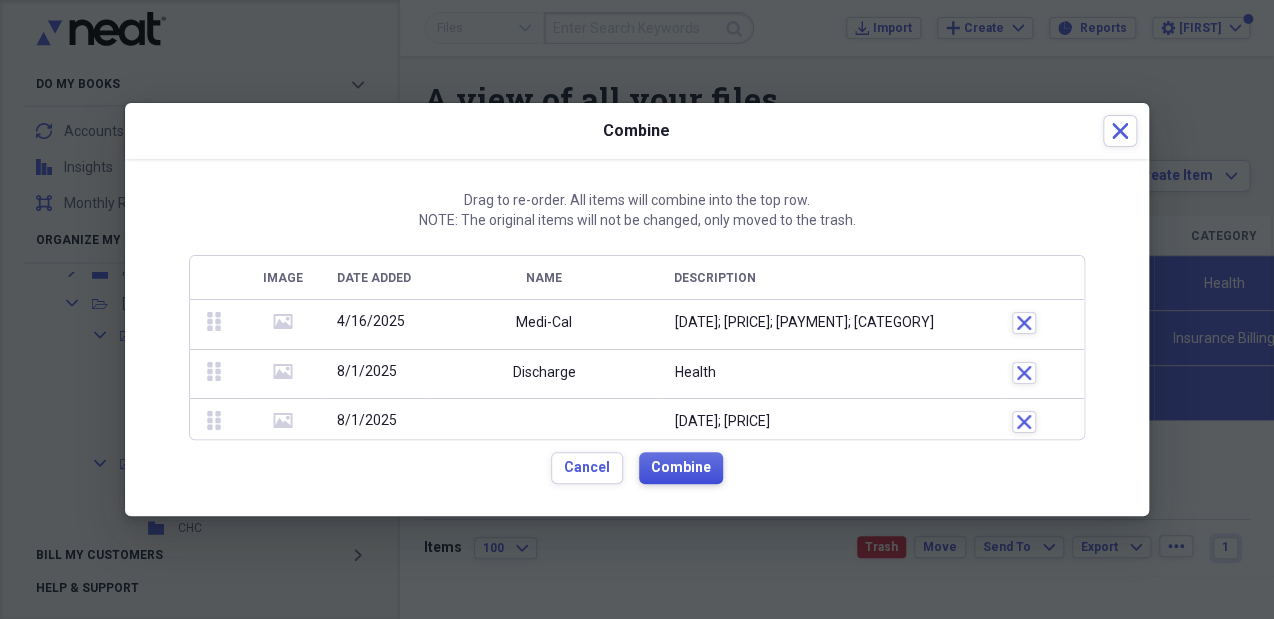 click on "Combine" at bounding box center (681, 468) 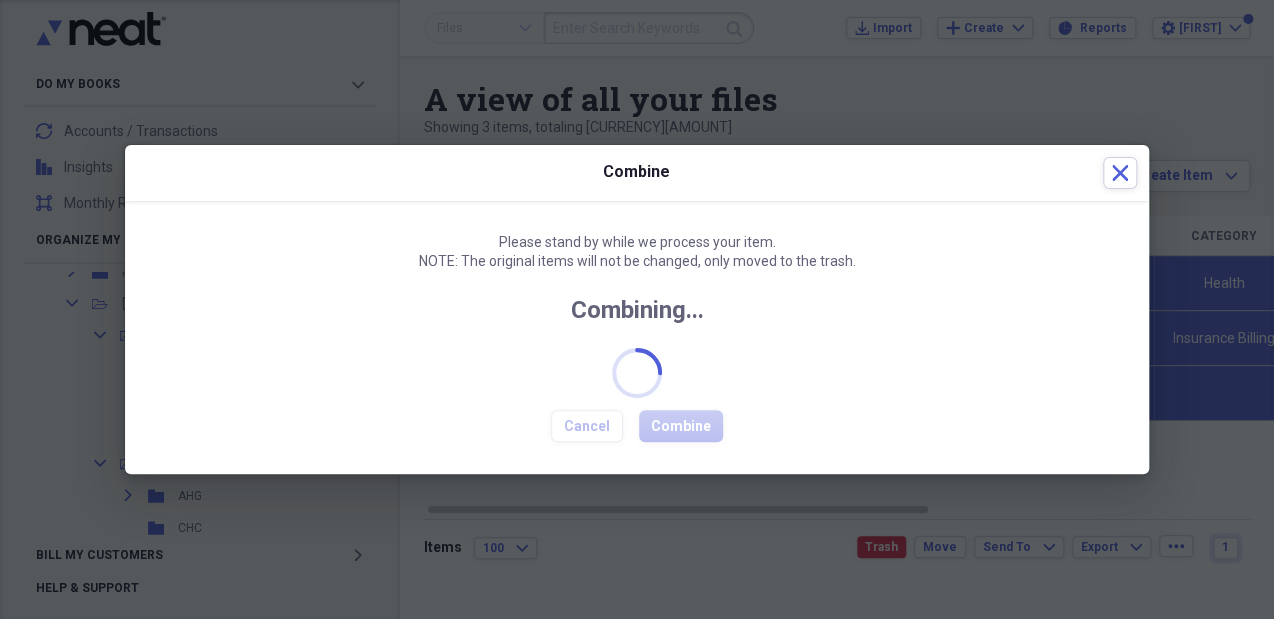 click on "Please stand by while we process your item. NOTE: The original items will not be changed, only moved to the trash. Combining... Cancel Combine" at bounding box center [637, 338] 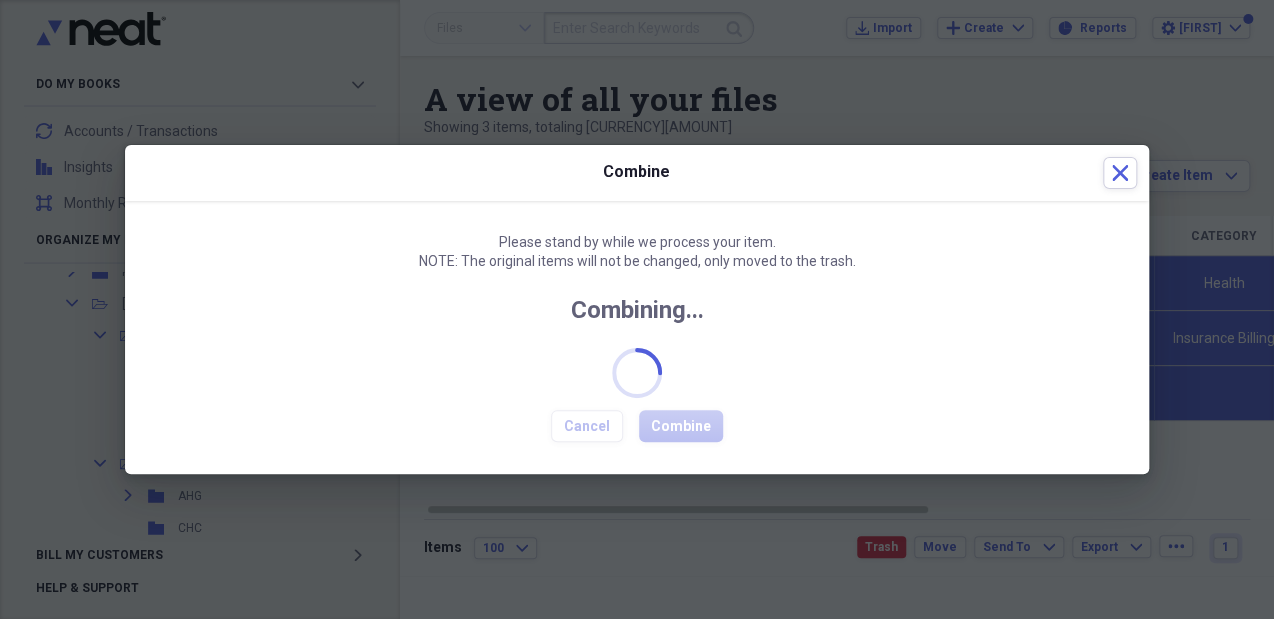 checkbox on "false" 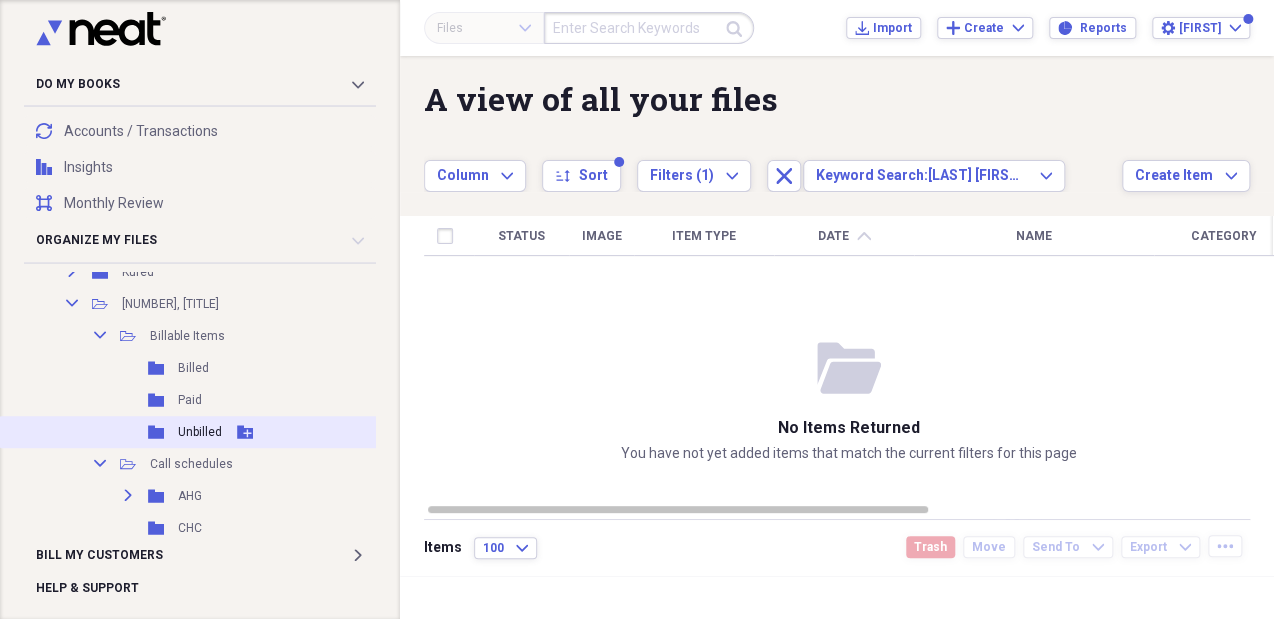 click on "Unbilled" at bounding box center (200, 432) 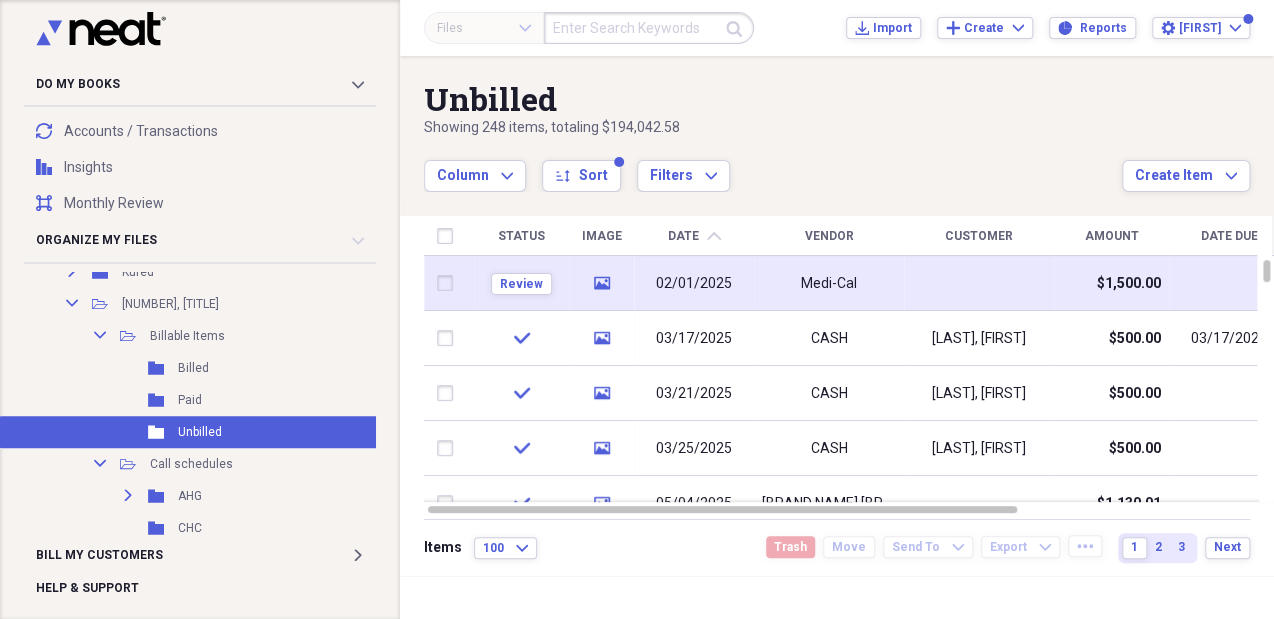 click on "Medi-Cal" at bounding box center (829, 284) 